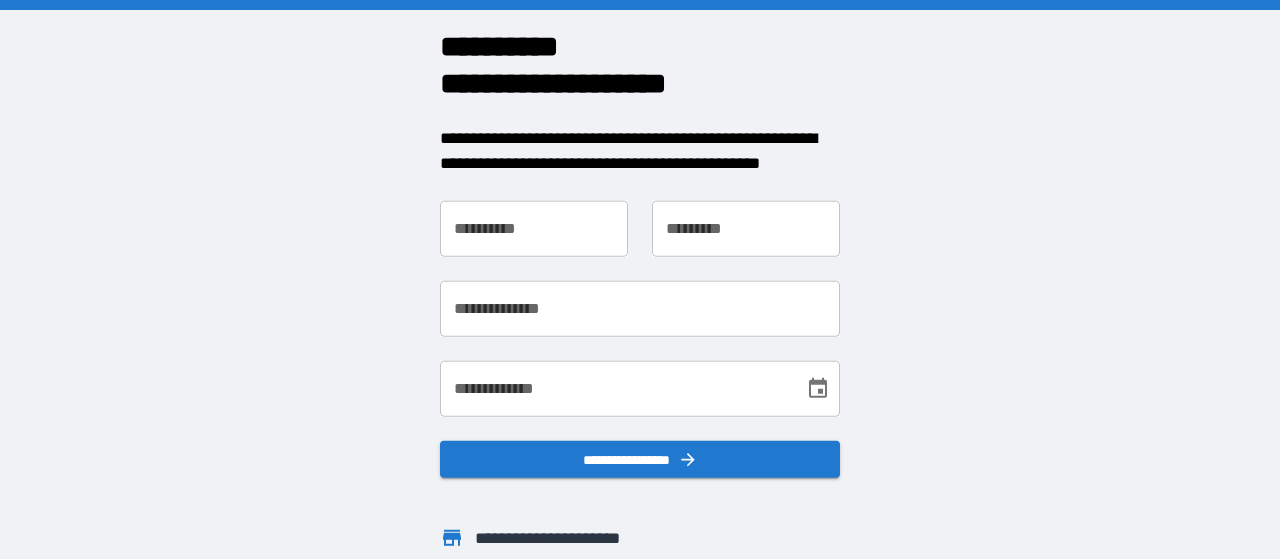scroll, scrollTop: 0, scrollLeft: 0, axis: both 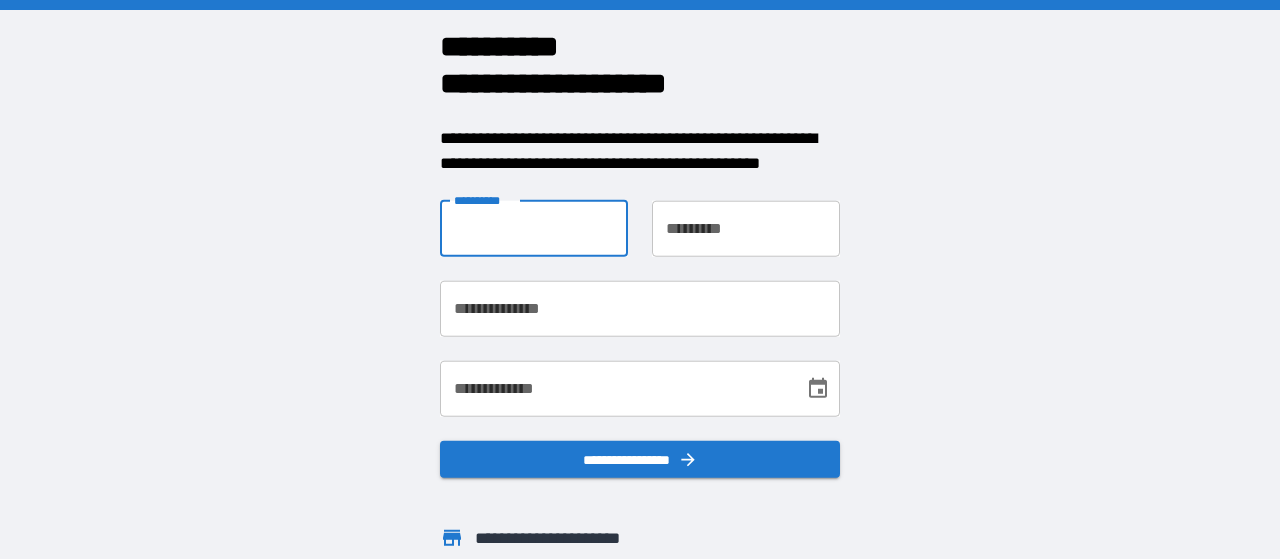 type on "*******" 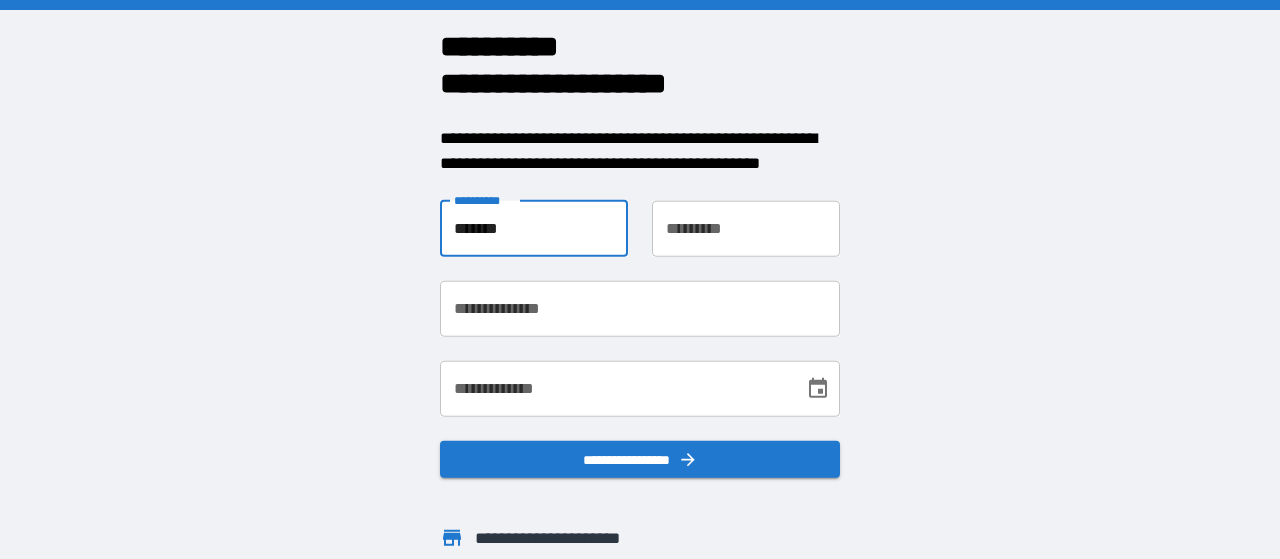 type on "******" 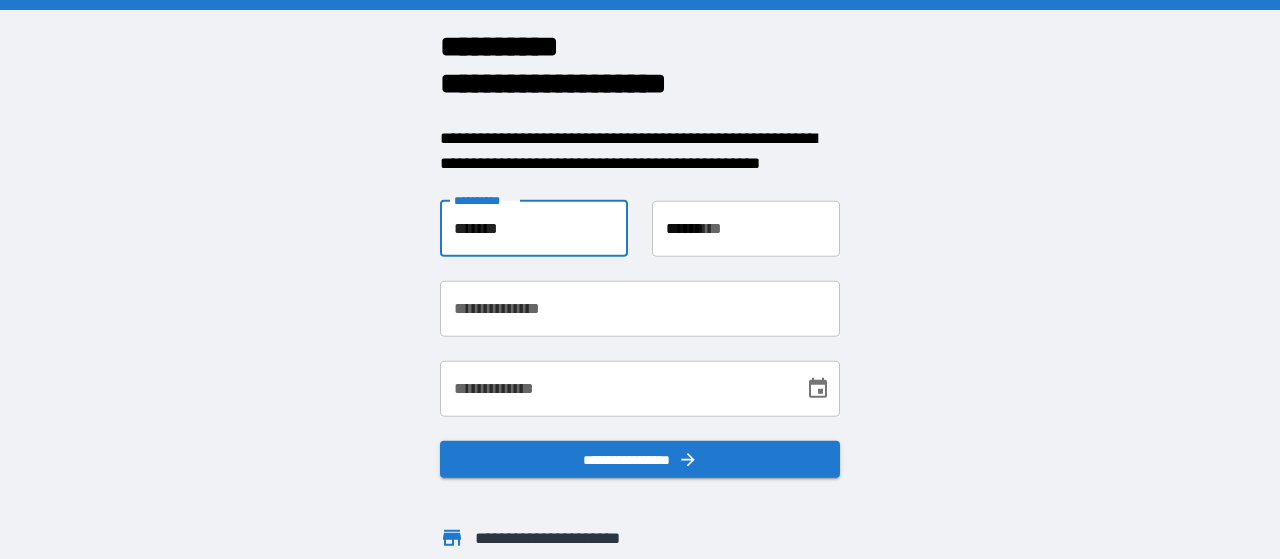 type on "**********" 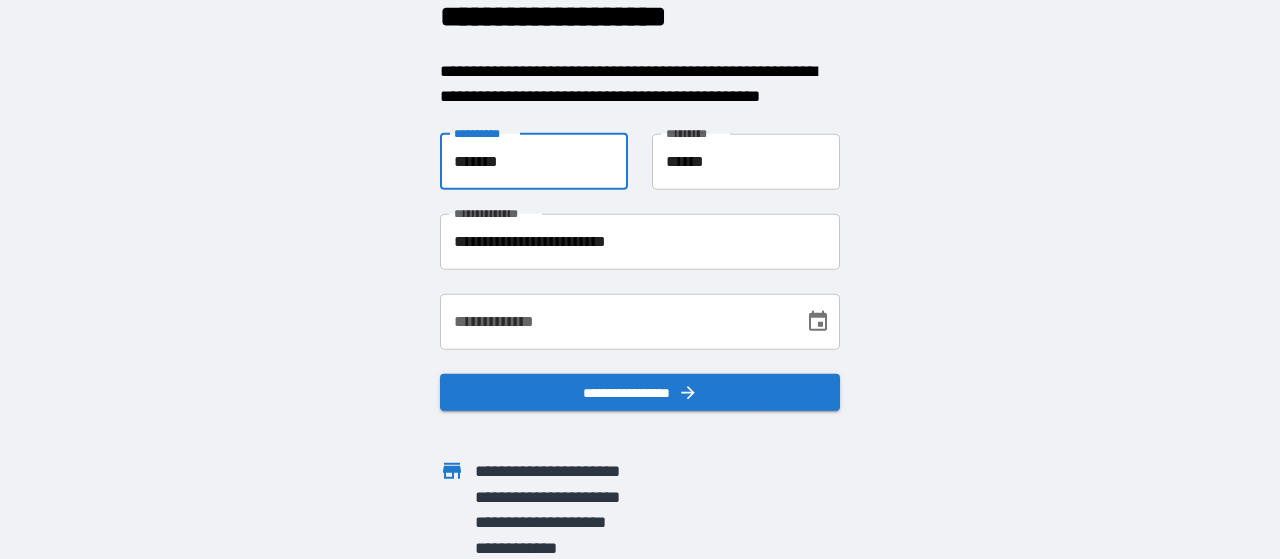 scroll, scrollTop: 68, scrollLeft: 0, axis: vertical 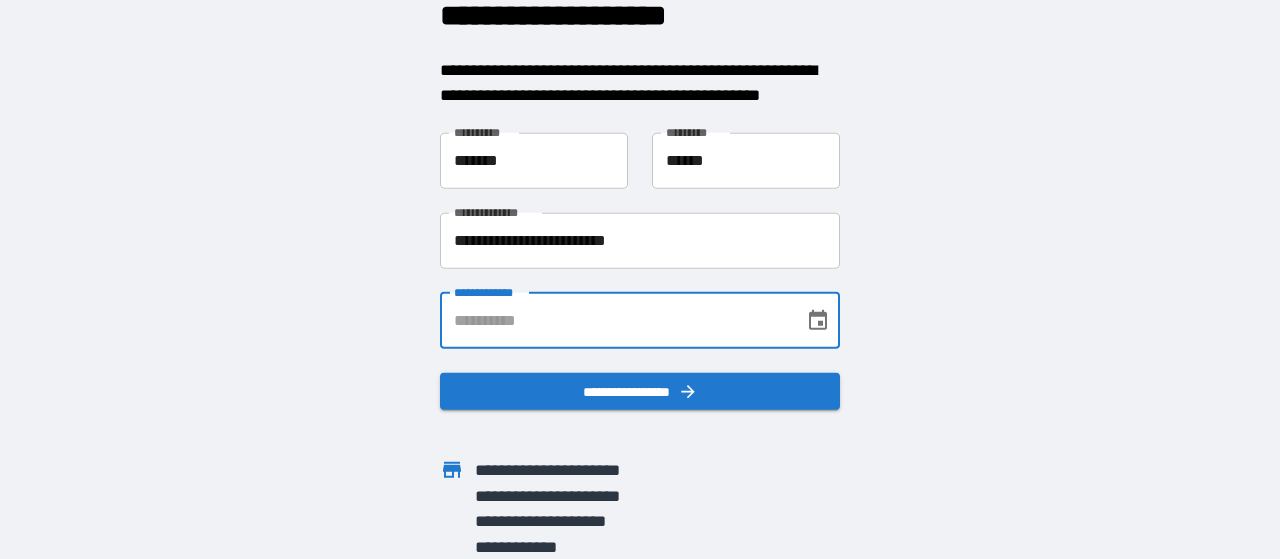 click on "**********" at bounding box center (615, 320) 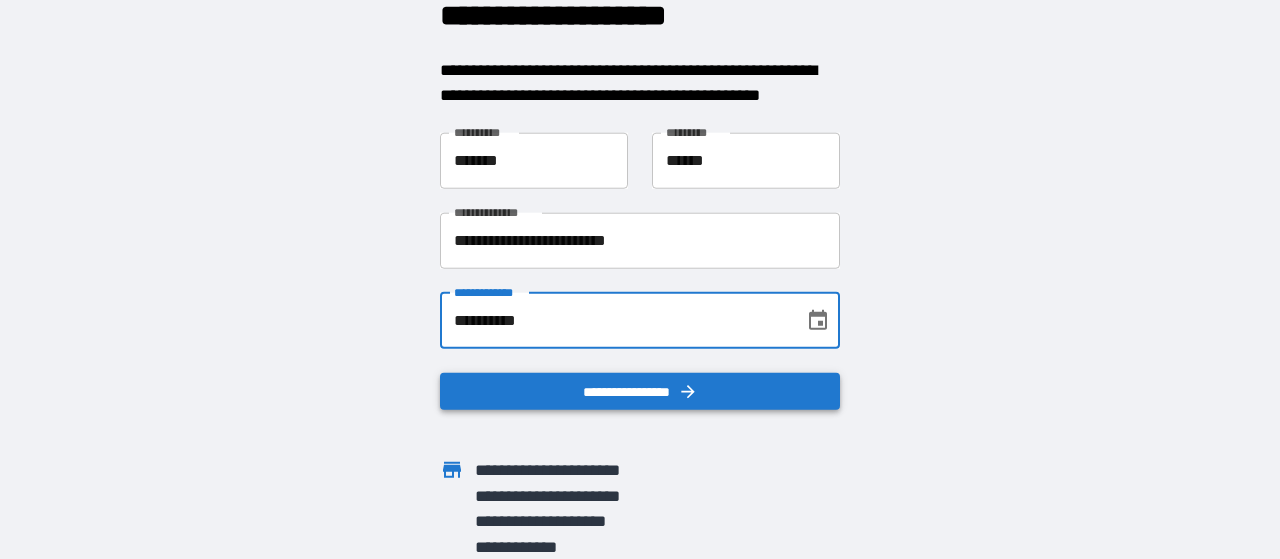type on "**********" 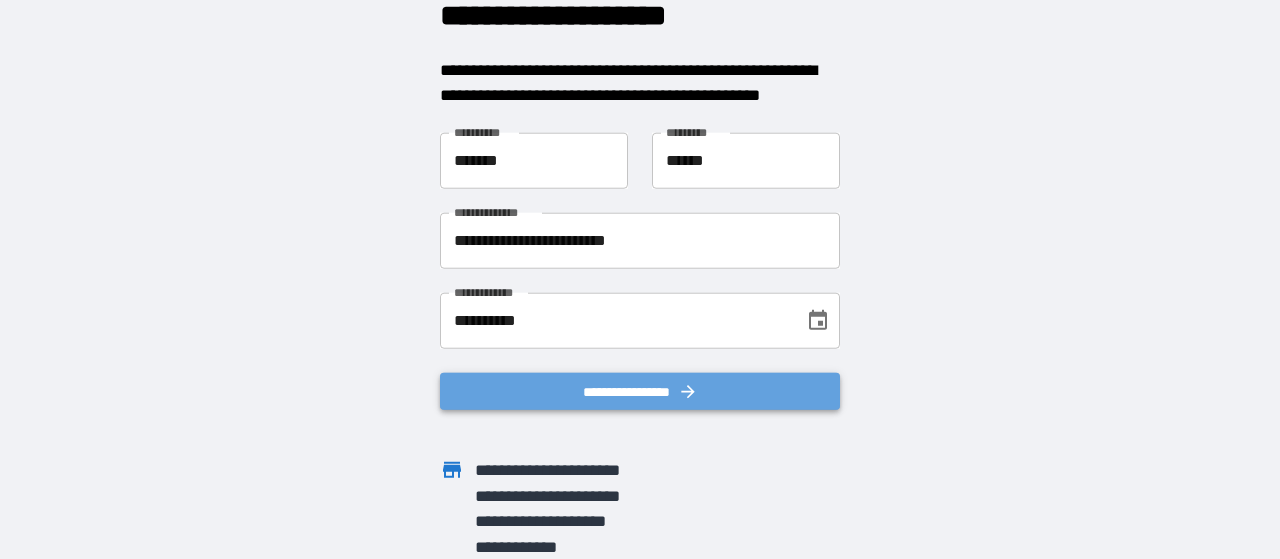 click on "**********" at bounding box center (640, 391) 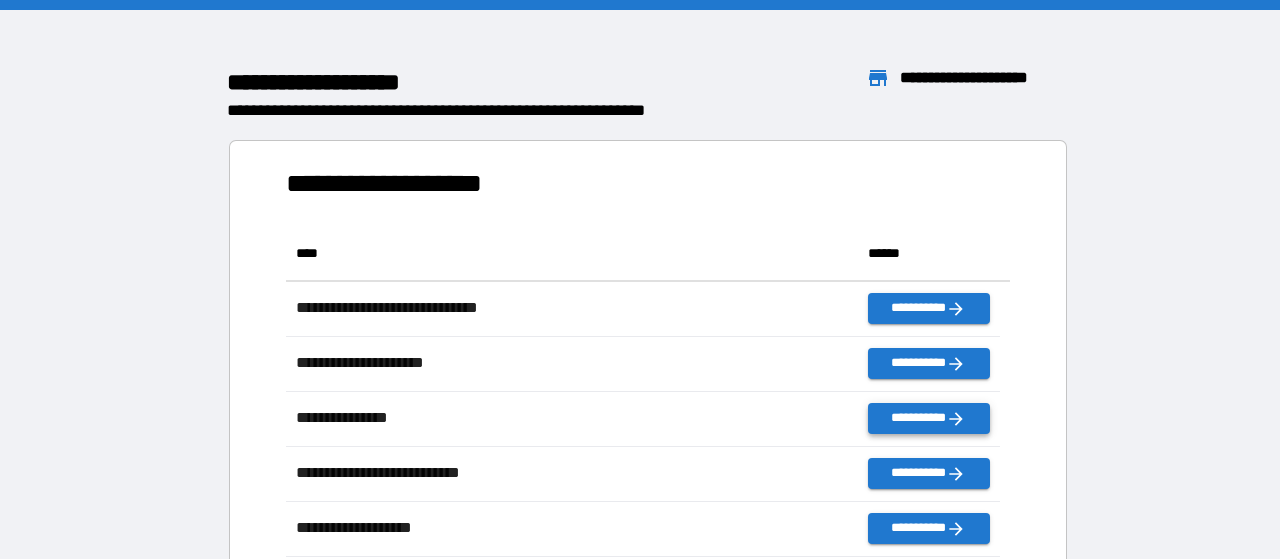 scroll, scrollTop: 16, scrollLeft: 16, axis: both 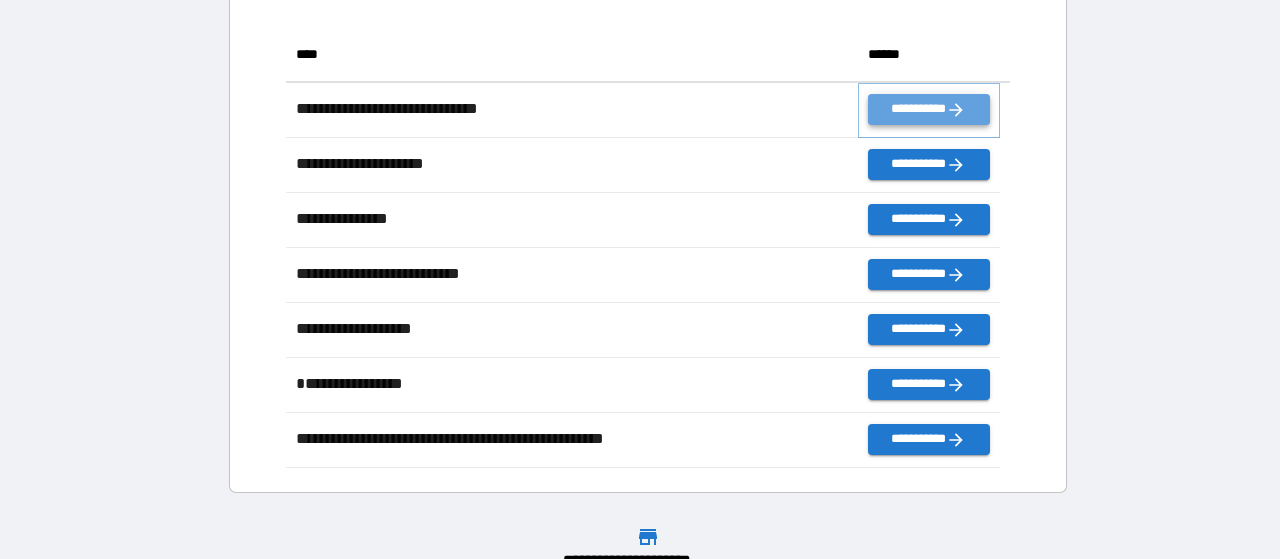 click on "**********" at bounding box center [929, 109] 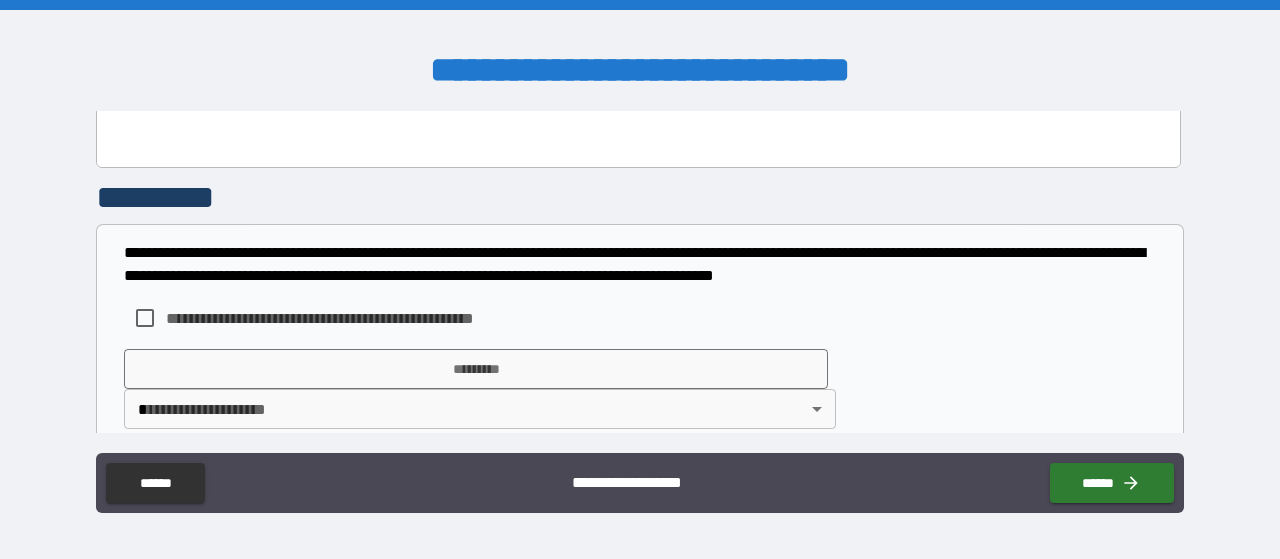 scroll, scrollTop: 1381, scrollLeft: 0, axis: vertical 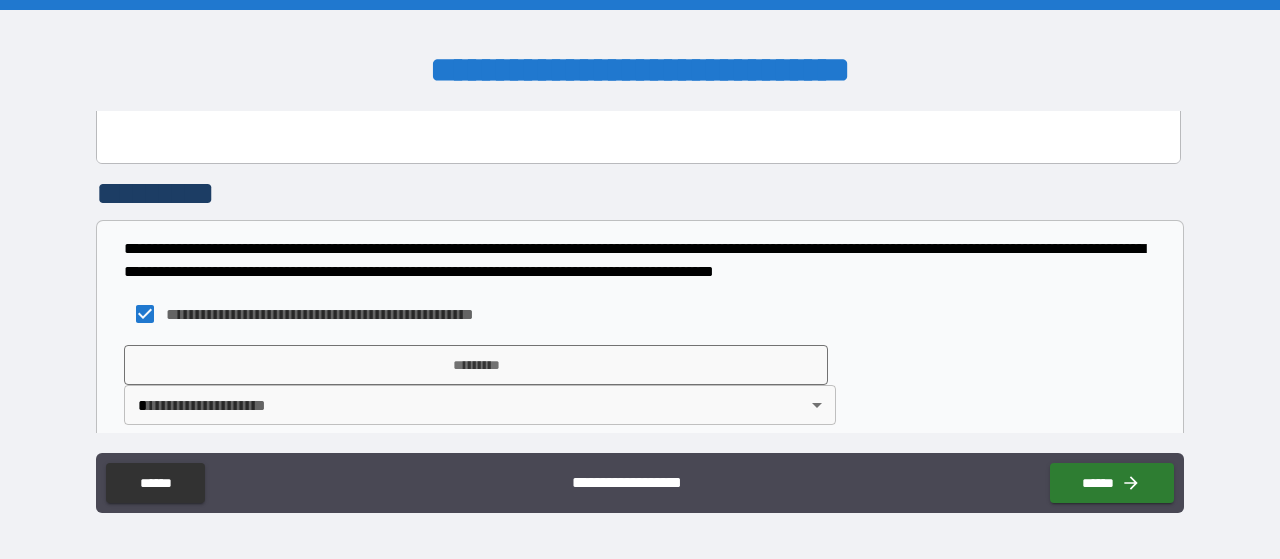 click on "**********" at bounding box center (640, 279) 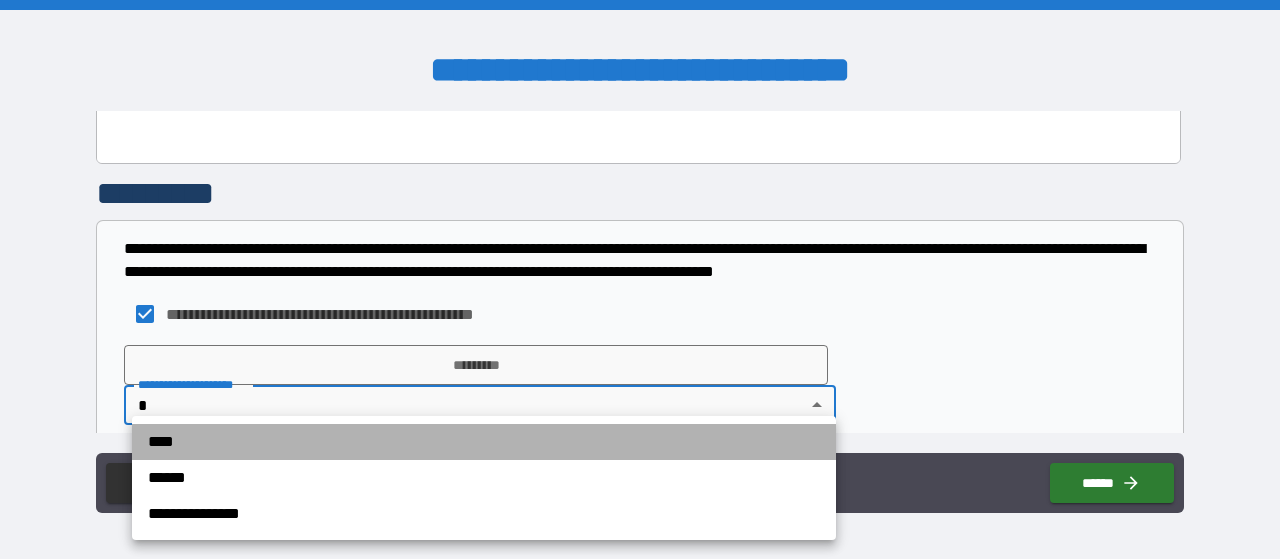 click on "****" at bounding box center (484, 442) 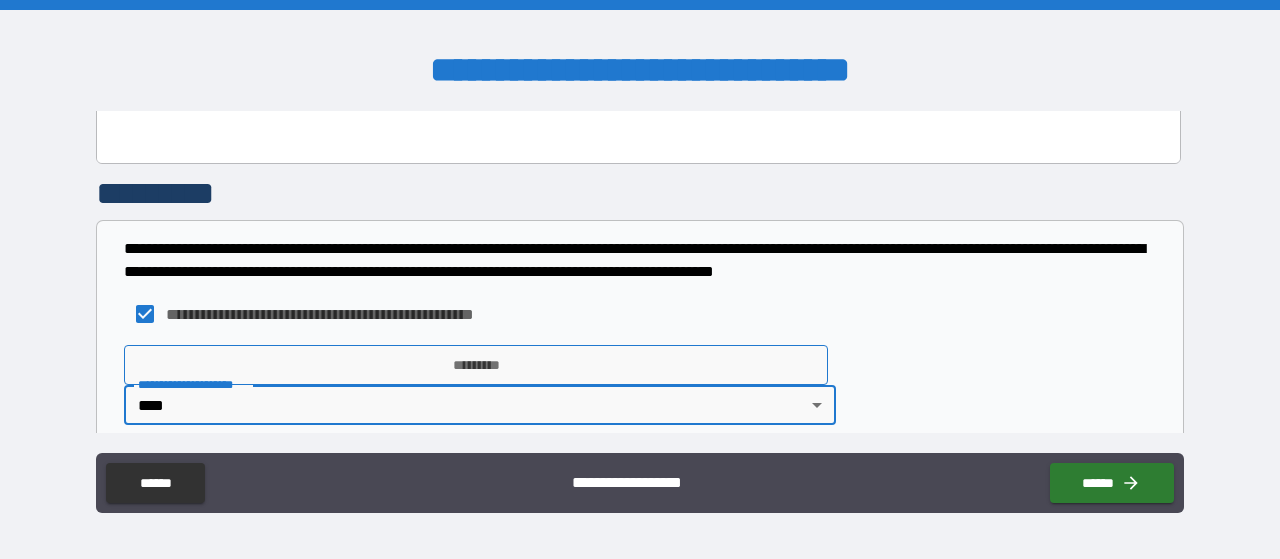 click on "*********" at bounding box center [476, 365] 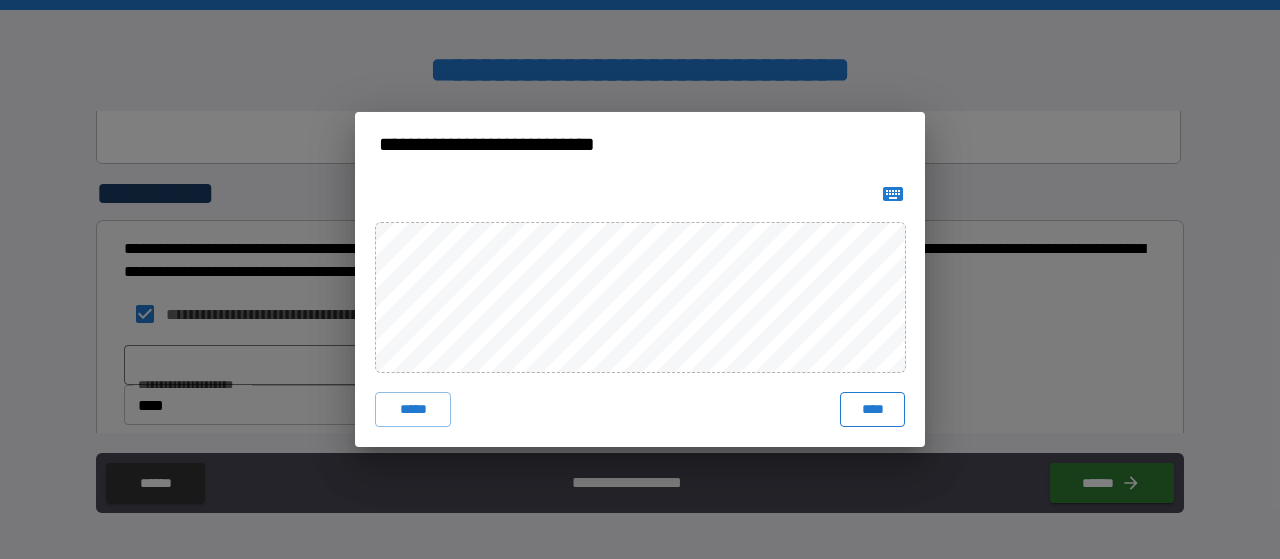 click on "****" at bounding box center (872, 410) 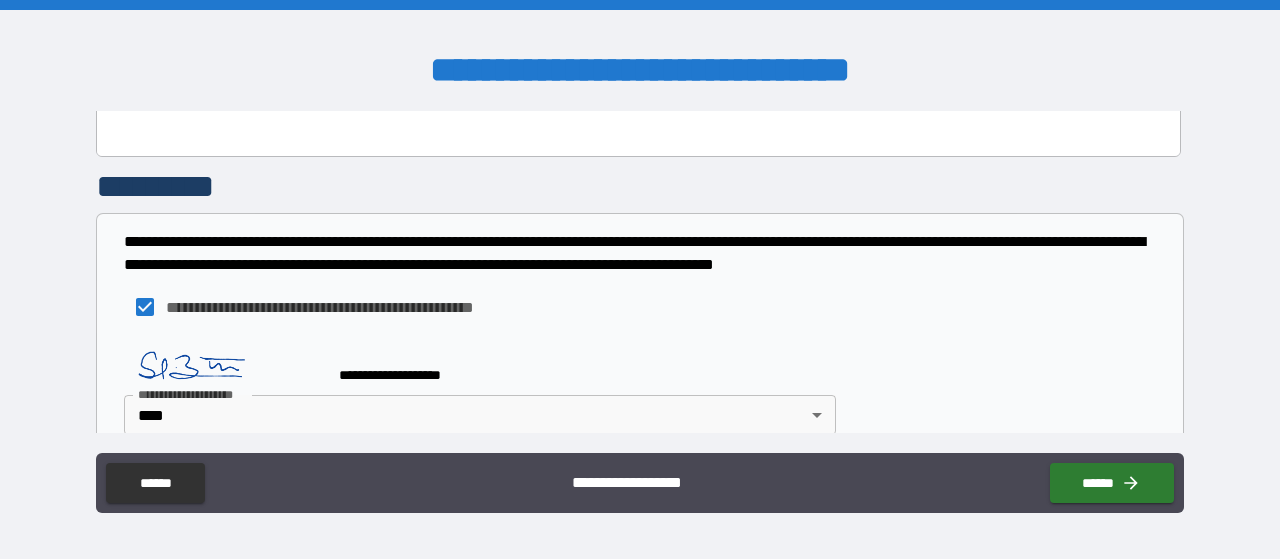 scroll, scrollTop: 1398, scrollLeft: 0, axis: vertical 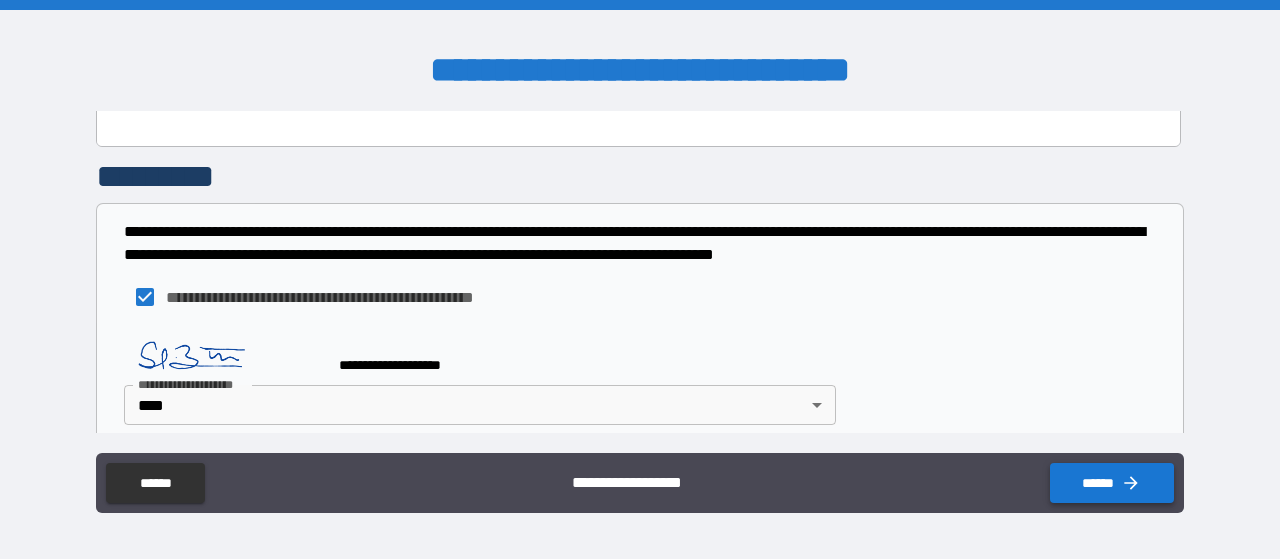 click on "******" at bounding box center [1112, 483] 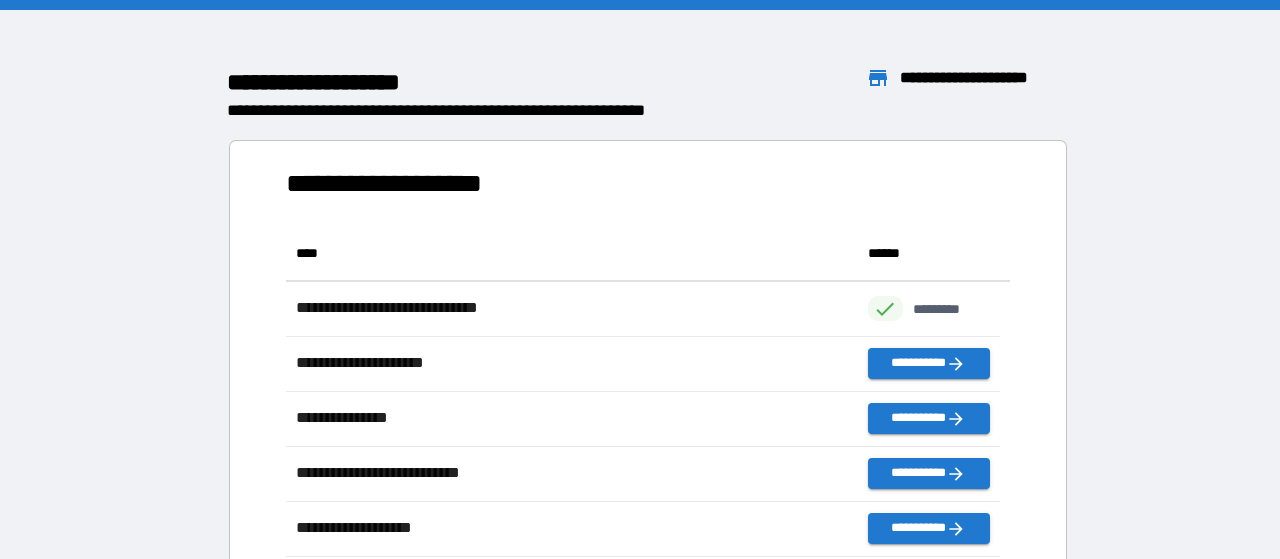 scroll, scrollTop: 16, scrollLeft: 16, axis: both 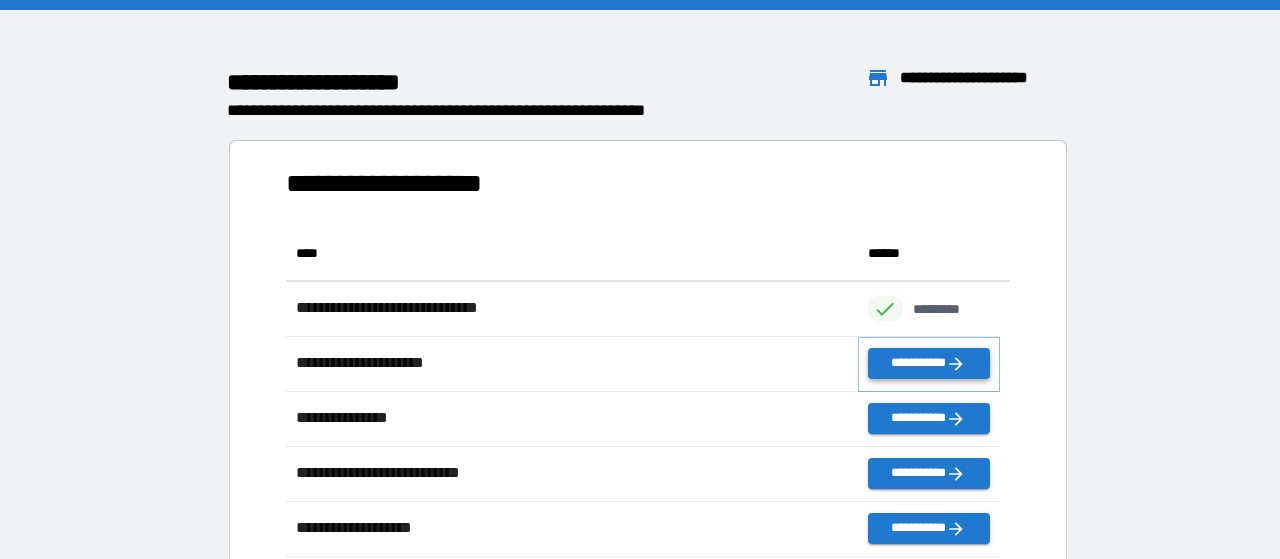 click on "**********" at bounding box center (929, 363) 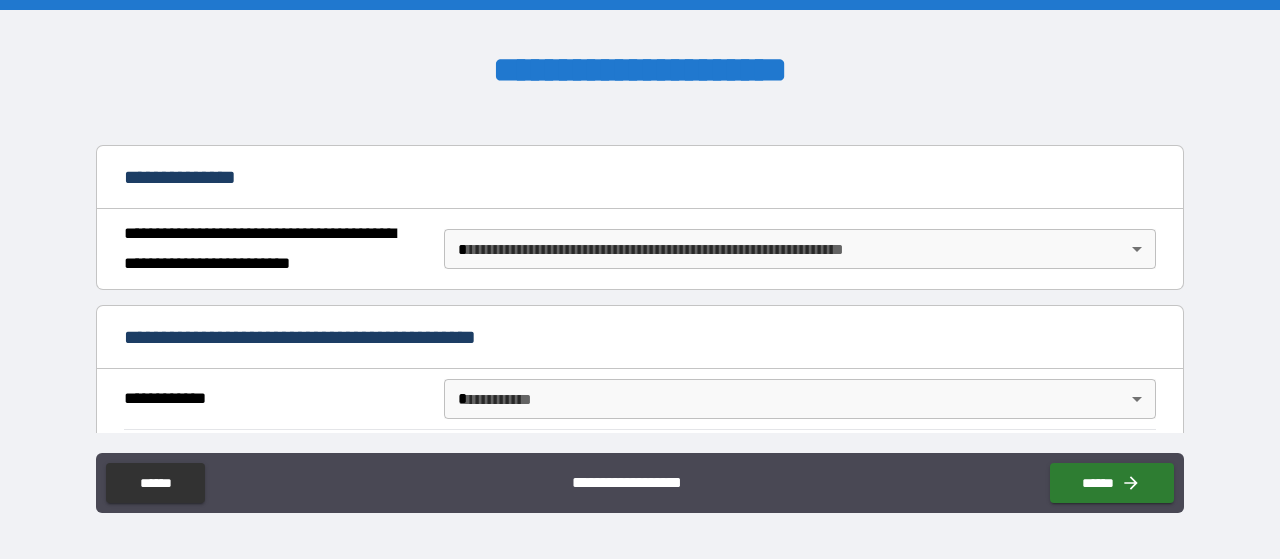 scroll, scrollTop: 199, scrollLeft: 0, axis: vertical 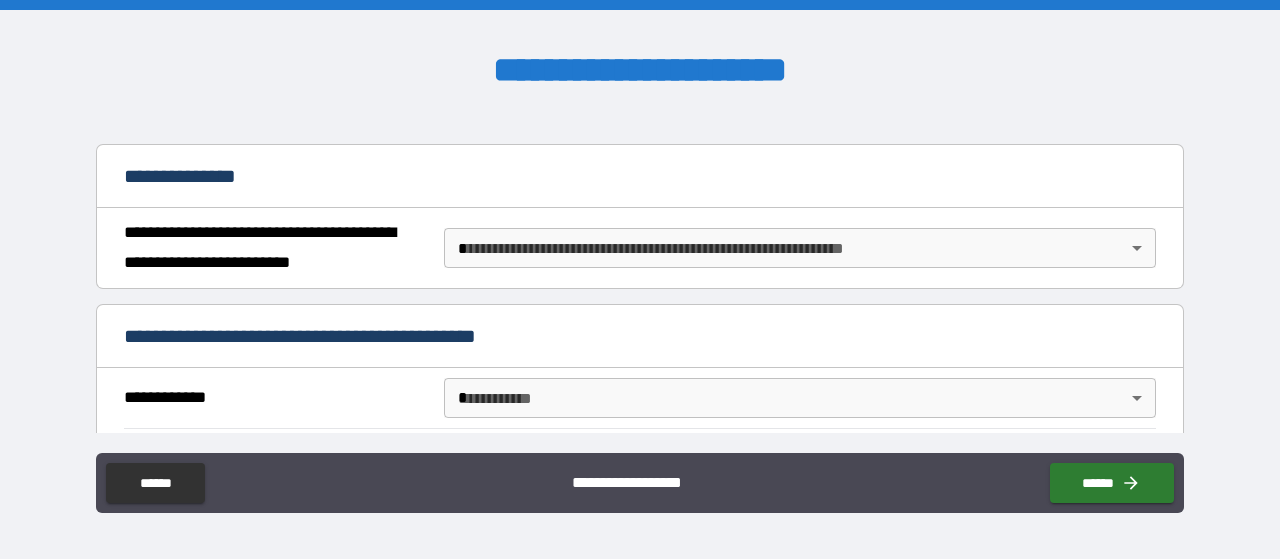 click on "**********" at bounding box center [640, 279] 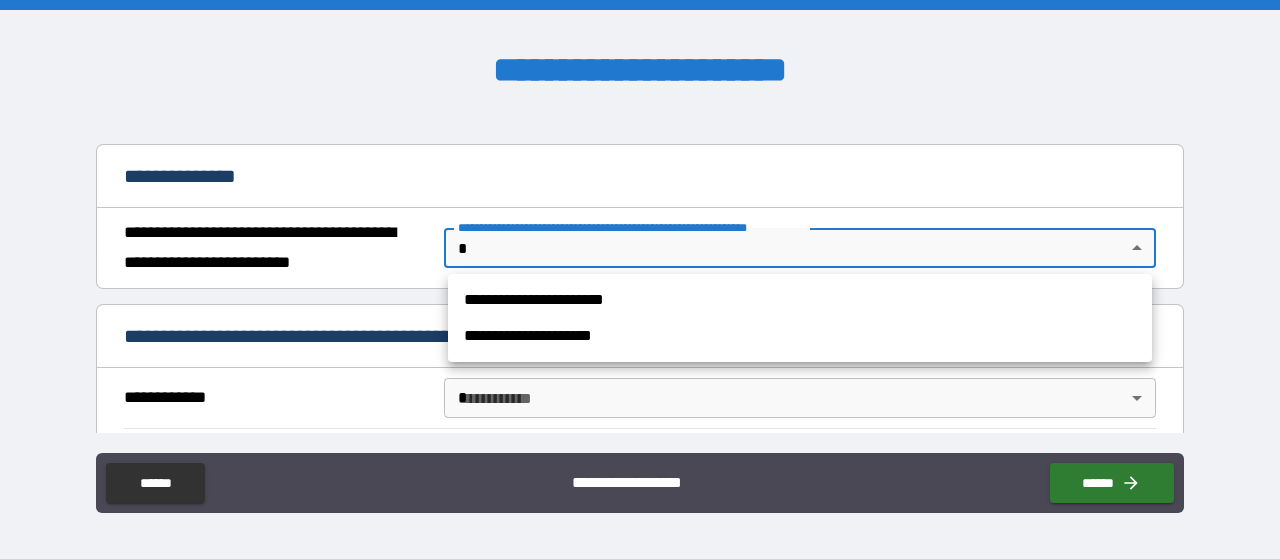 click on "**********" at bounding box center (800, 300) 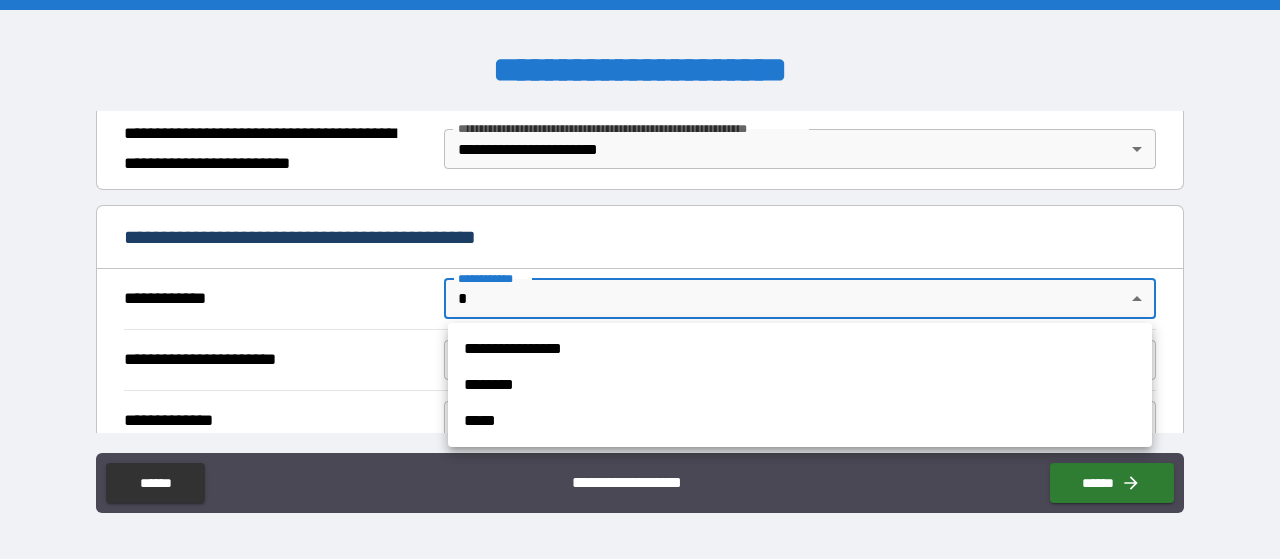 scroll, scrollTop: 298, scrollLeft: 0, axis: vertical 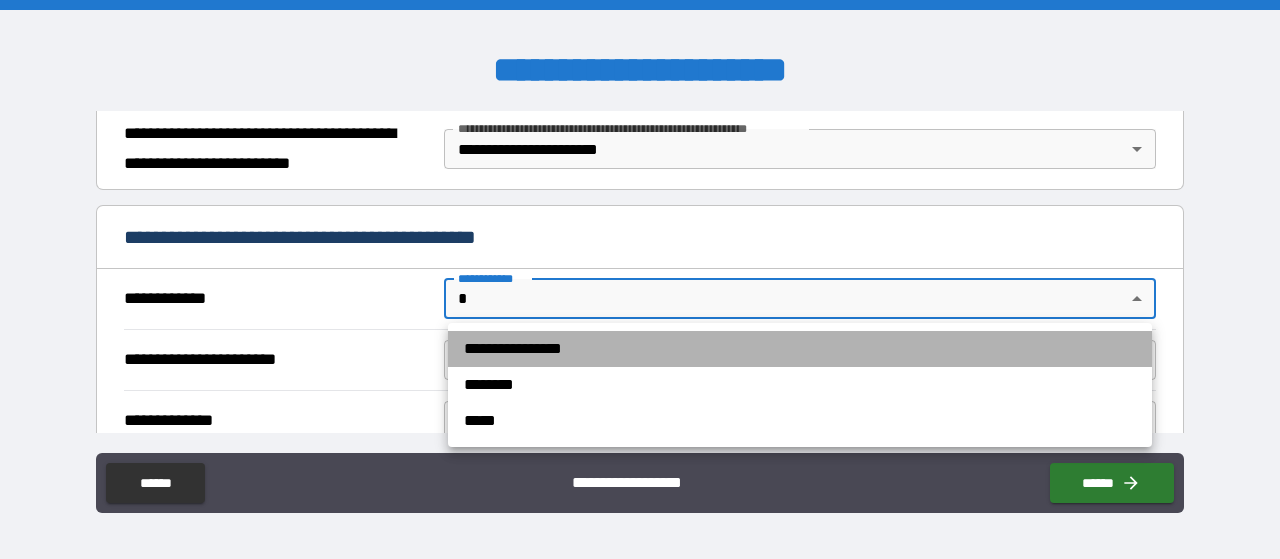 click on "**********" at bounding box center (800, 349) 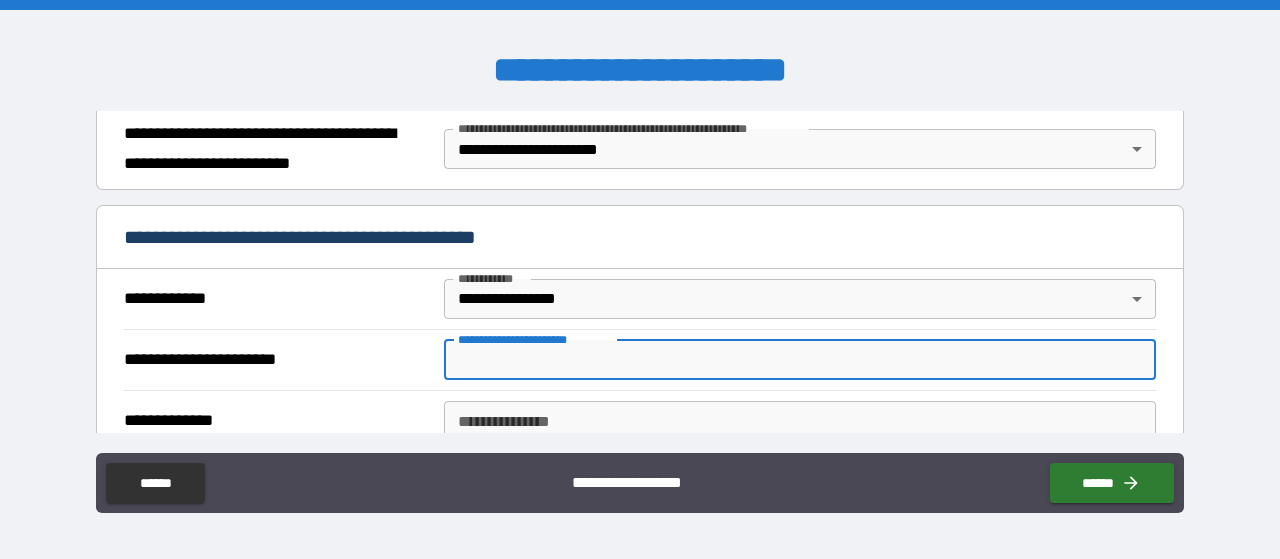 click on "**********" at bounding box center [800, 360] 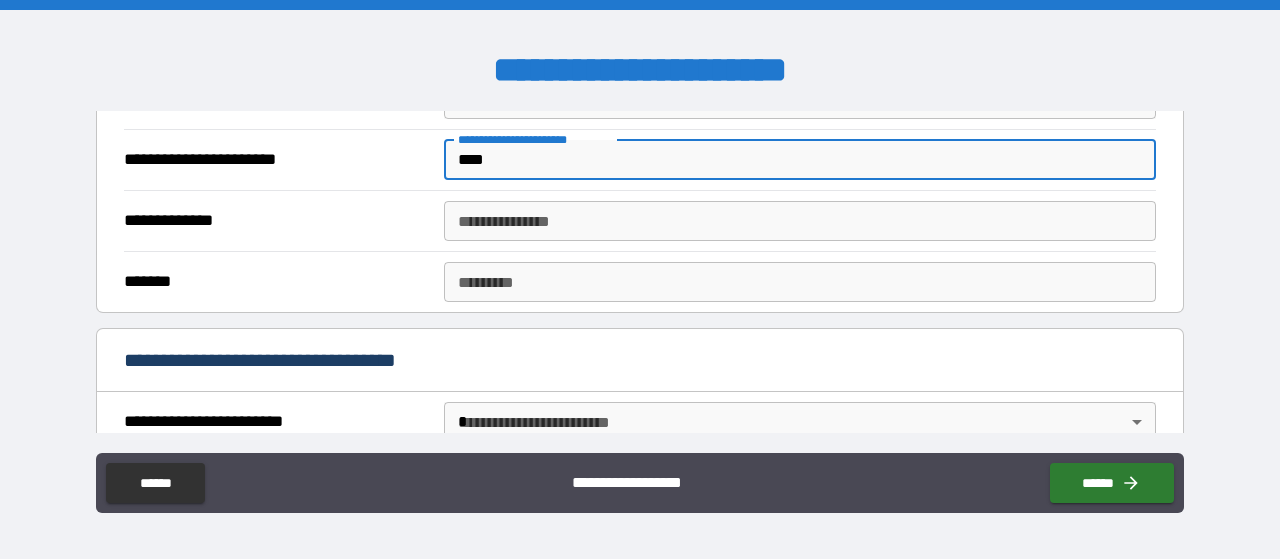 scroll, scrollTop: 498, scrollLeft: 0, axis: vertical 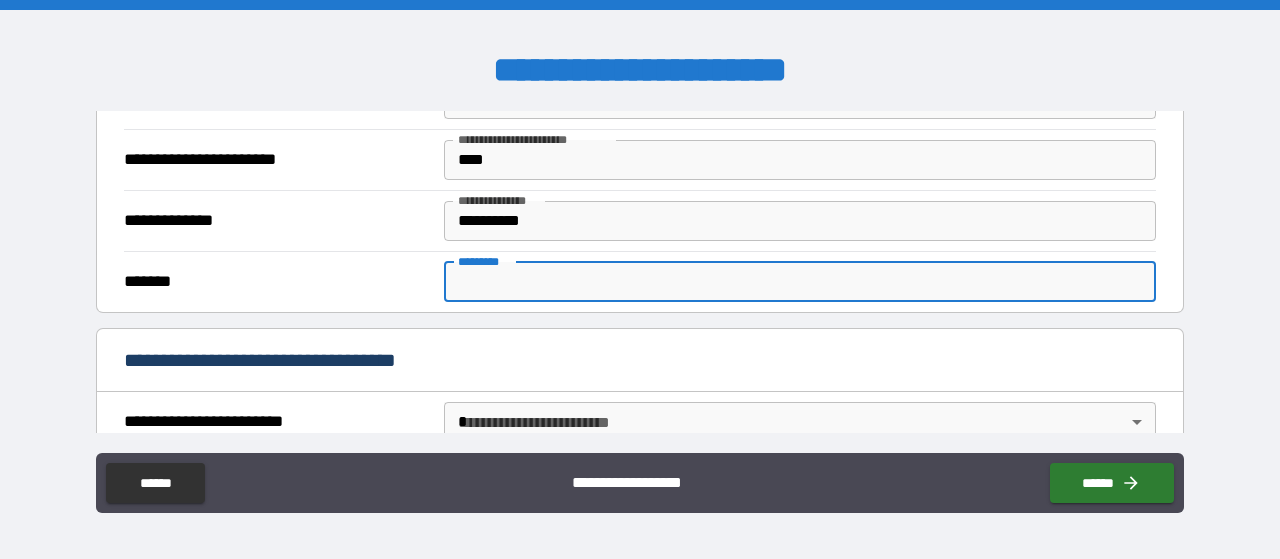click on "*******   *" at bounding box center [800, 282] 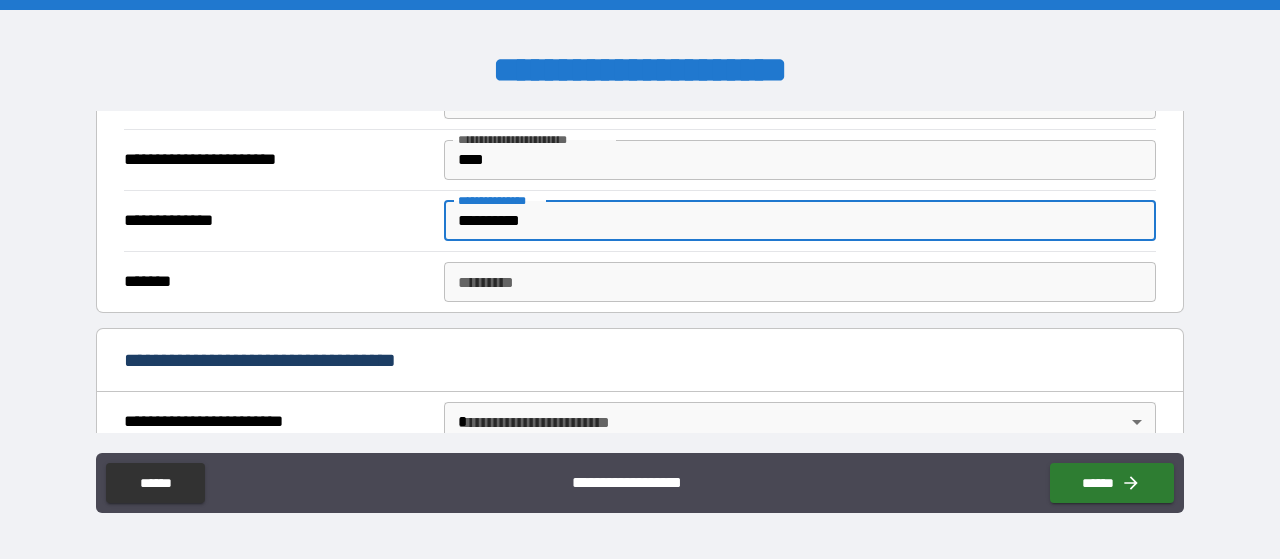 drag, startPoint x: 616, startPoint y: 217, endPoint x: 362, endPoint y: 210, distance: 254.09644 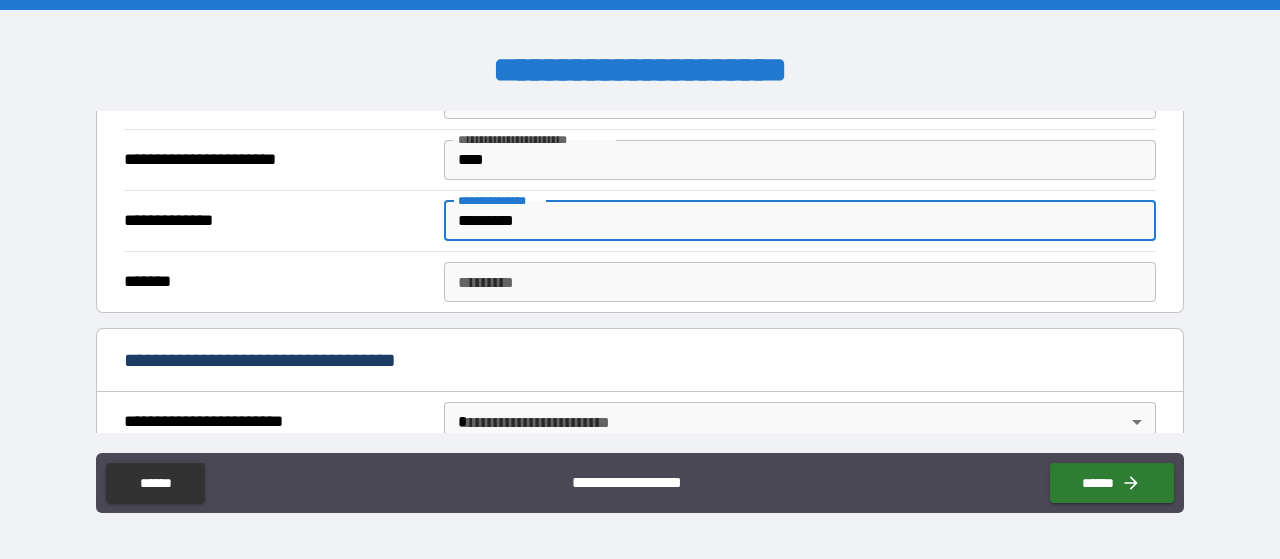 type on "*********" 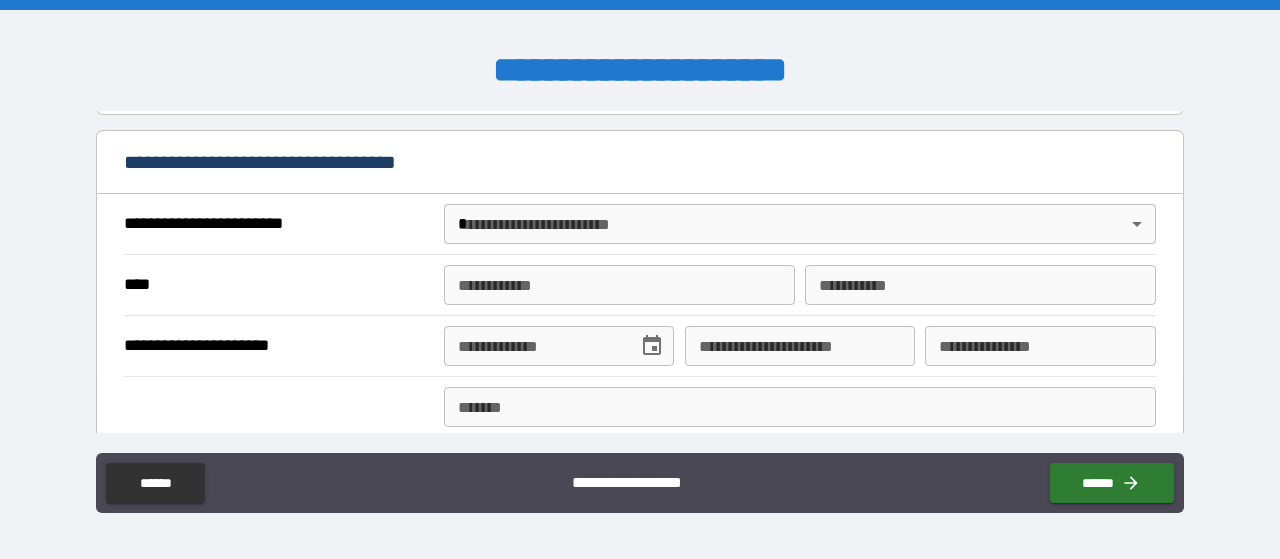 scroll, scrollTop: 697, scrollLeft: 0, axis: vertical 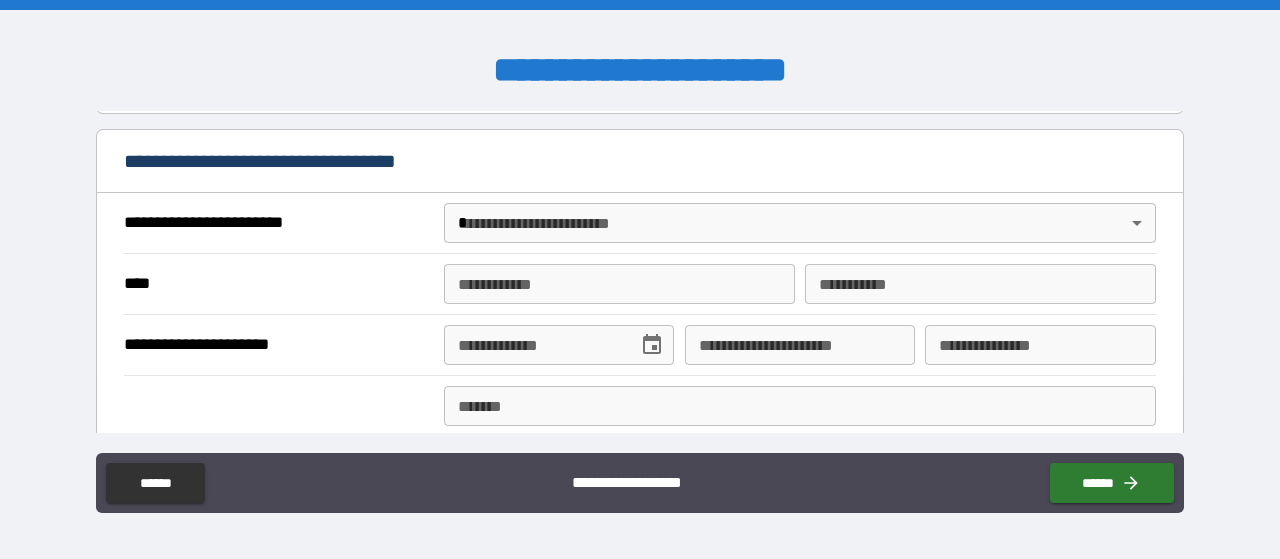 type on "********" 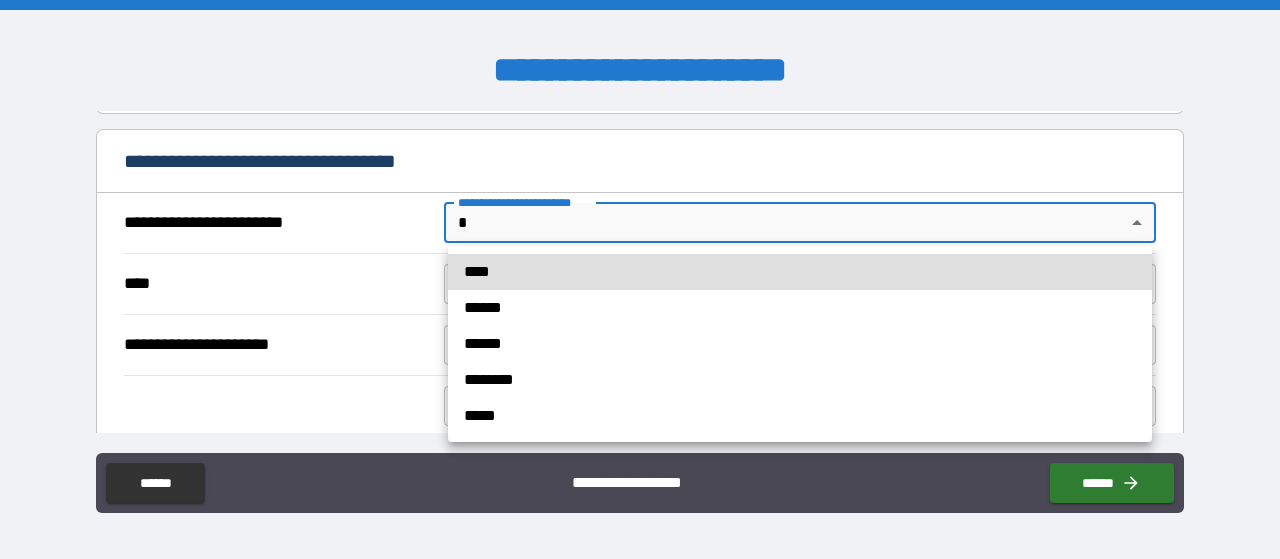 click on "**********" at bounding box center [640, 279] 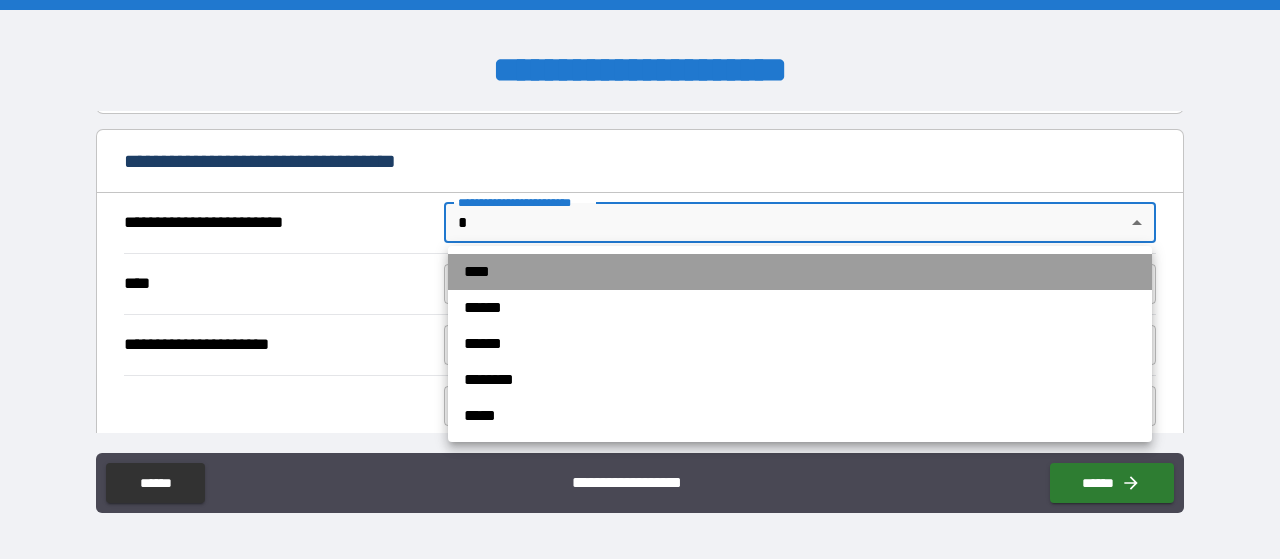 click on "****" at bounding box center [800, 272] 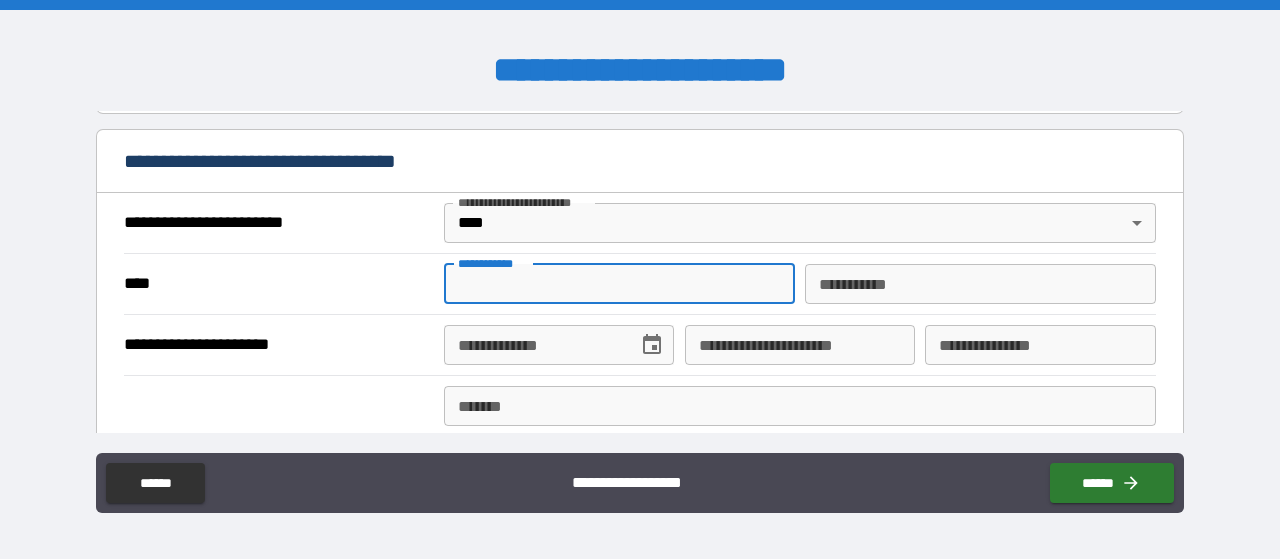 click on "**********" at bounding box center [619, 284] 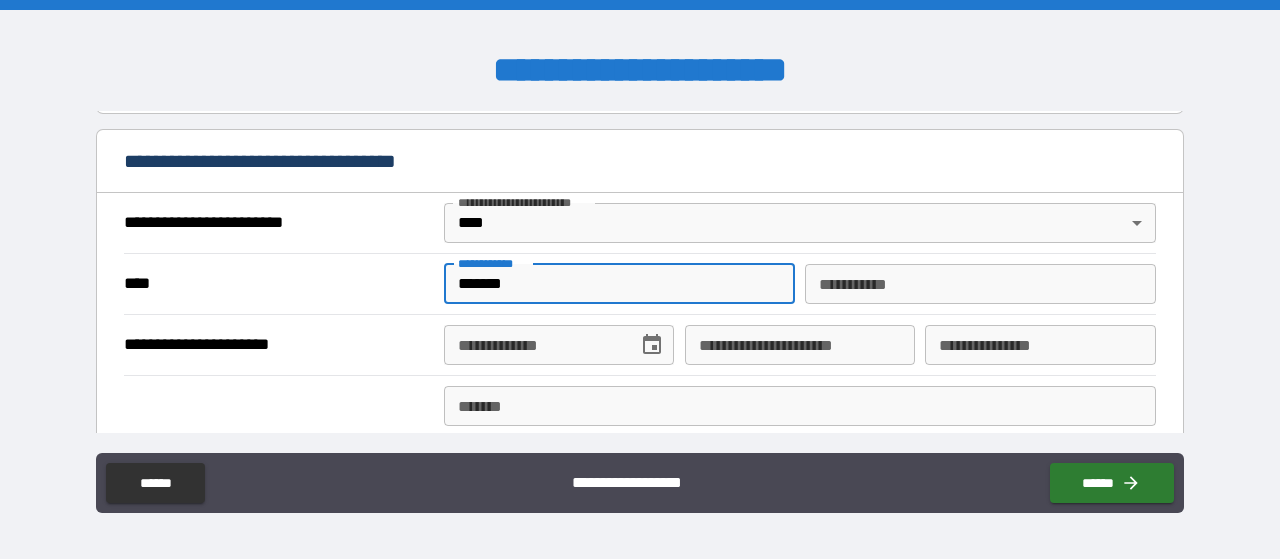 type on "******" 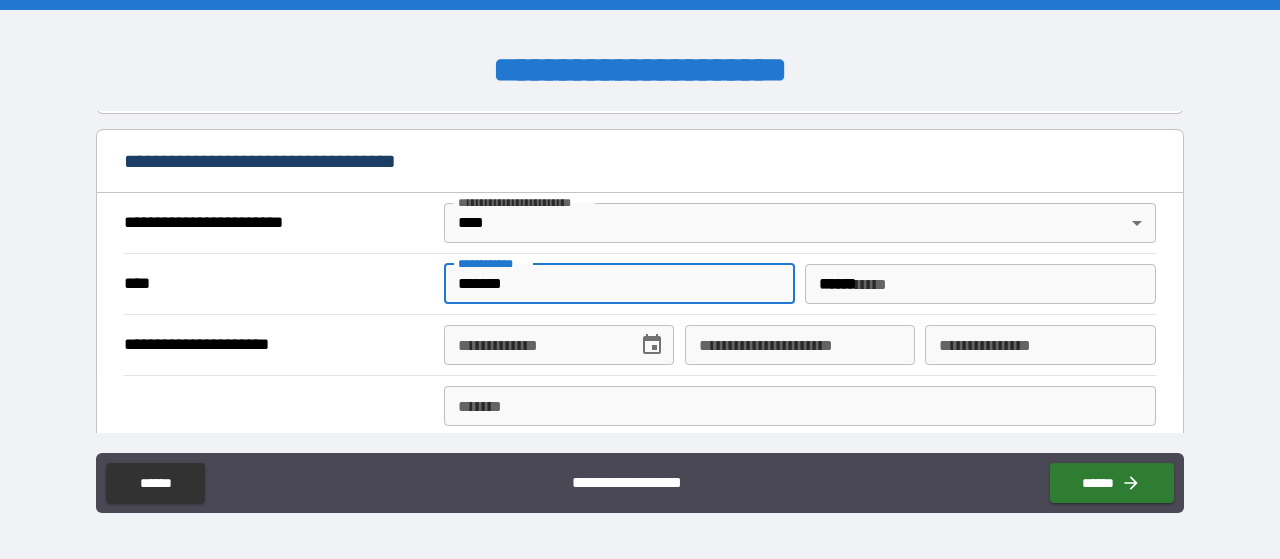 type on "**********" 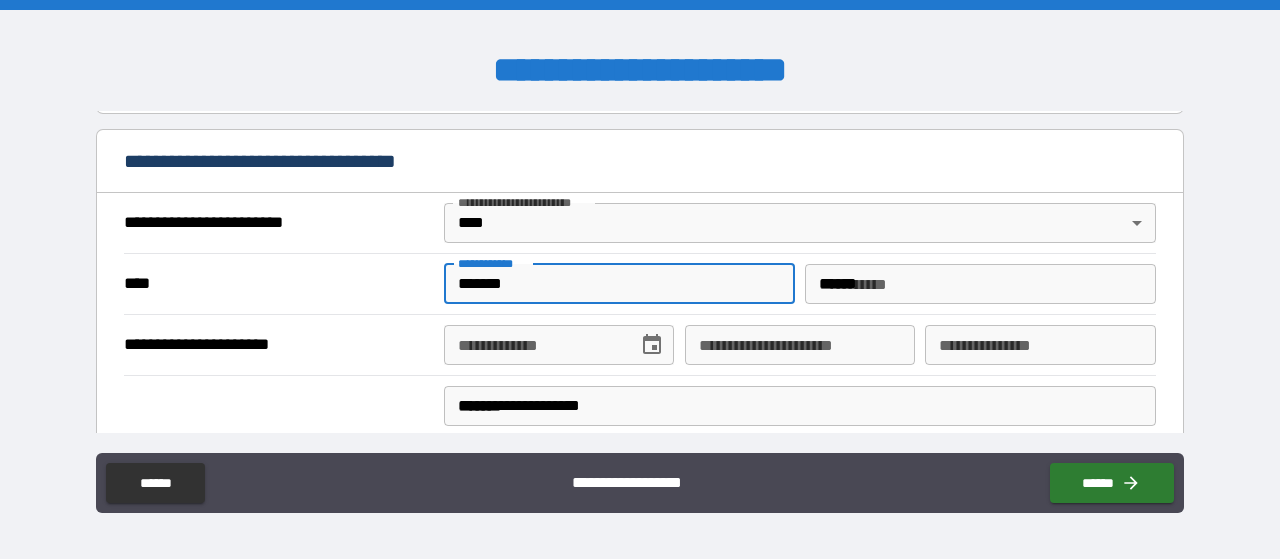 type on "*********" 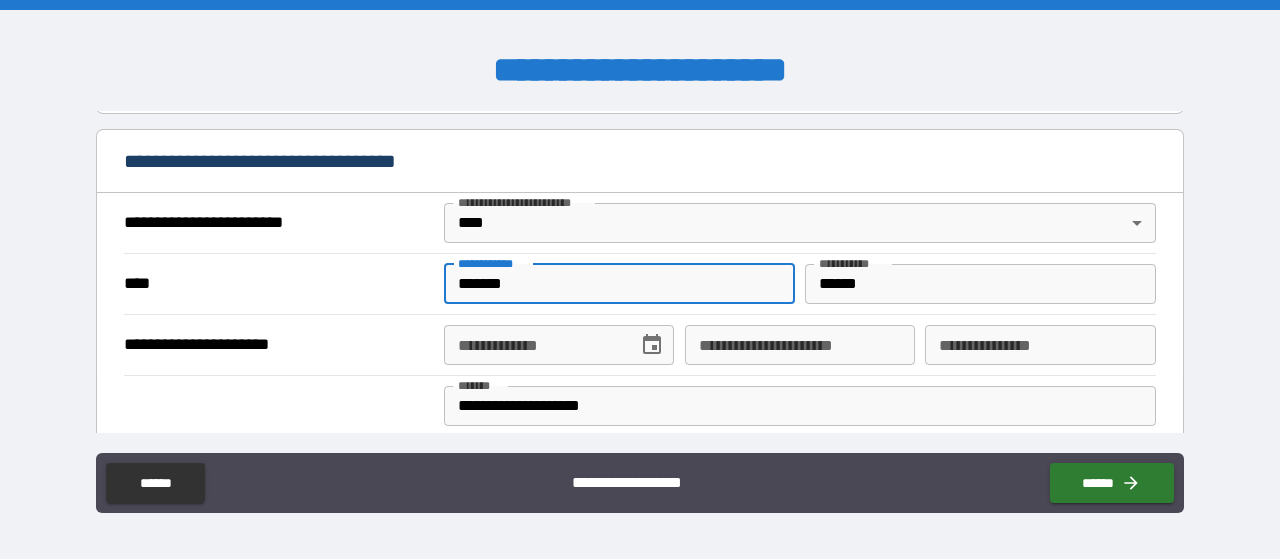 click on "**********" at bounding box center [534, 345] 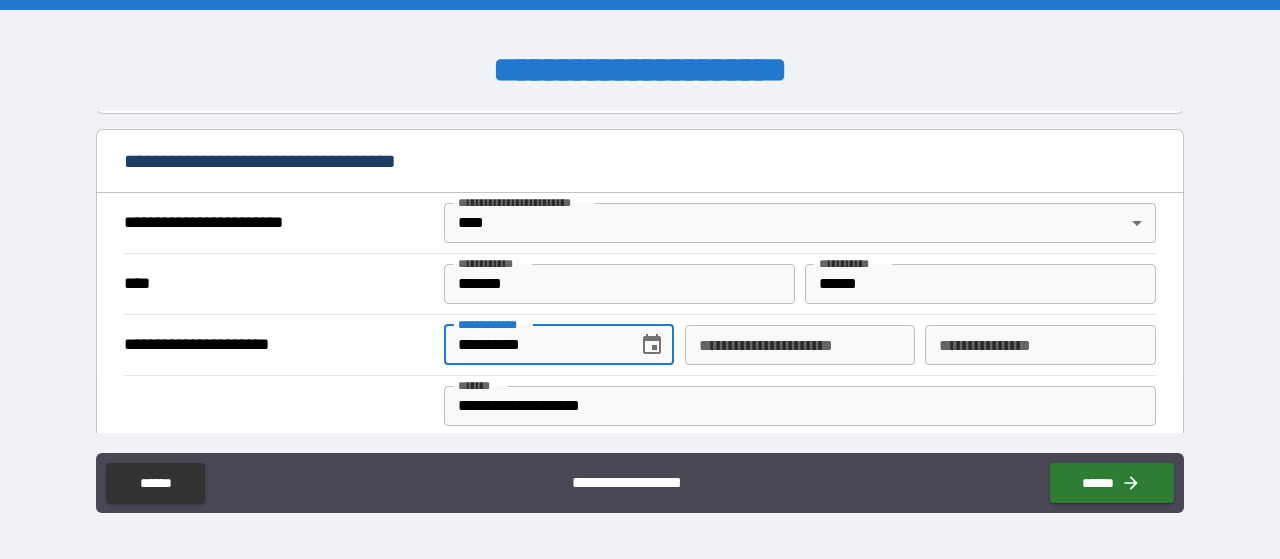 type on "**********" 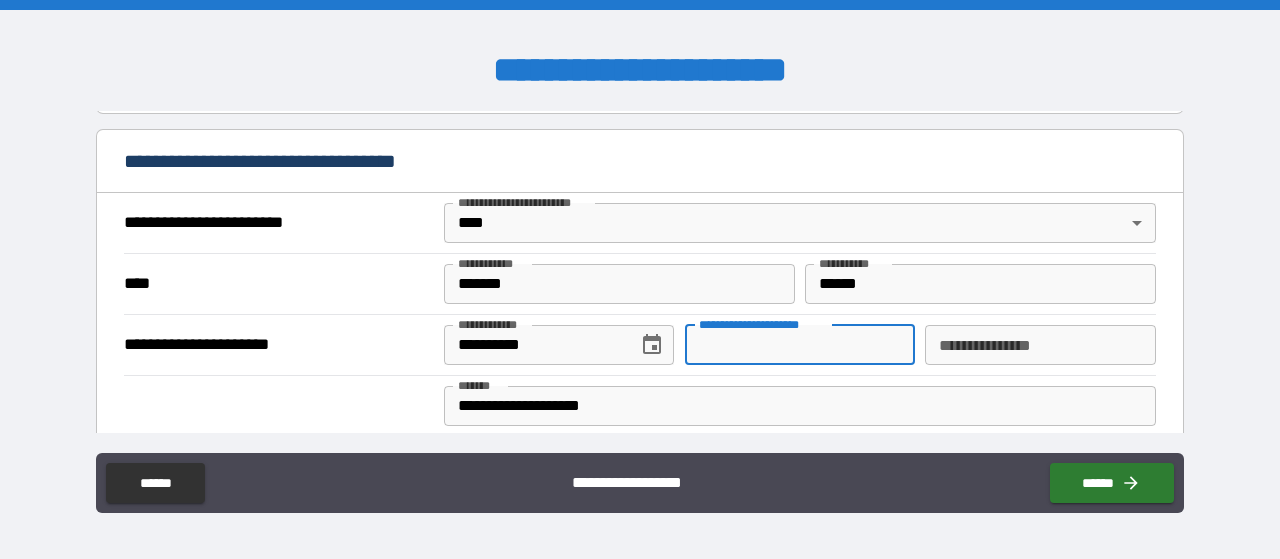 click on "**********" at bounding box center (800, 345) 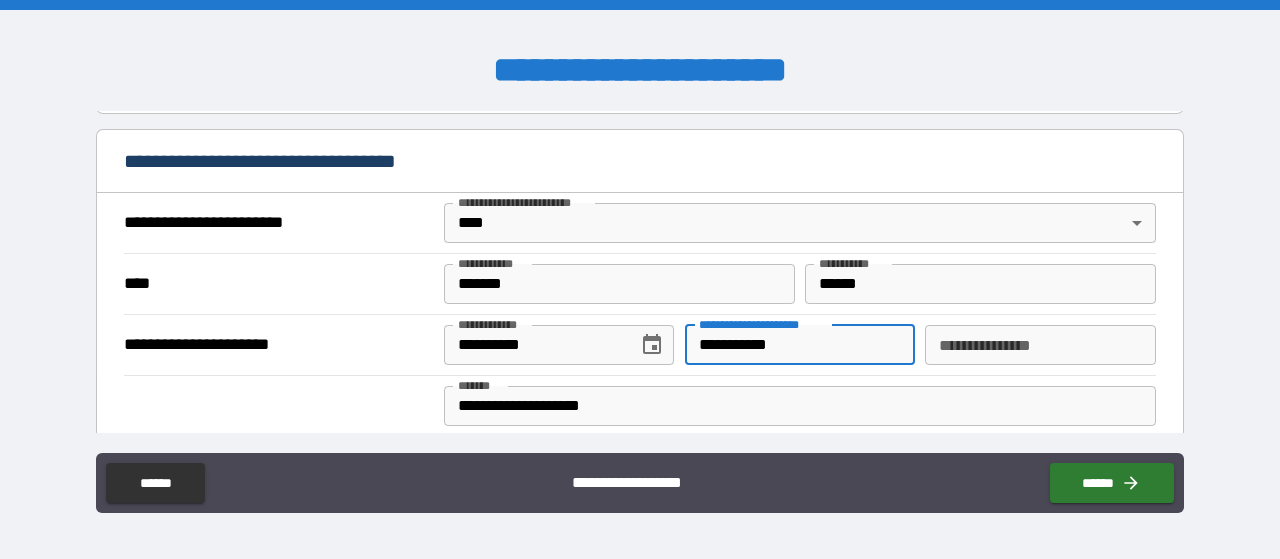 type on "**********" 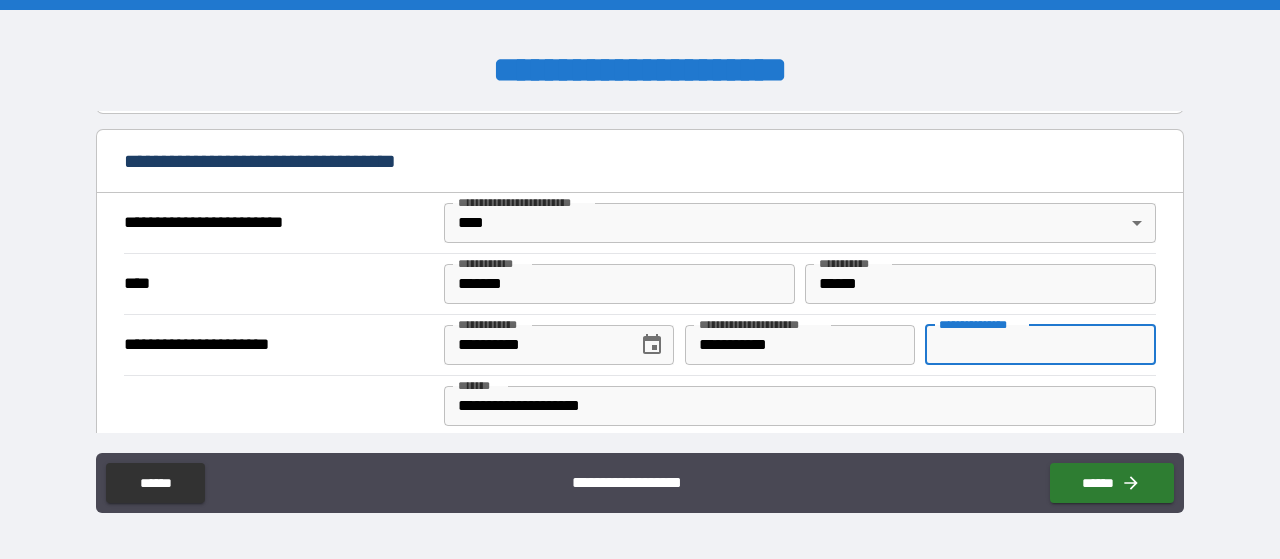 click on "**********" at bounding box center [1040, 345] 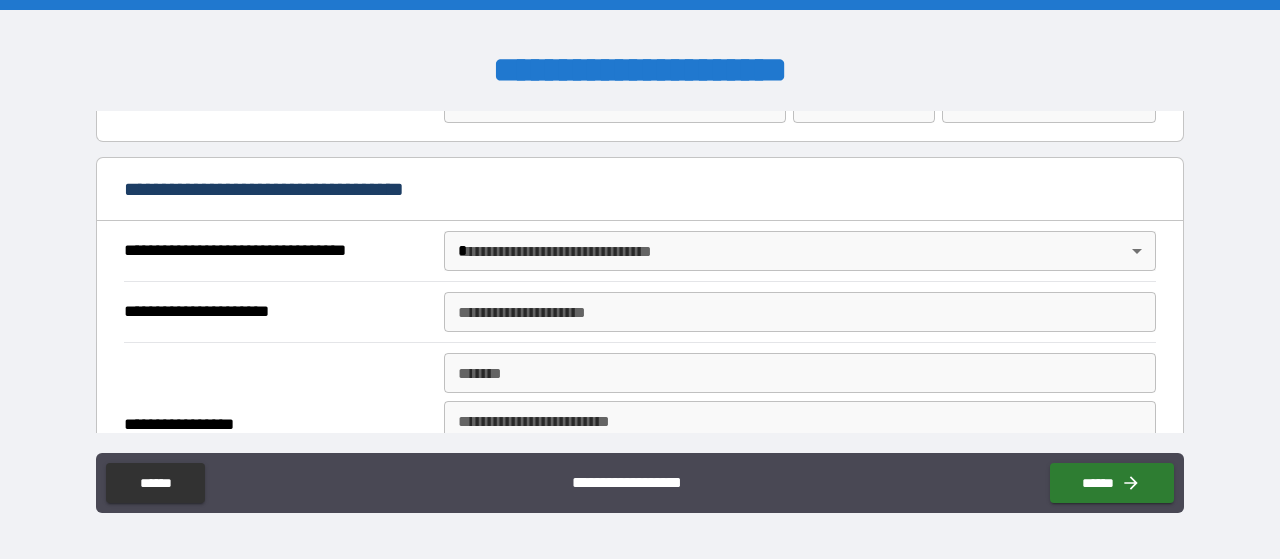 scroll, scrollTop: 1097, scrollLeft: 0, axis: vertical 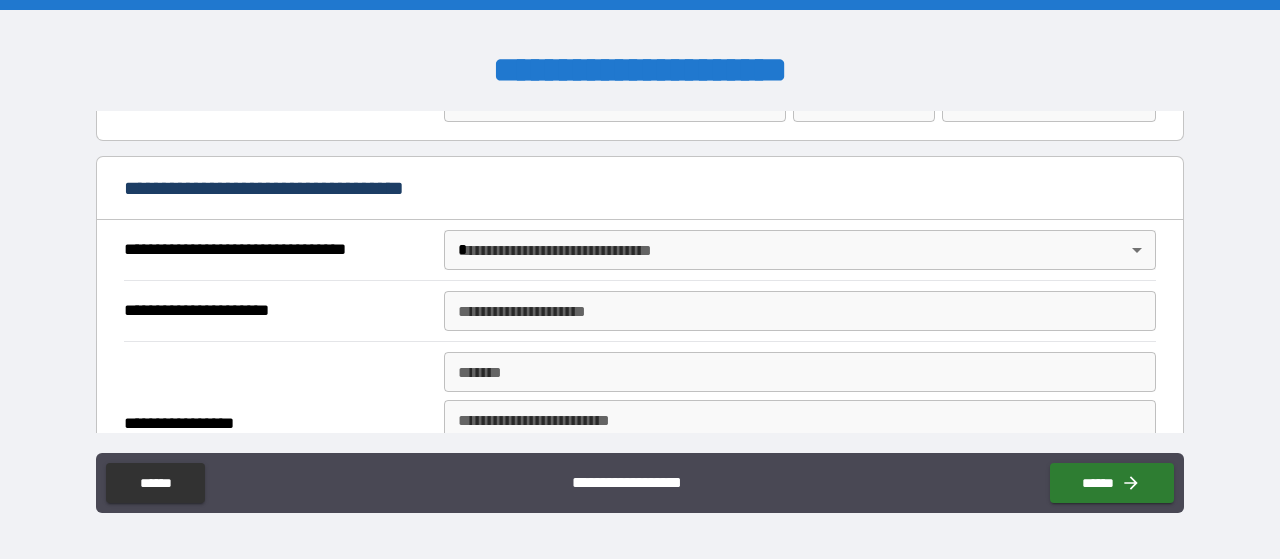 type on "**********" 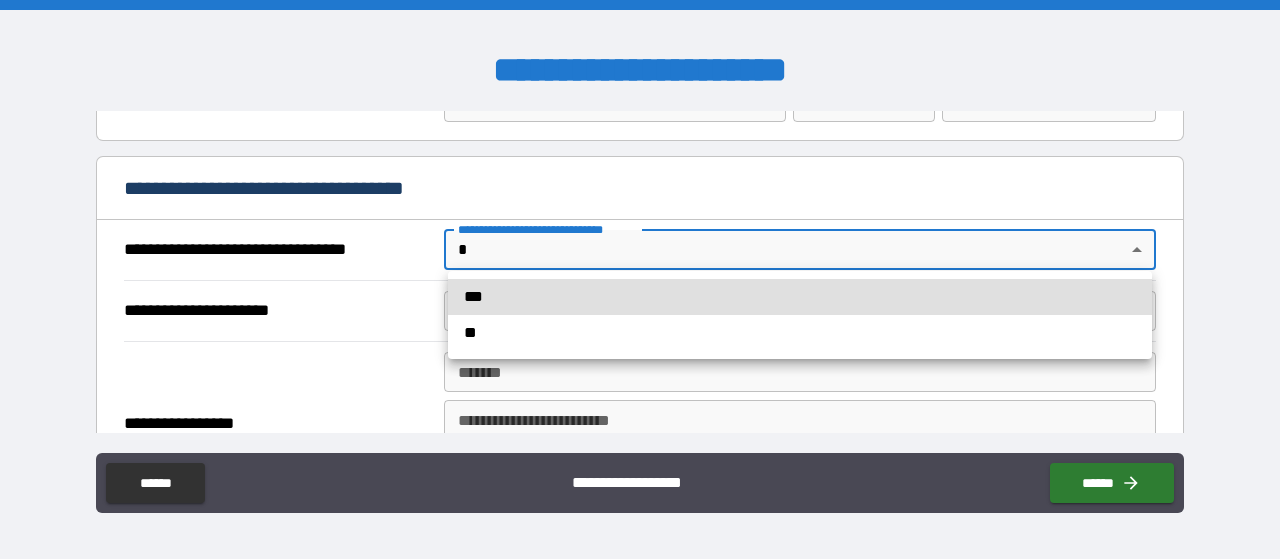 click on "**" at bounding box center [800, 333] 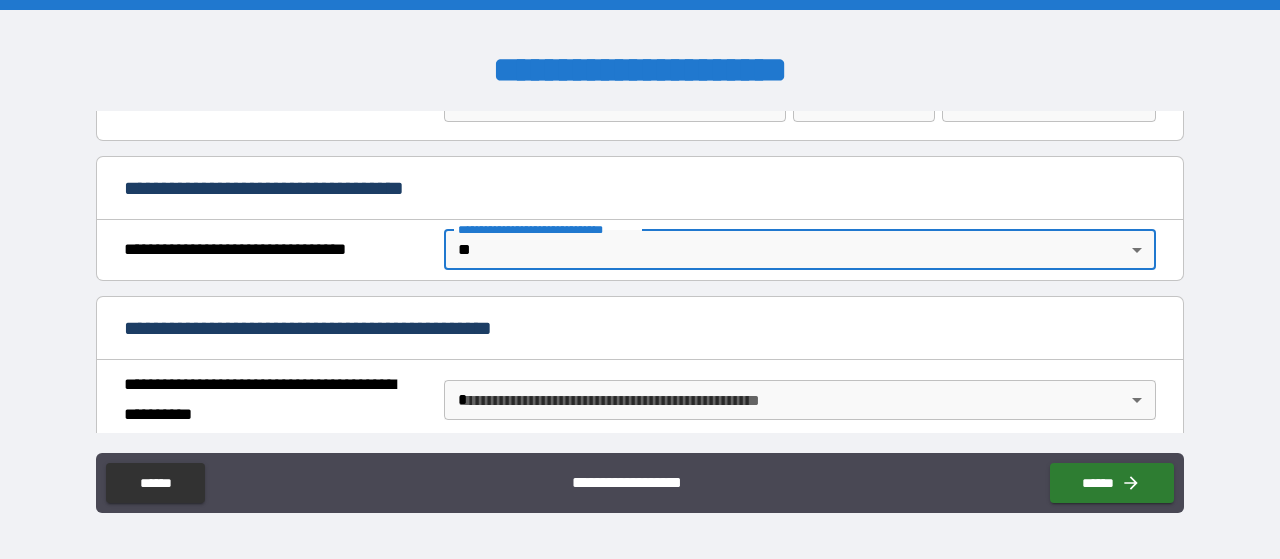 click on "**********" at bounding box center [640, 279] 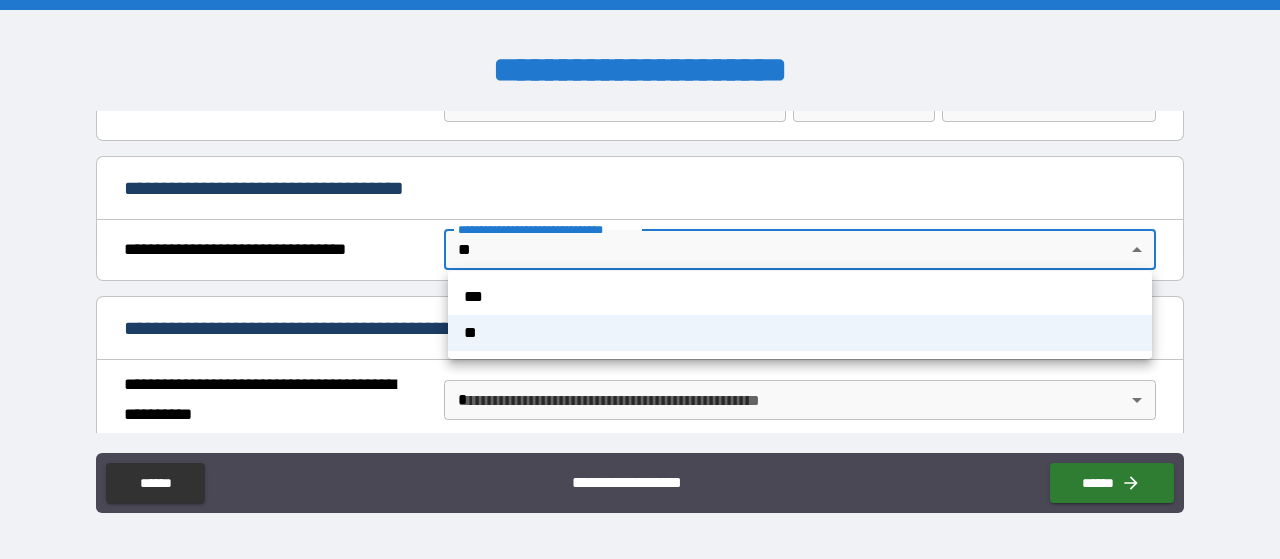 click on "***" at bounding box center (800, 297) 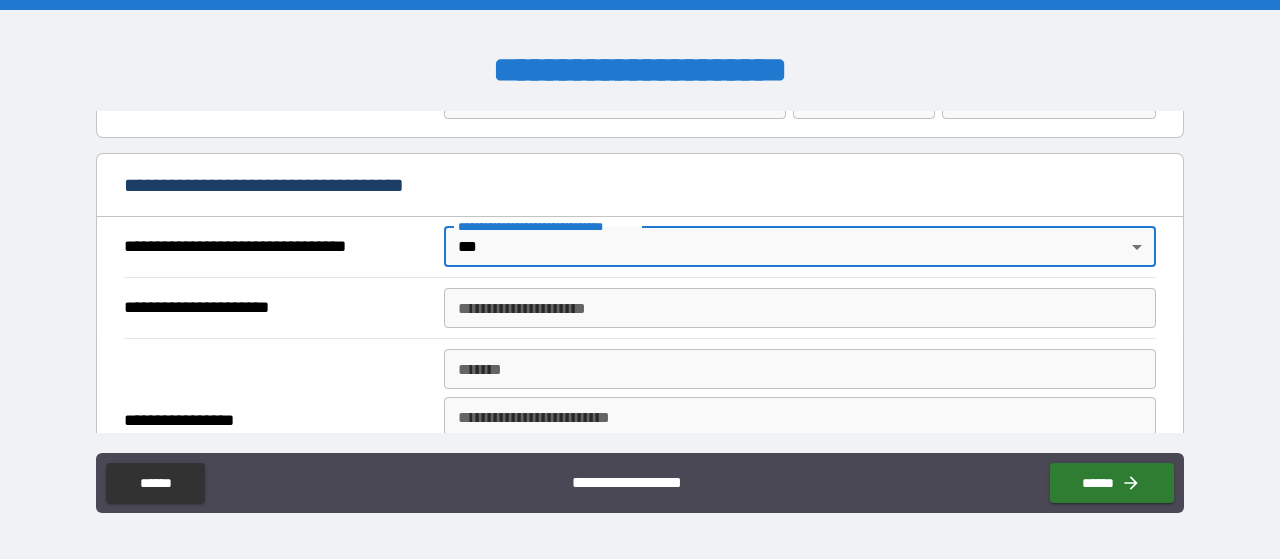 scroll, scrollTop: 1098, scrollLeft: 0, axis: vertical 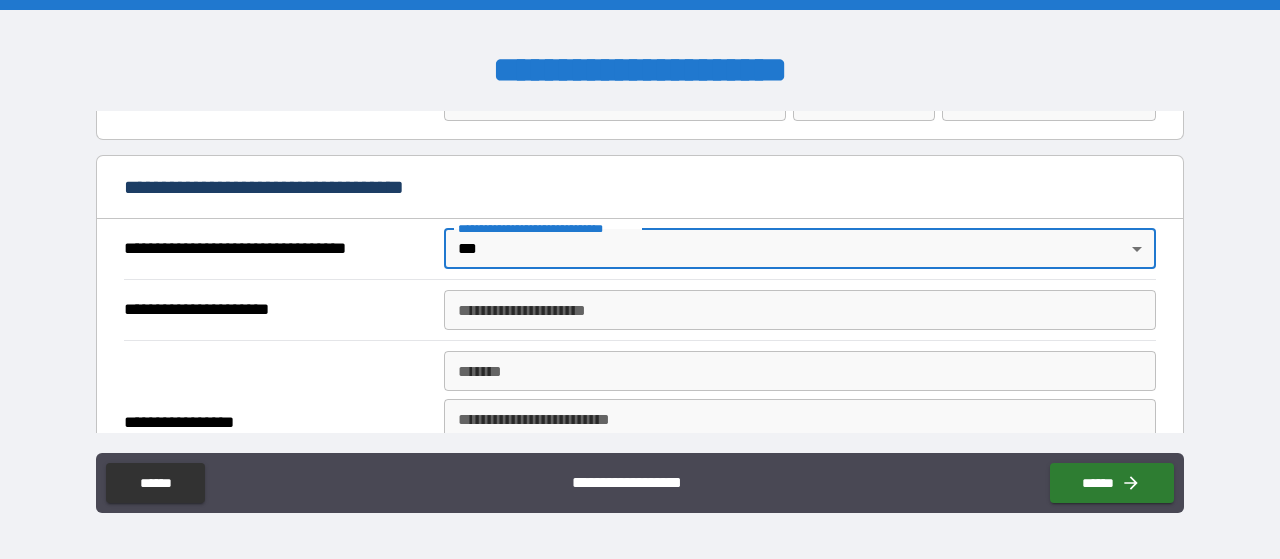 click on "**********" at bounding box center [640, 279] 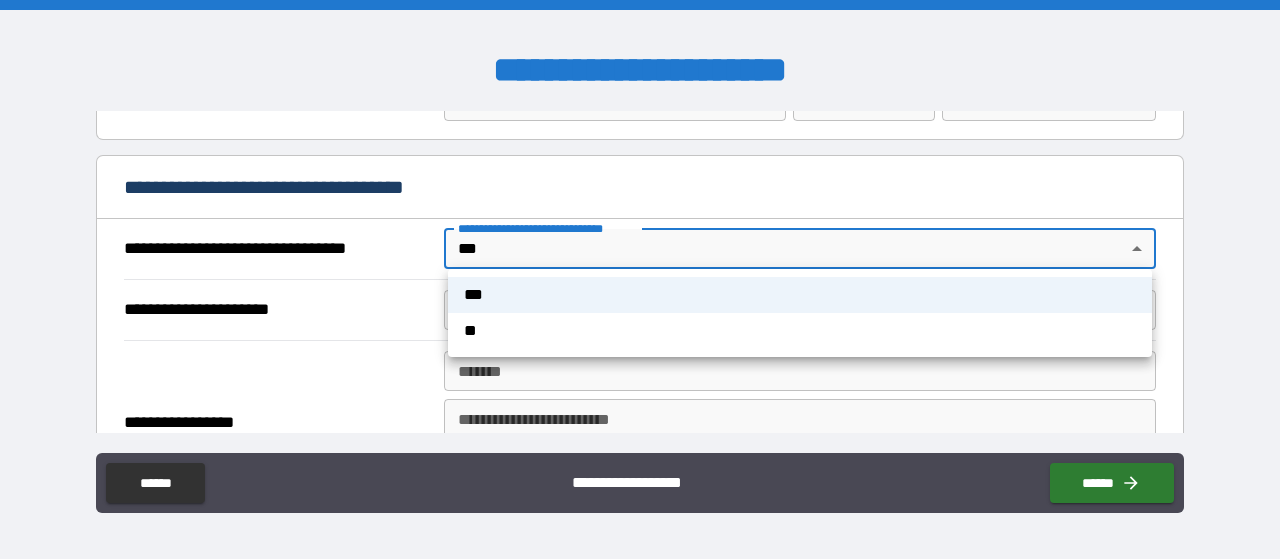 click on "**" at bounding box center (800, 331) 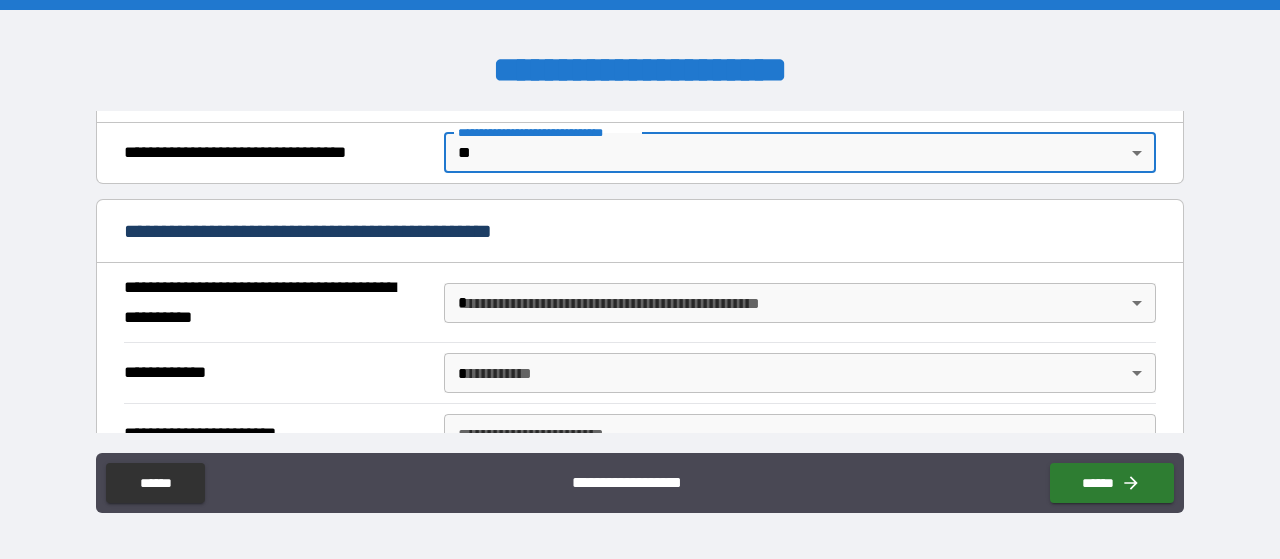 scroll, scrollTop: 1196, scrollLeft: 0, axis: vertical 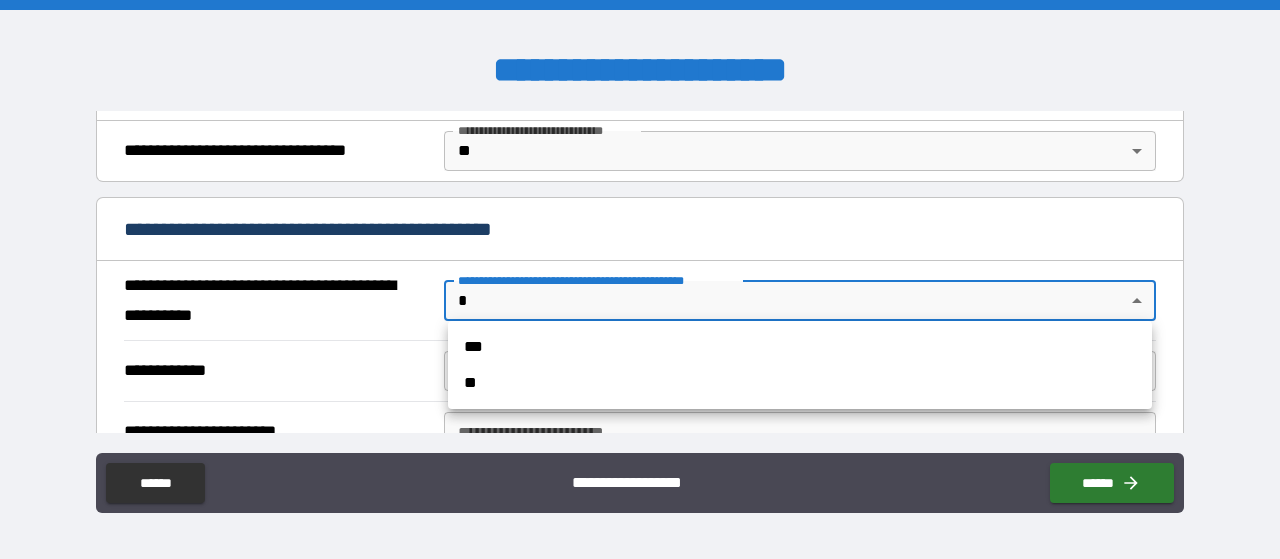 click on "**********" at bounding box center (640, 279) 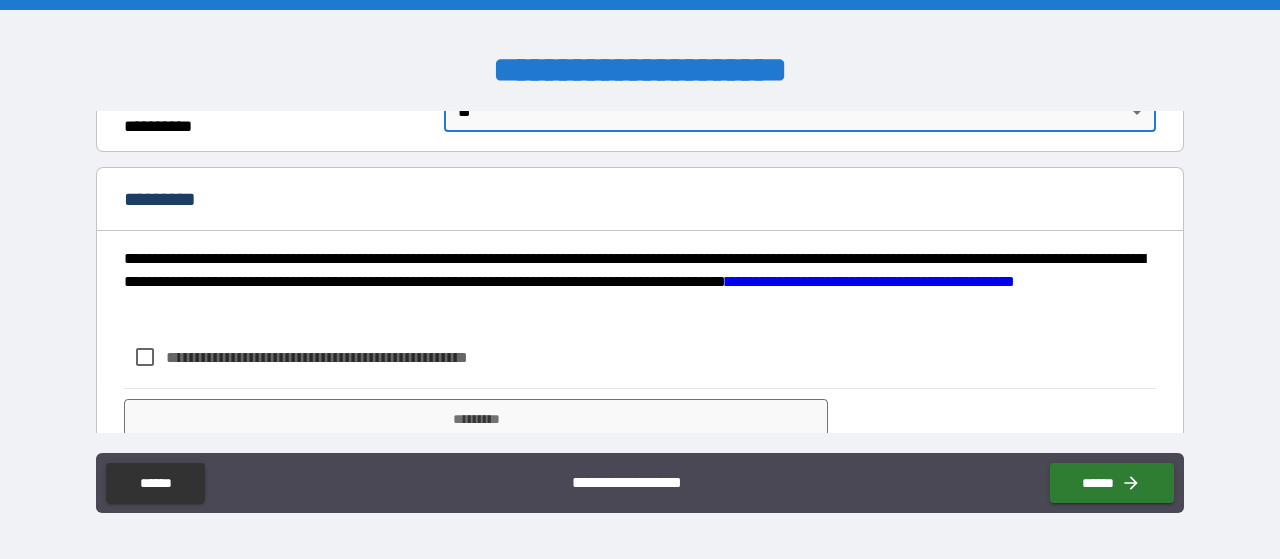 scroll, scrollTop: 1452, scrollLeft: 0, axis: vertical 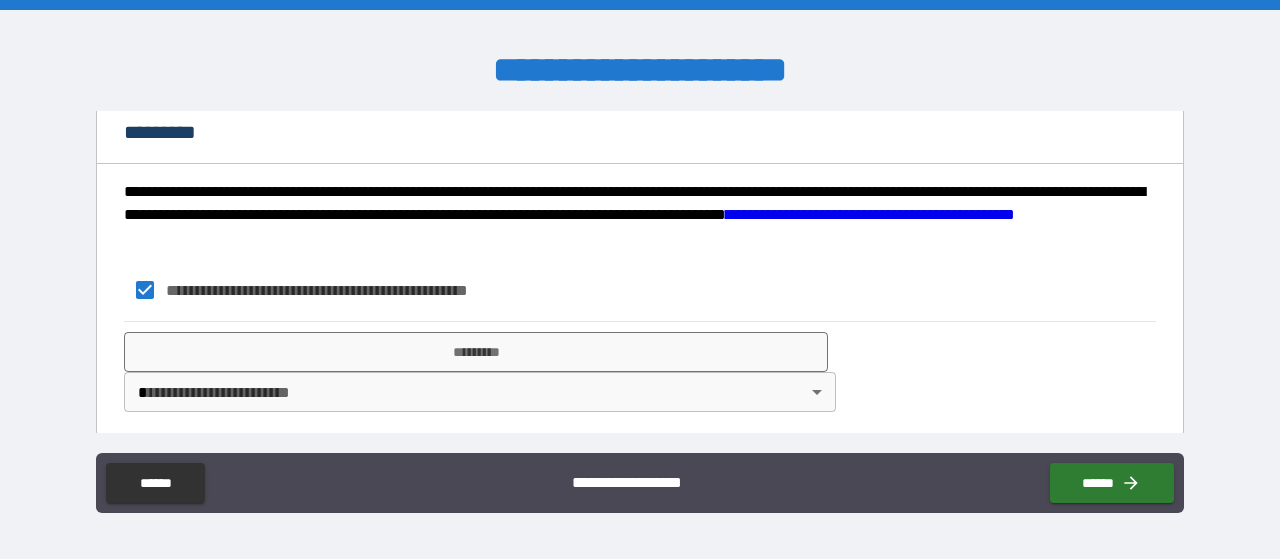 click on "**********" at bounding box center [640, 279] 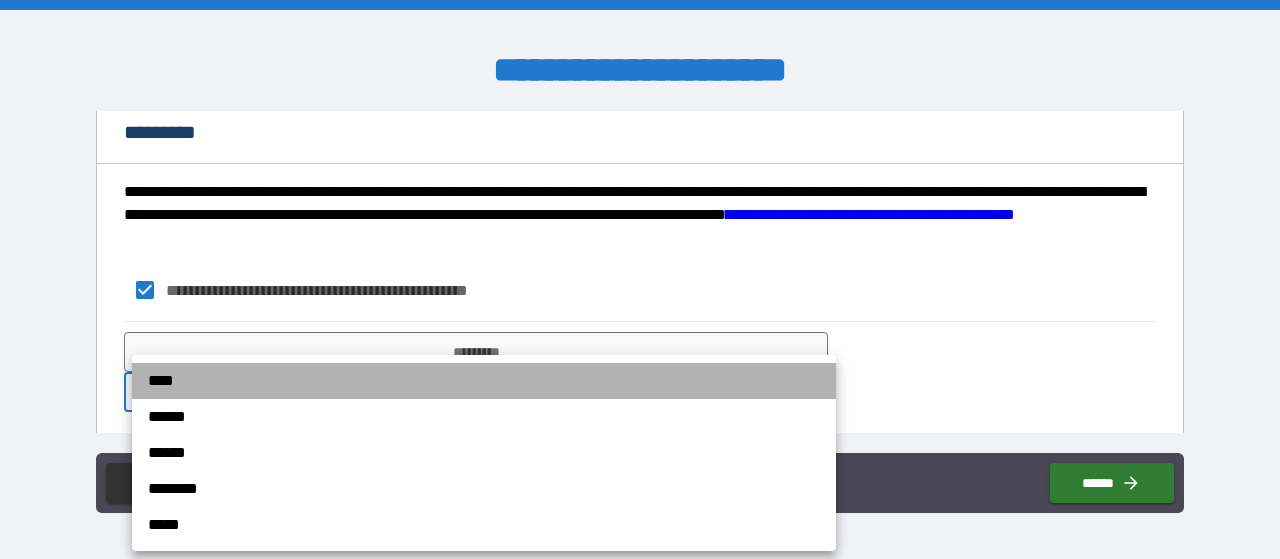 click on "****" at bounding box center [484, 381] 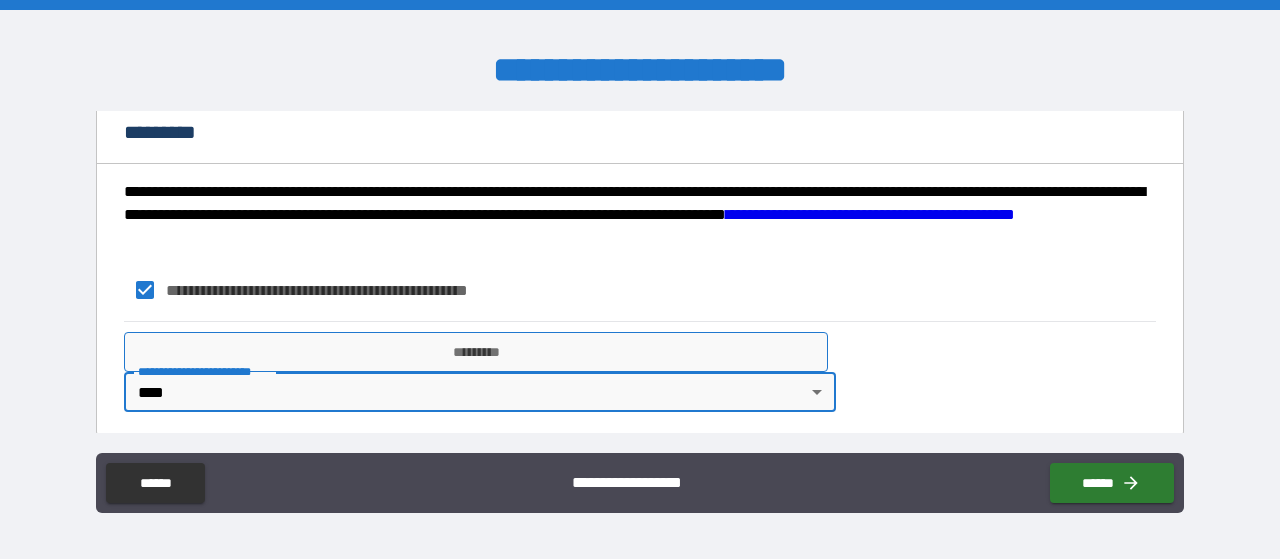click on "*********" at bounding box center [476, 352] 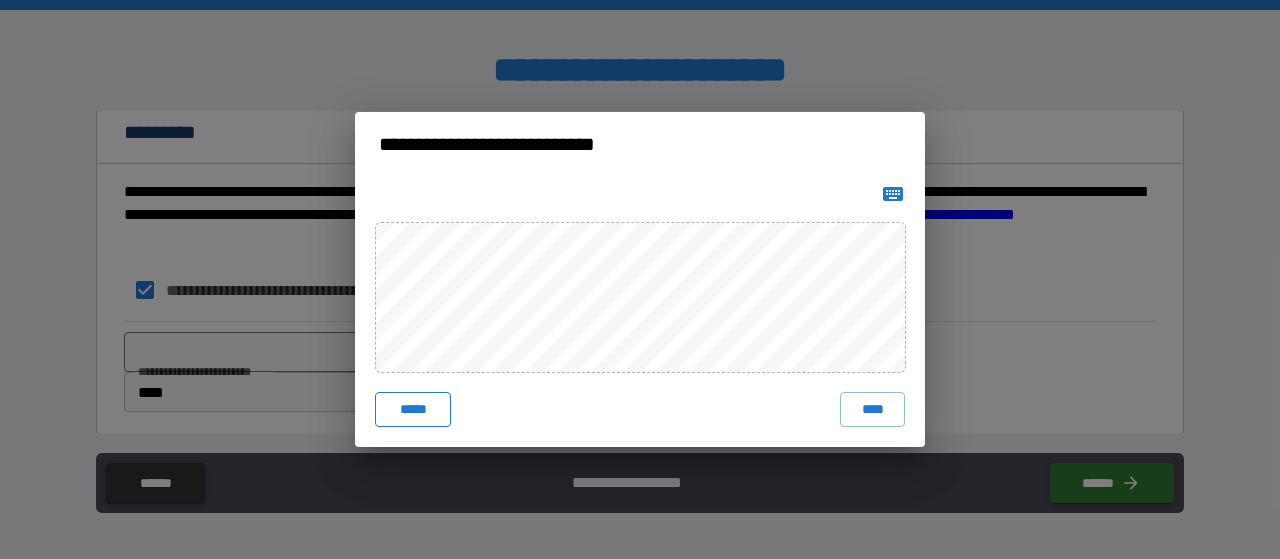 click on "*****" at bounding box center (413, 410) 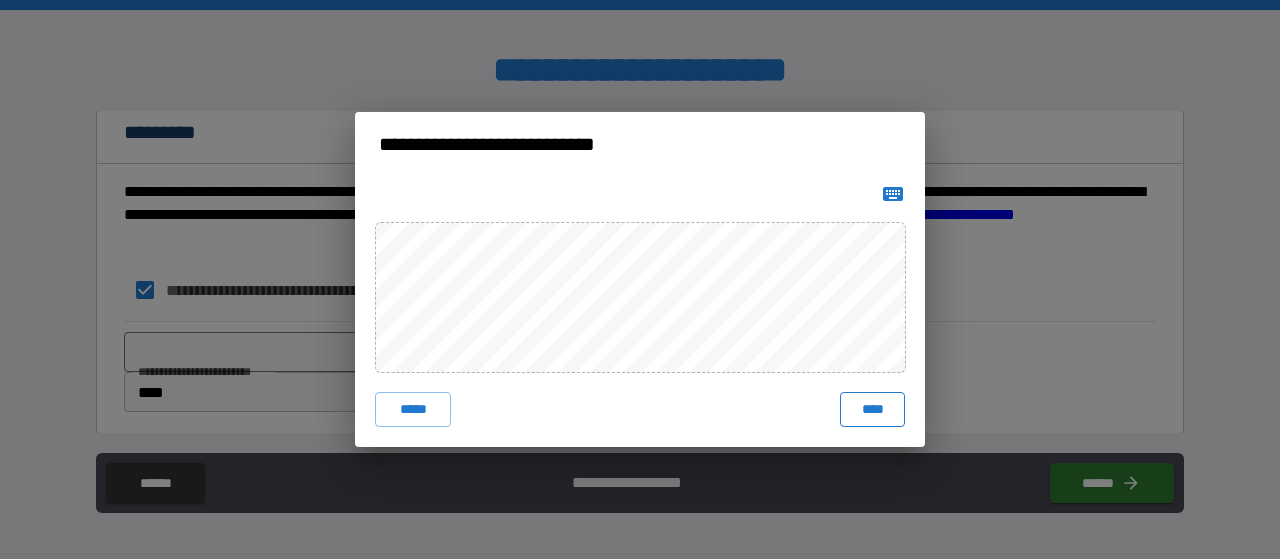 click on "****" at bounding box center [872, 410] 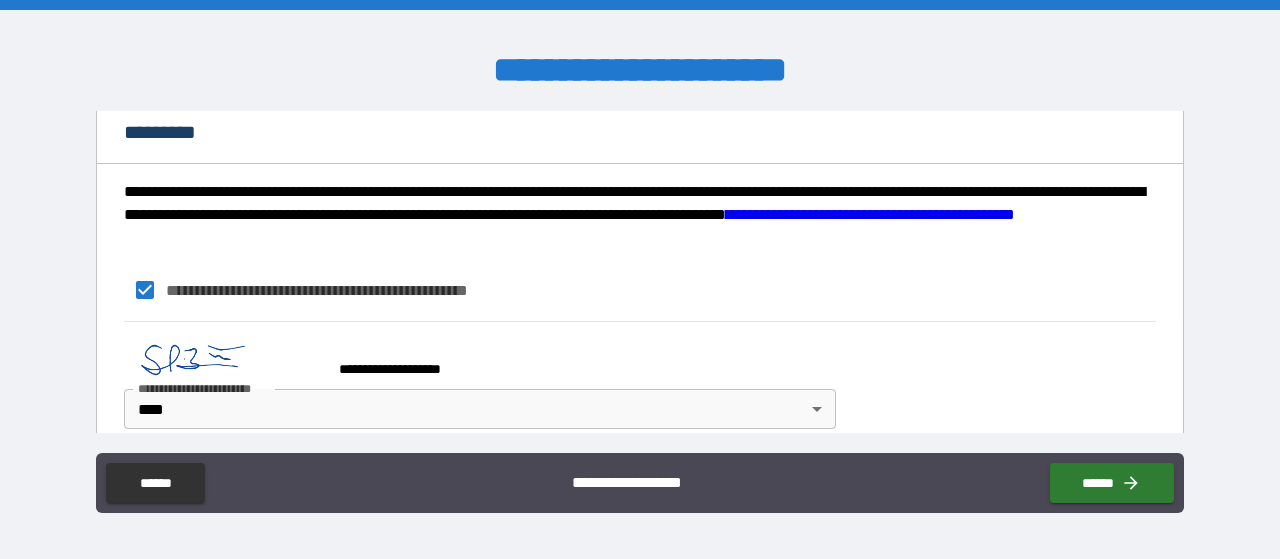 scroll, scrollTop: 1469, scrollLeft: 0, axis: vertical 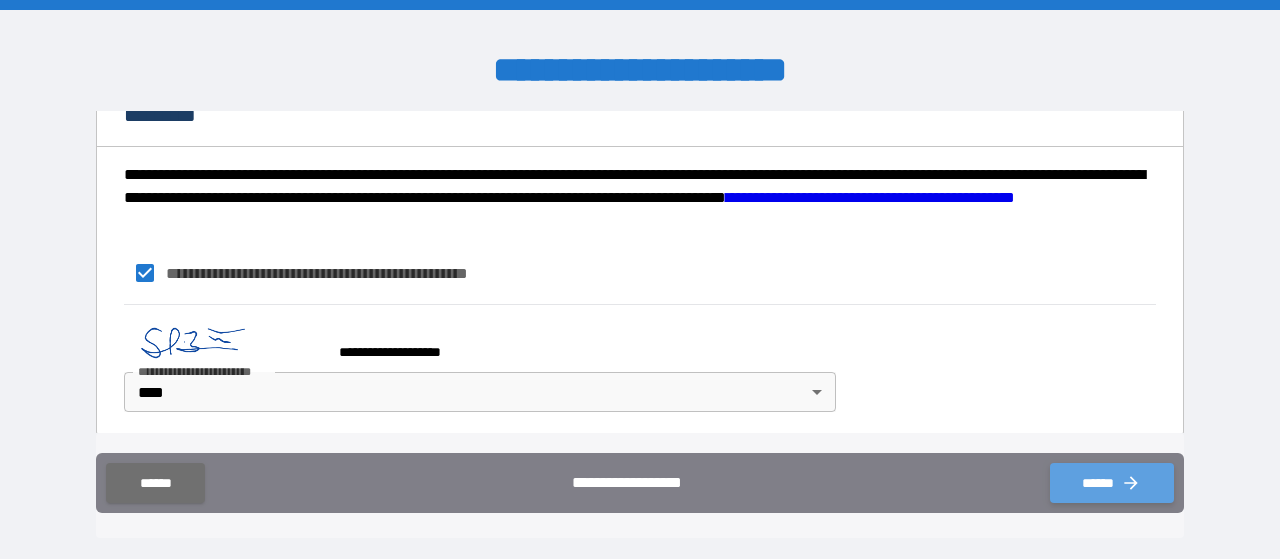 click 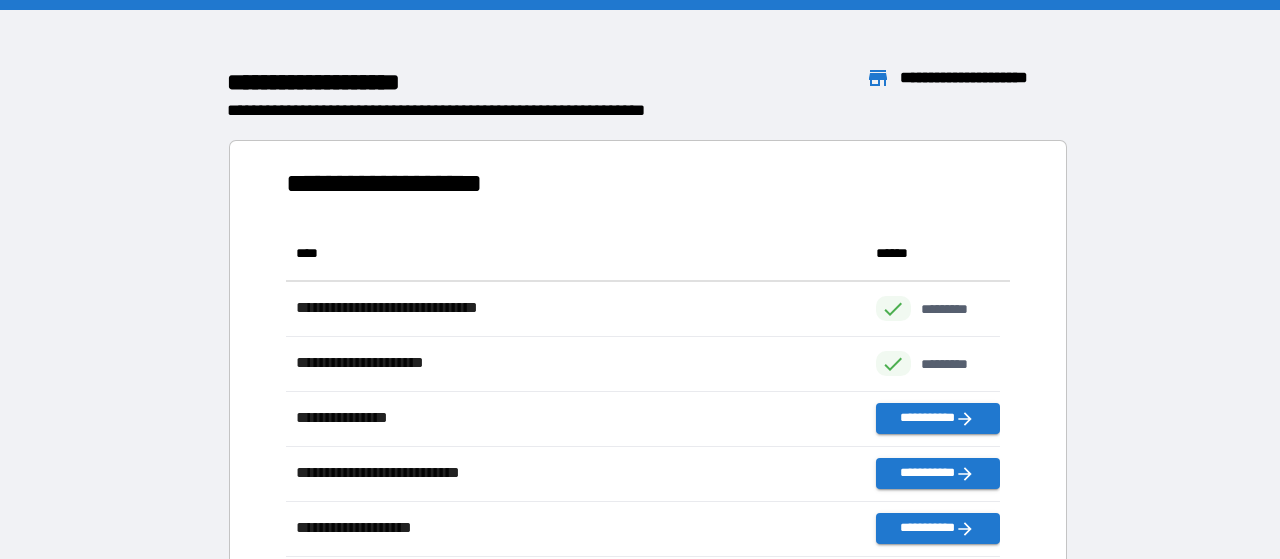 scroll, scrollTop: 16, scrollLeft: 16, axis: both 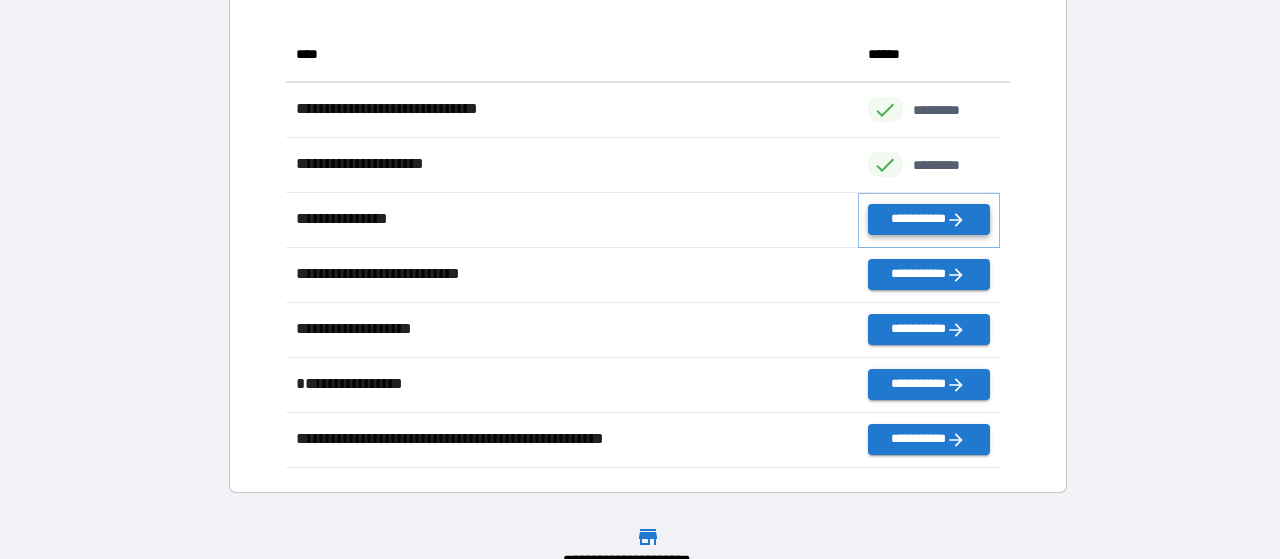 click on "**********" at bounding box center [929, 219] 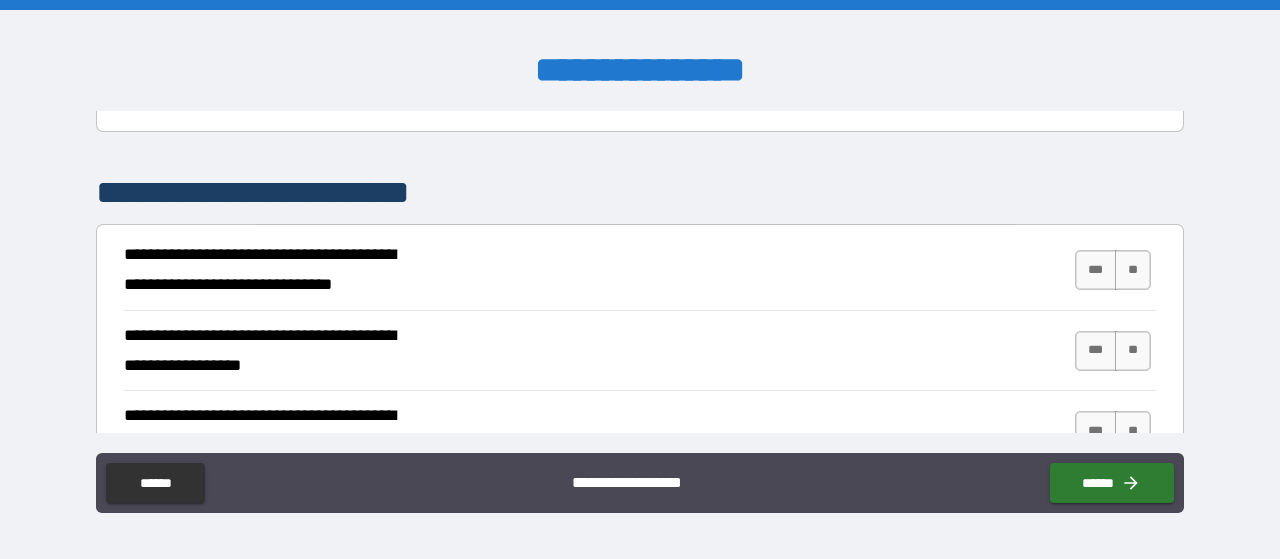 scroll, scrollTop: 299, scrollLeft: 0, axis: vertical 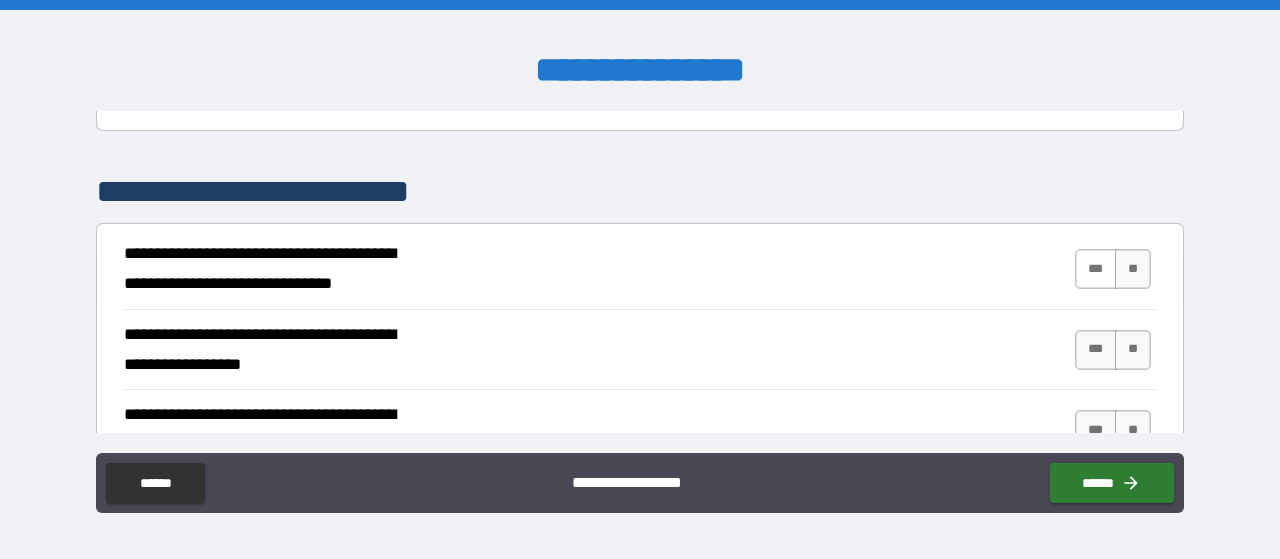 click on "***" at bounding box center (1096, 269) 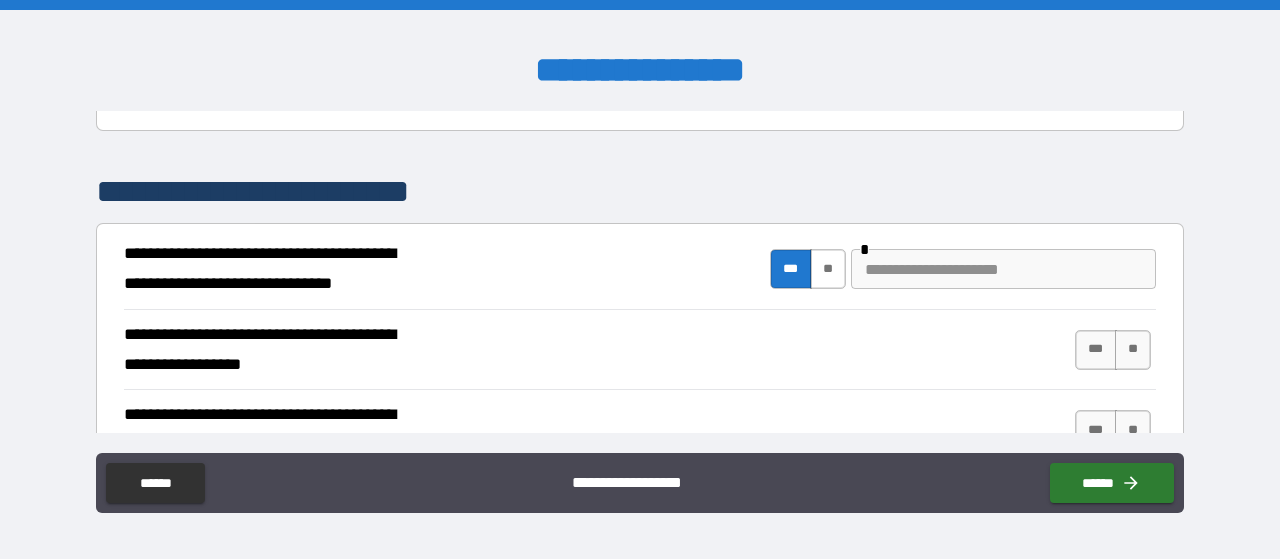 click on "**" at bounding box center (828, 269) 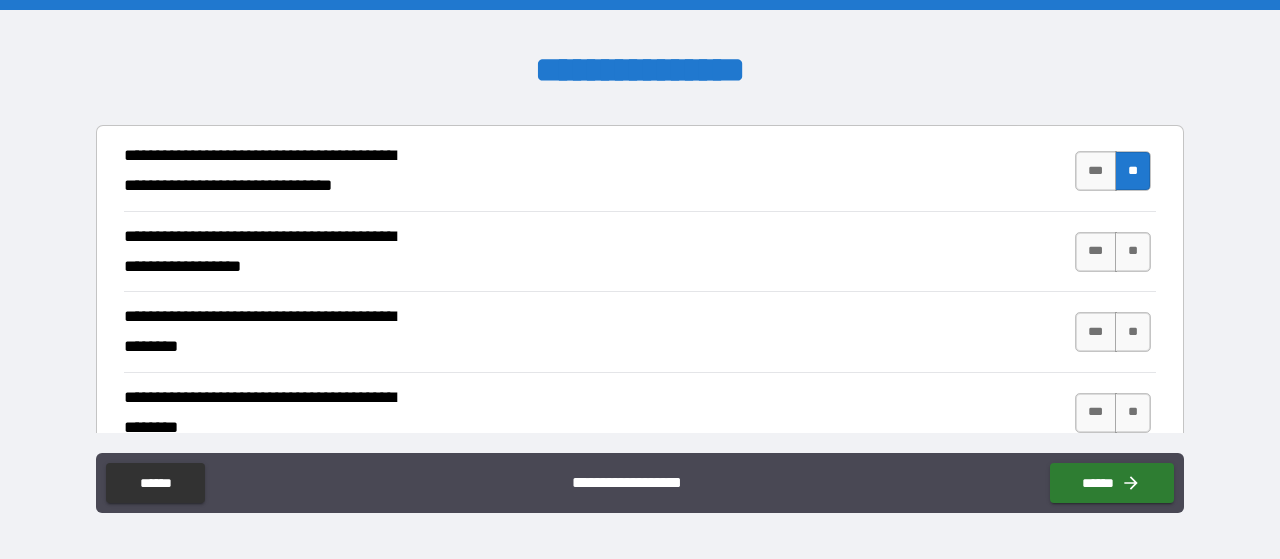 scroll, scrollTop: 399, scrollLeft: 0, axis: vertical 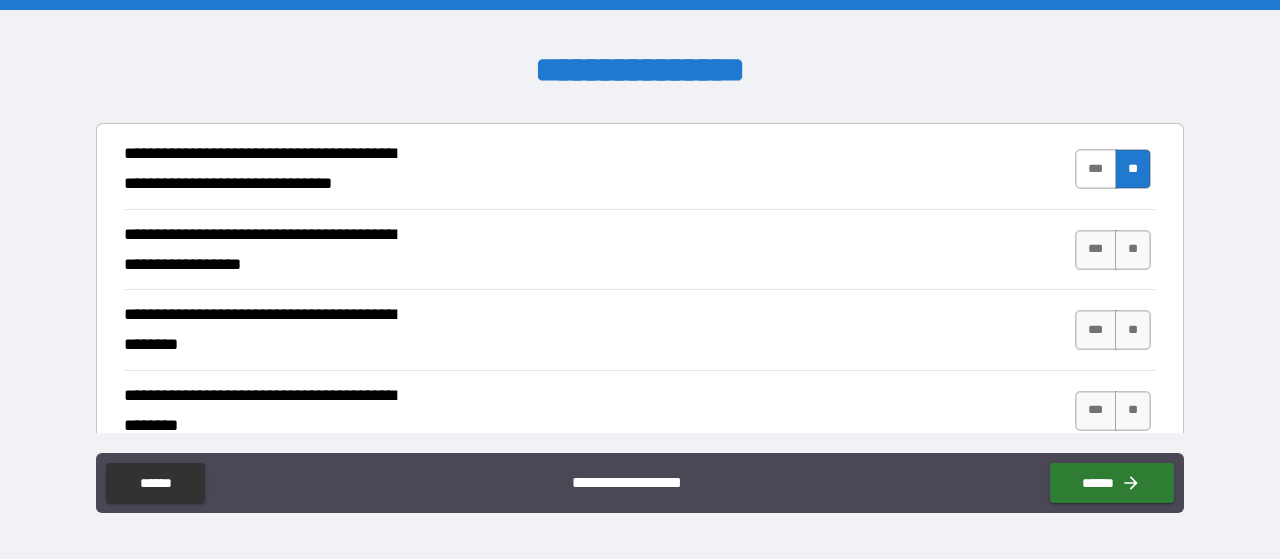 click on "***" at bounding box center (1096, 169) 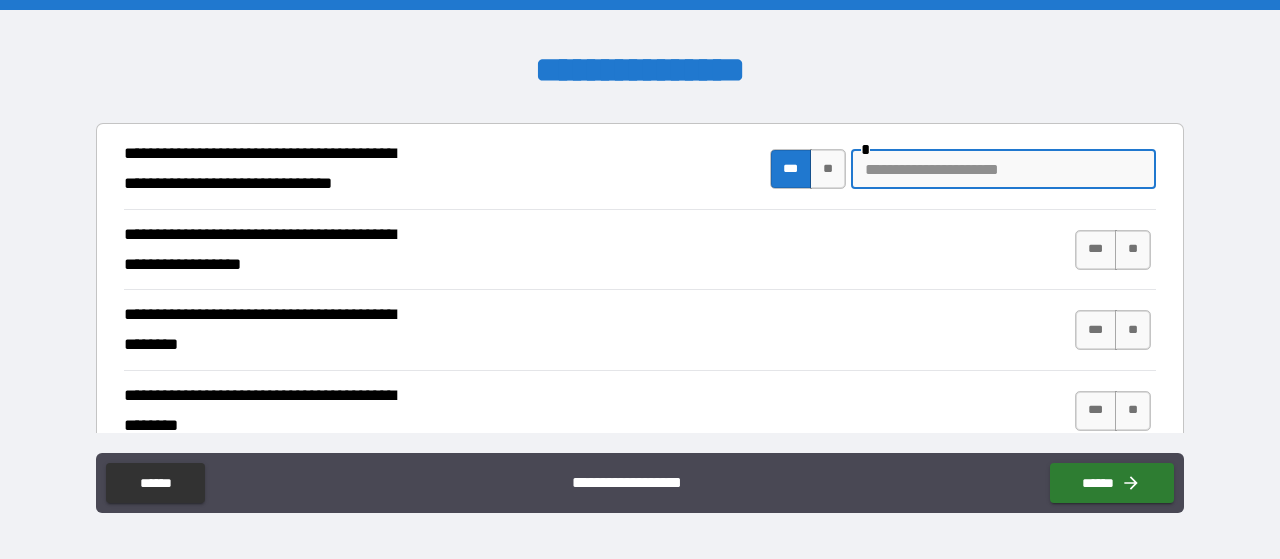 click at bounding box center (1003, 169) 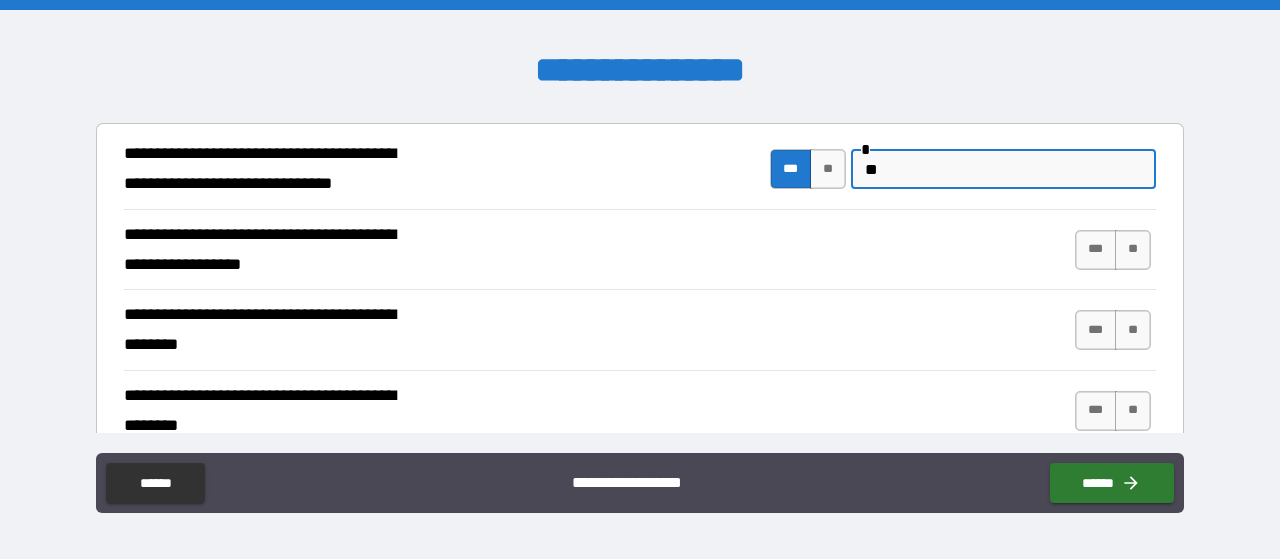 type on "*" 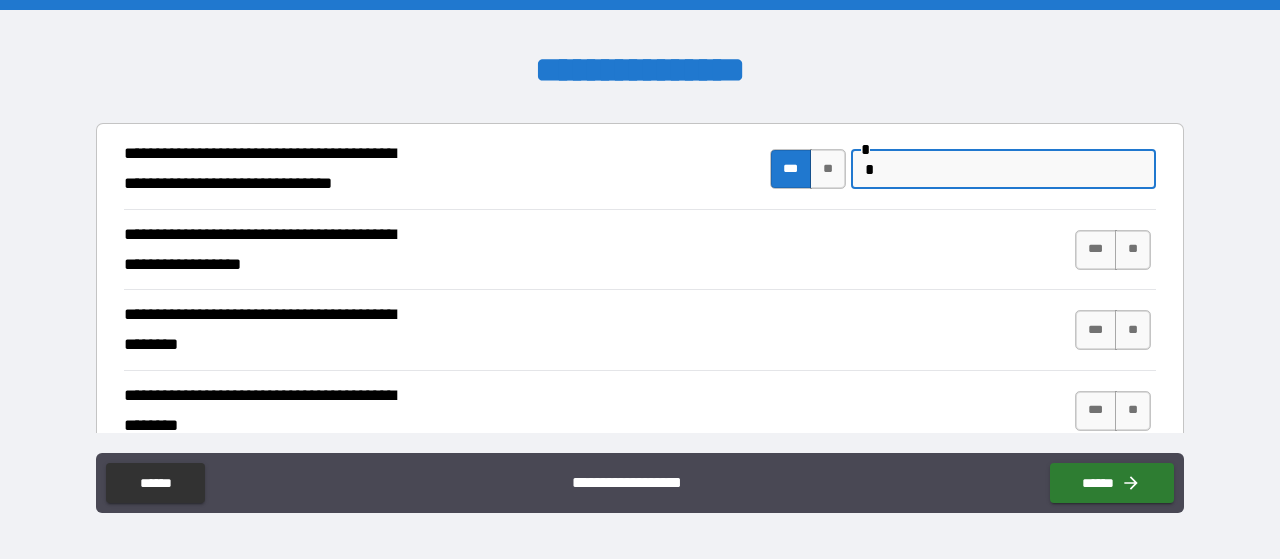 type 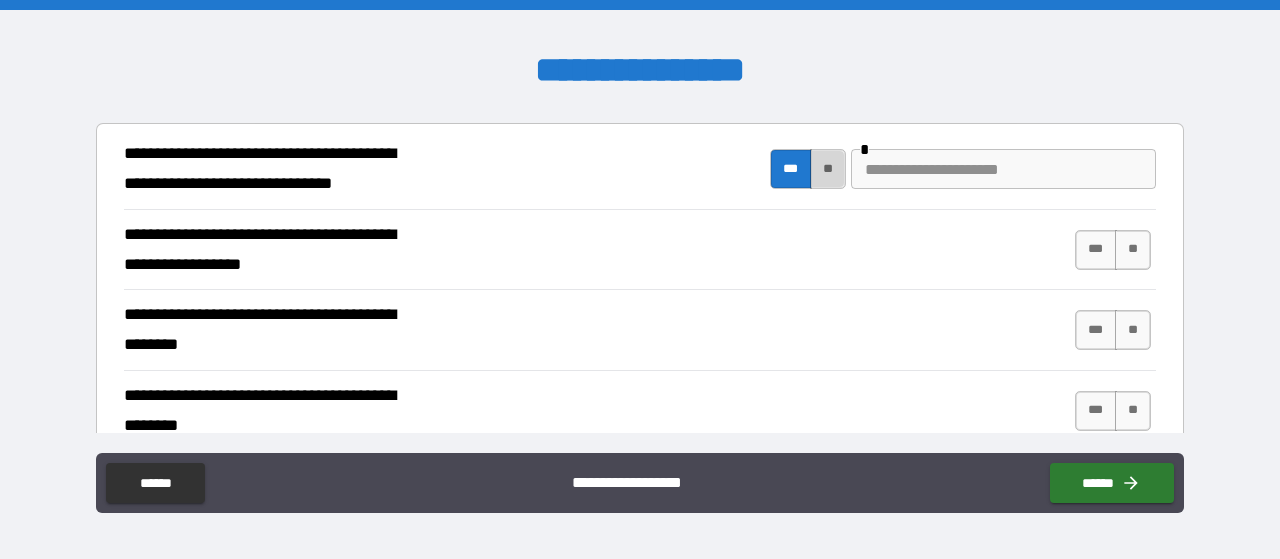 click on "**" at bounding box center (828, 169) 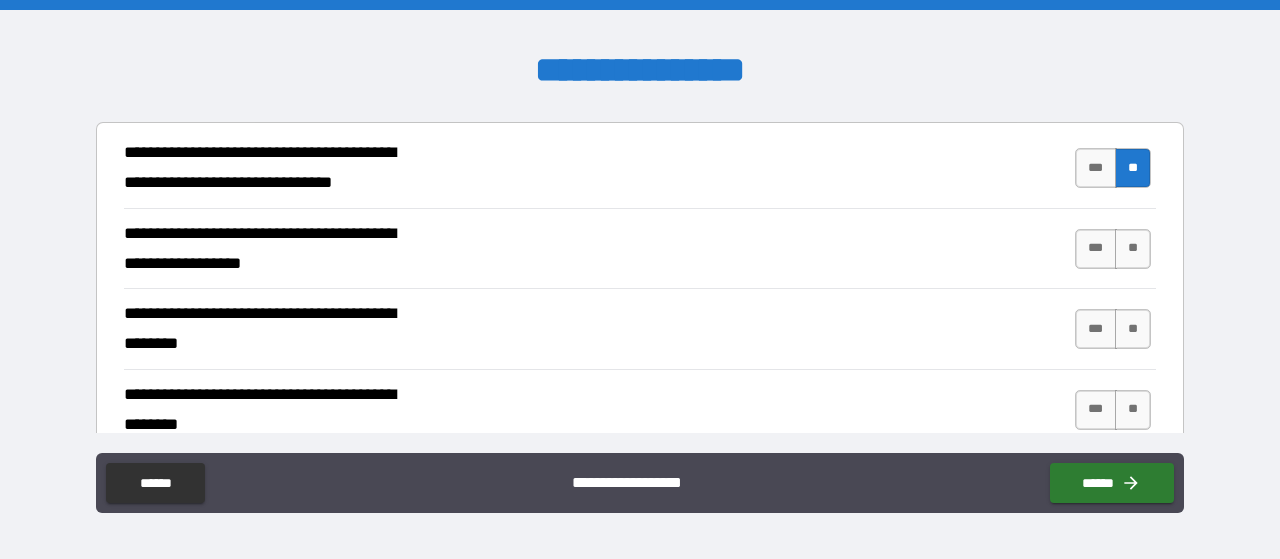 scroll, scrollTop: 400, scrollLeft: 0, axis: vertical 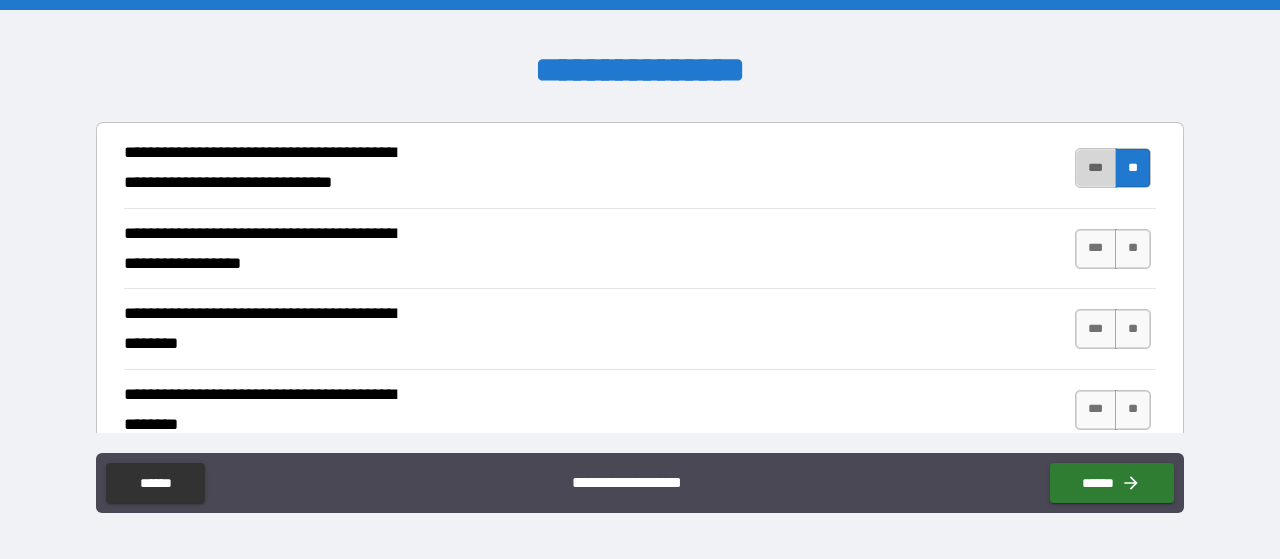 click on "***" at bounding box center [1096, 168] 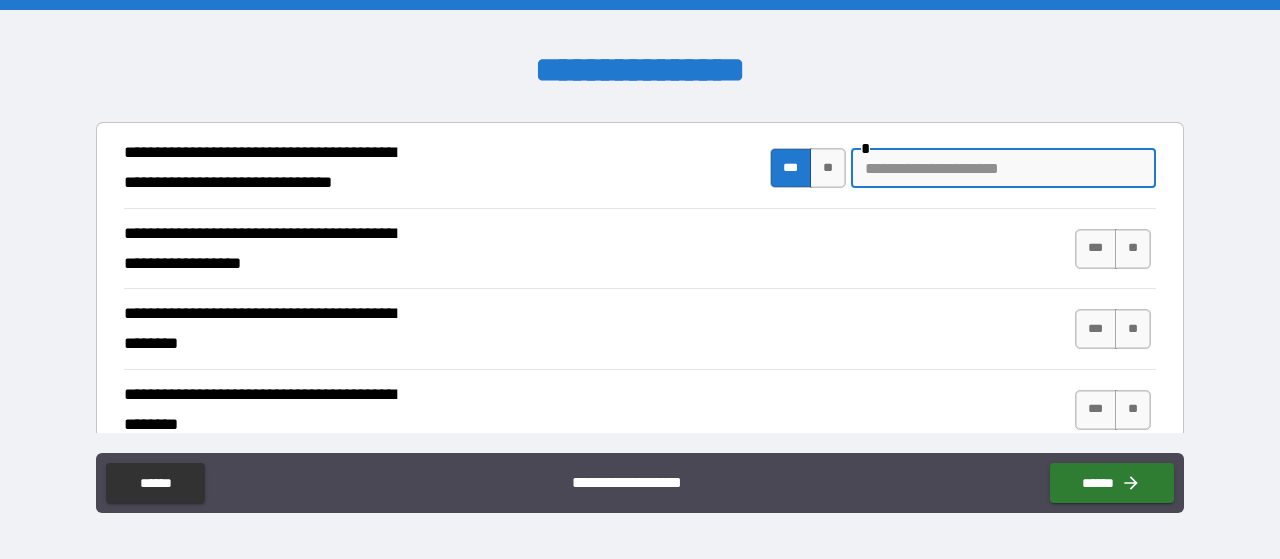 click at bounding box center [1003, 168] 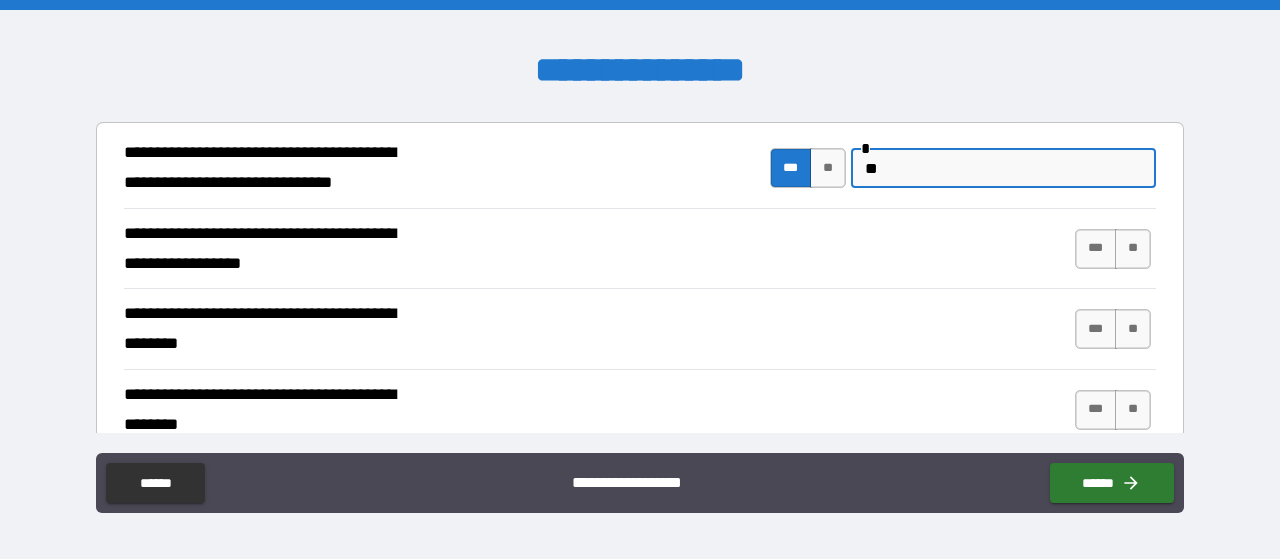 type on "*" 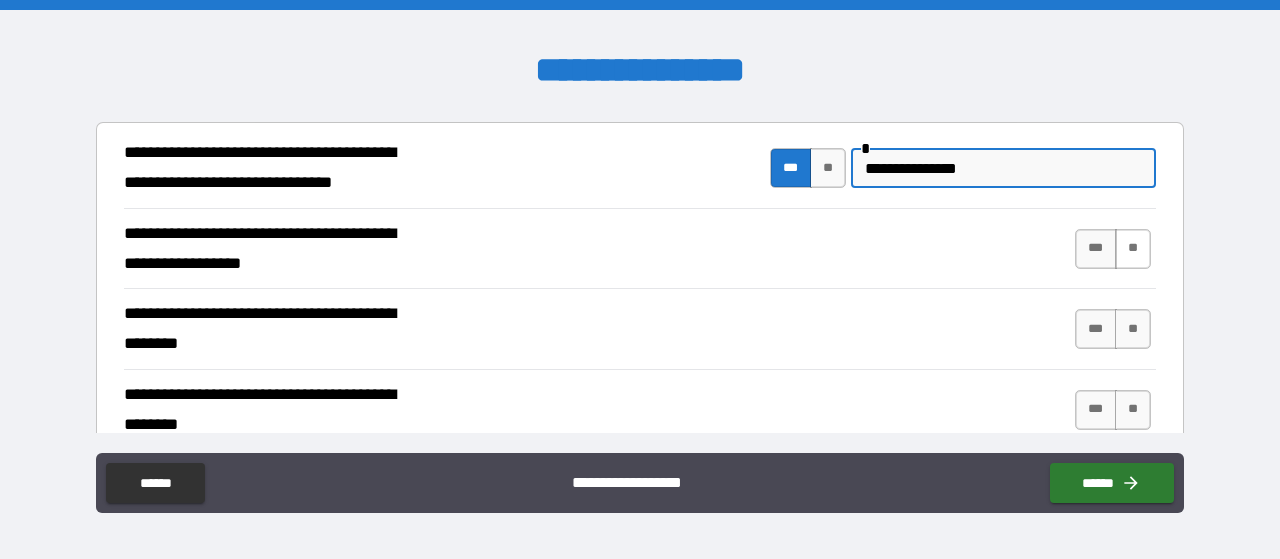 type on "**********" 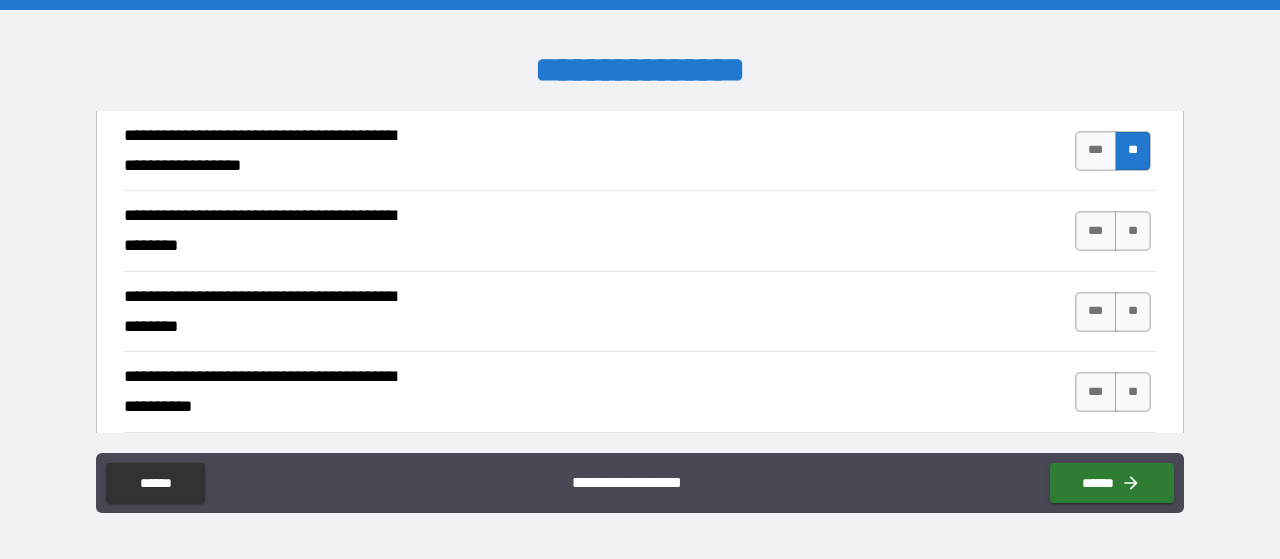 scroll, scrollTop: 499, scrollLeft: 0, axis: vertical 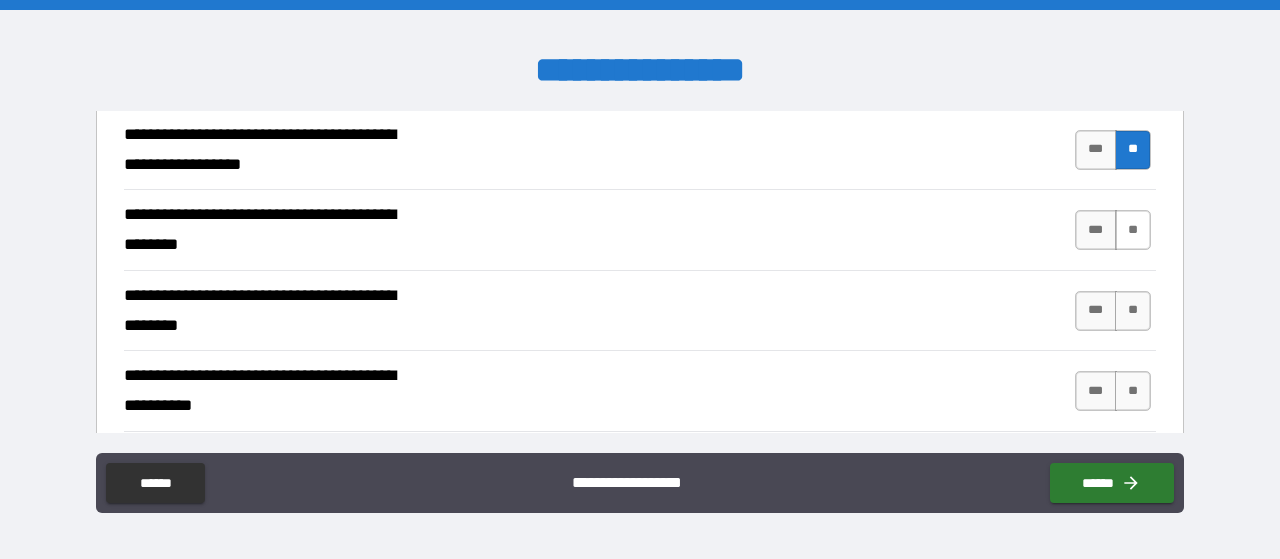 click on "**" at bounding box center (1133, 230) 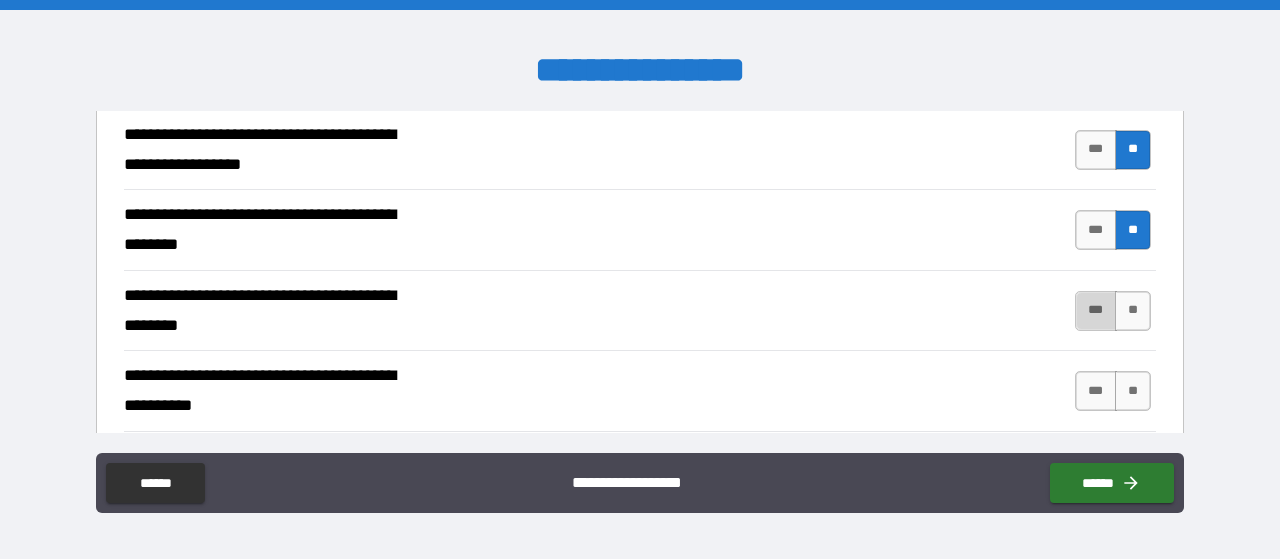 click on "***" at bounding box center (1096, 311) 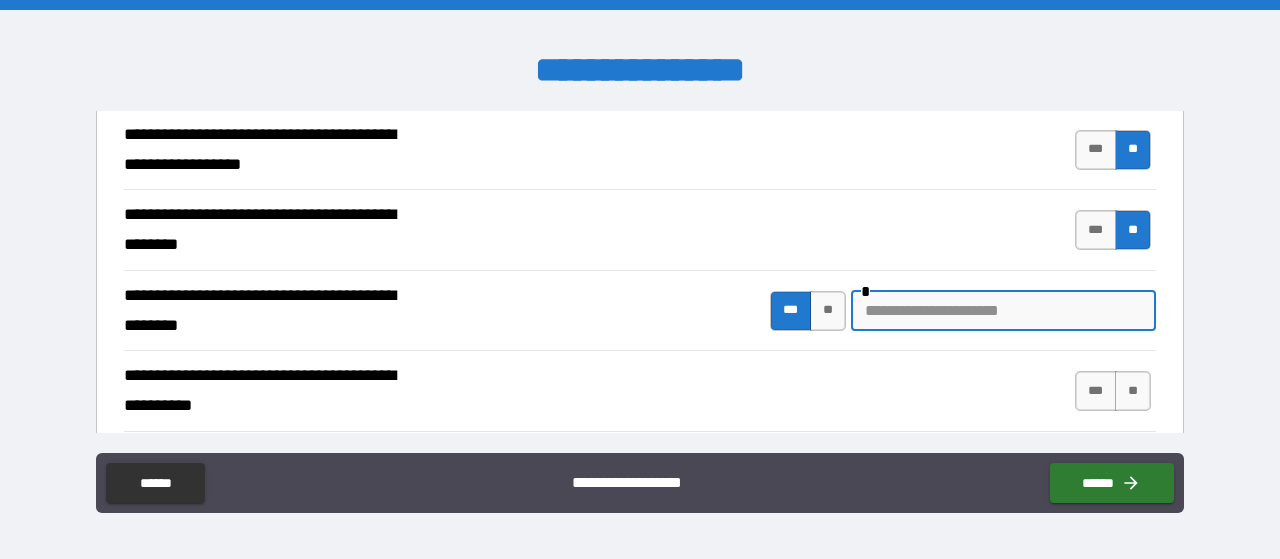 click at bounding box center [1003, 311] 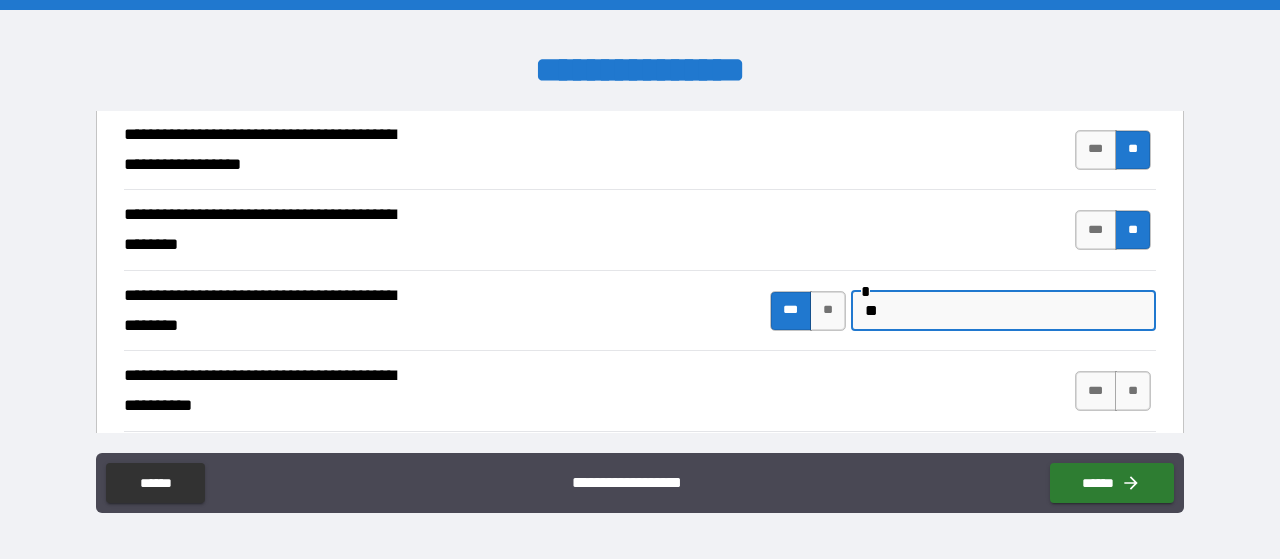 type on "*" 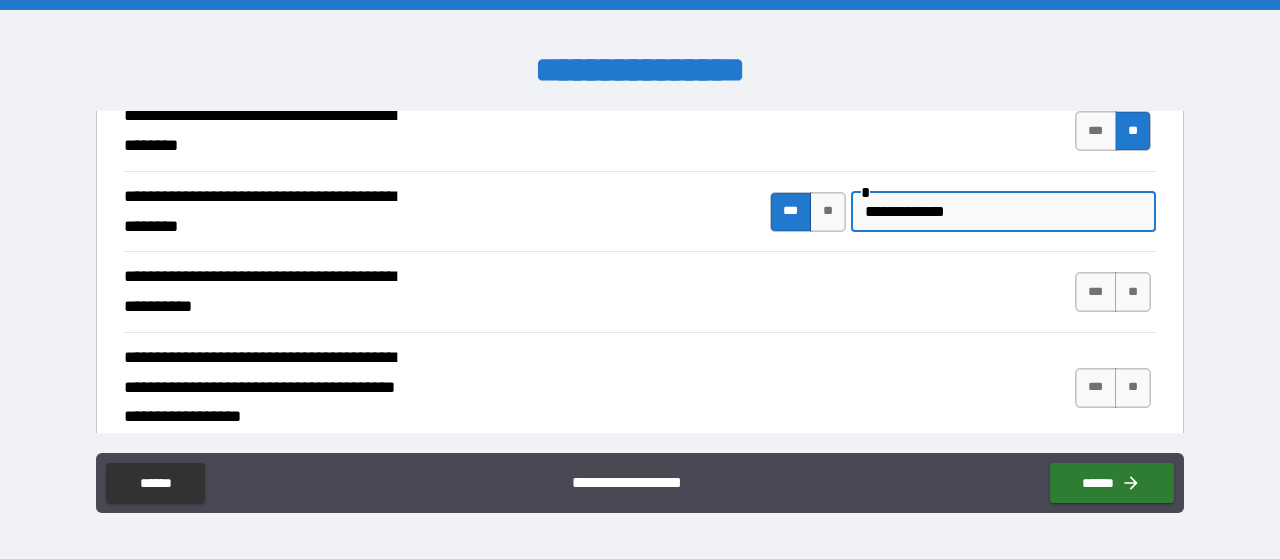 scroll, scrollTop: 598, scrollLeft: 0, axis: vertical 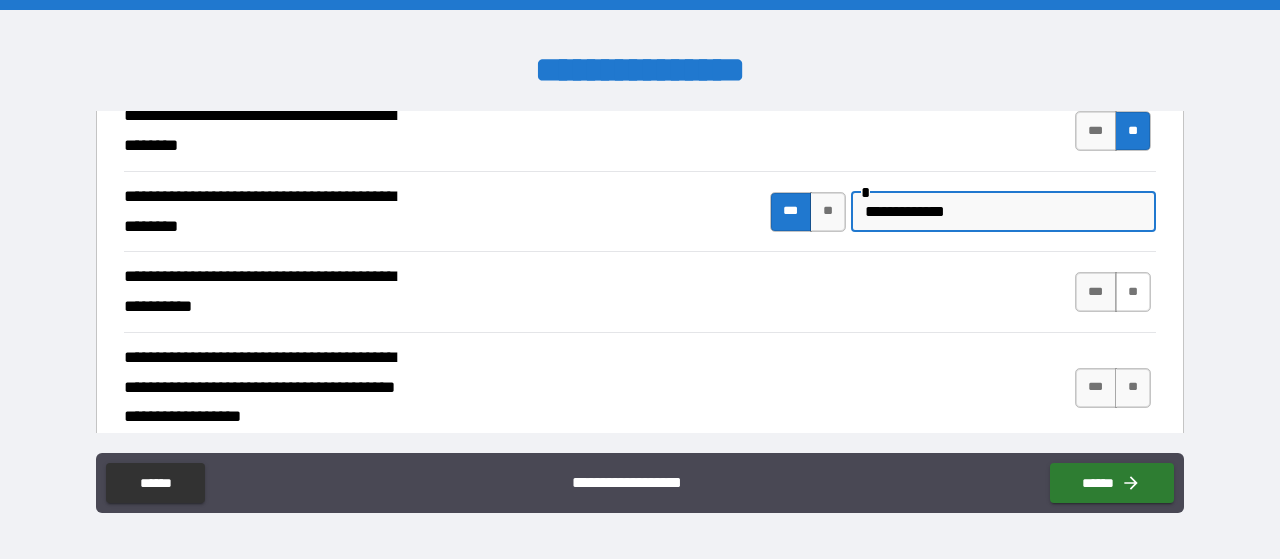 type on "**********" 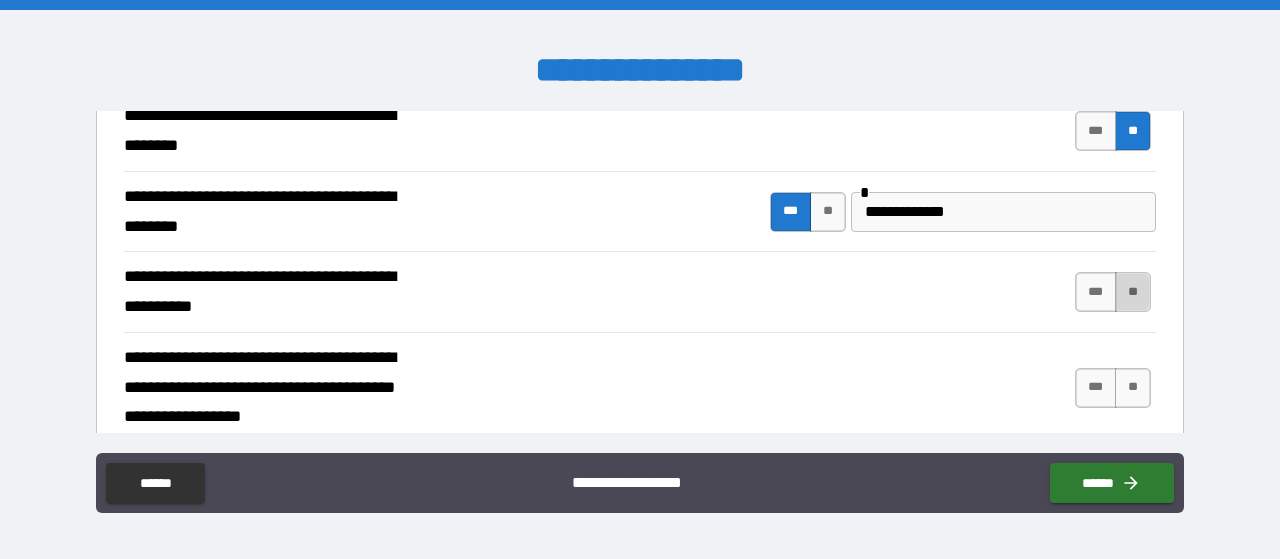 click on "**" at bounding box center (1133, 292) 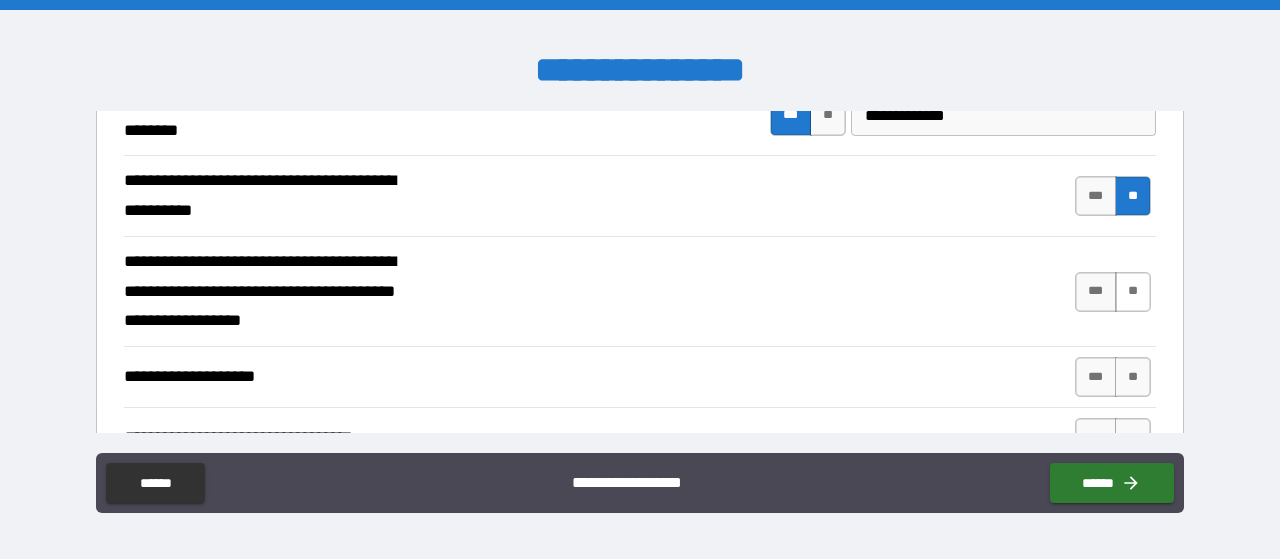 click on "**" at bounding box center [1133, 292] 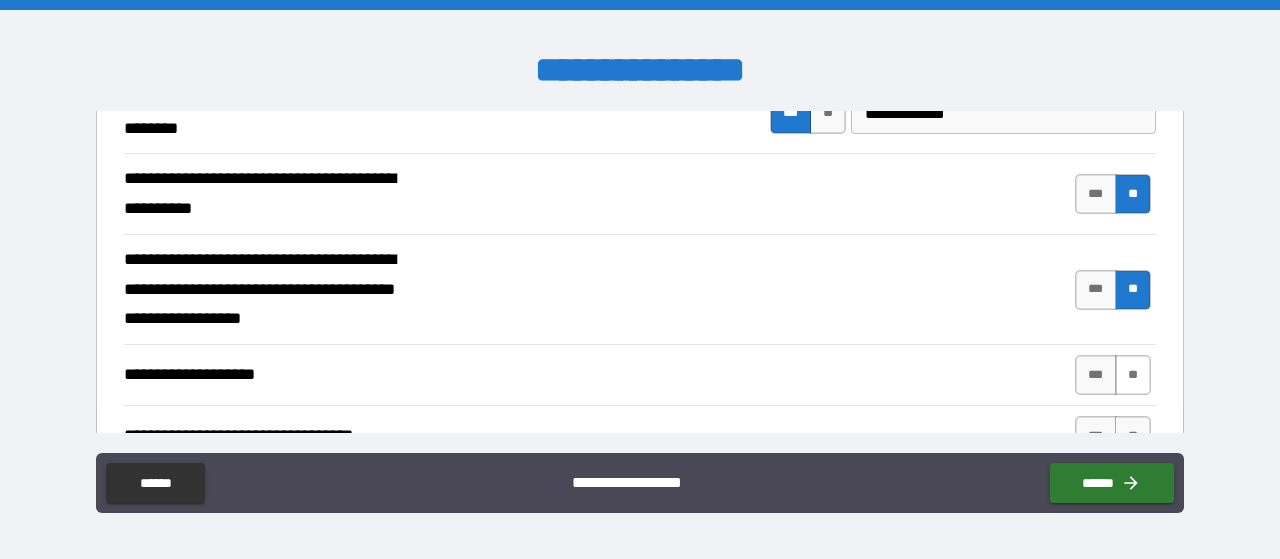 scroll, scrollTop: 697, scrollLeft: 0, axis: vertical 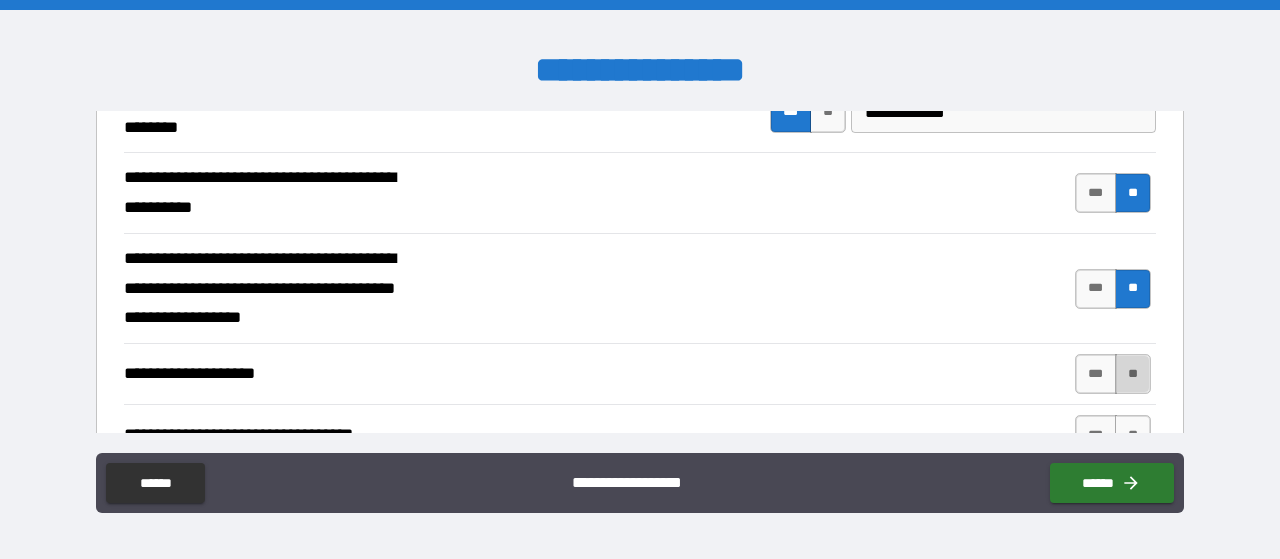 click on "**" at bounding box center (1133, 374) 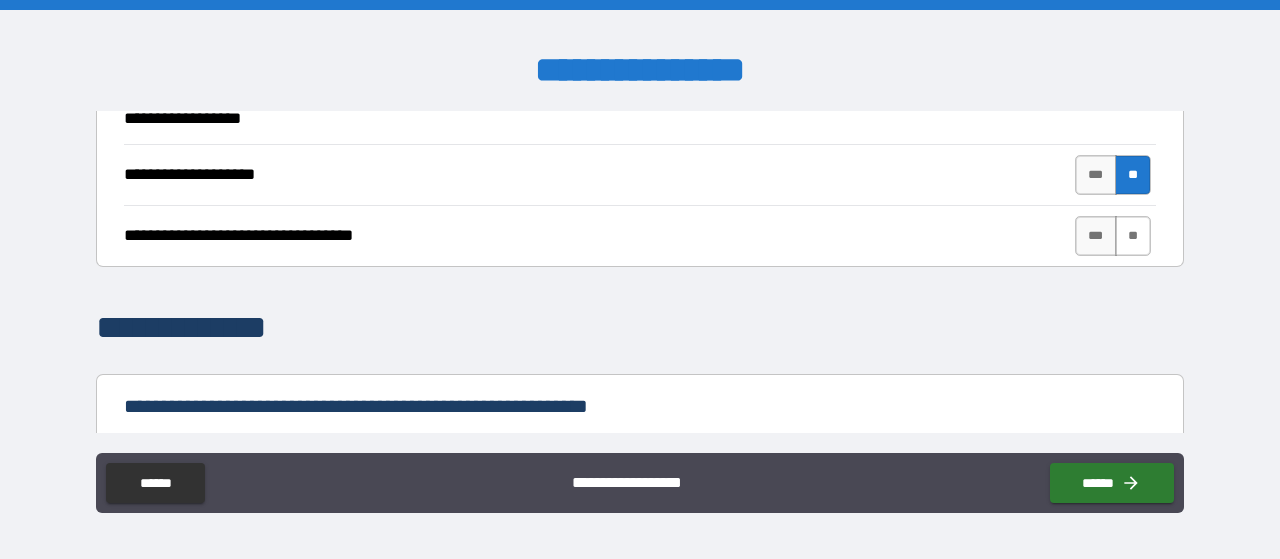 scroll, scrollTop: 896, scrollLeft: 0, axis: vertical 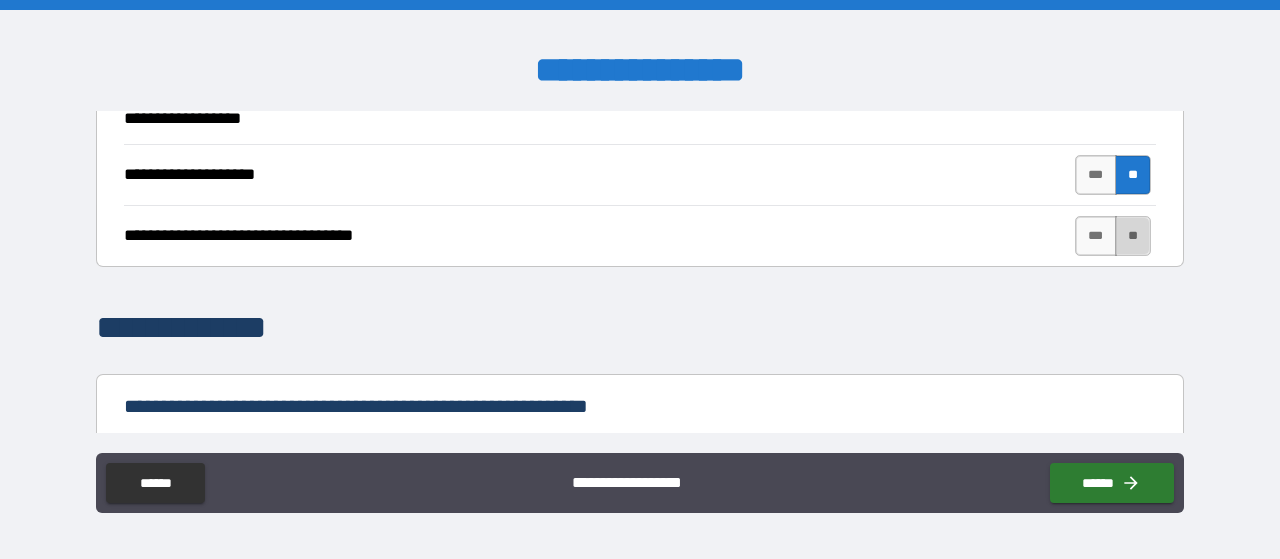 click on "**" at bounding box center (1133, 236) 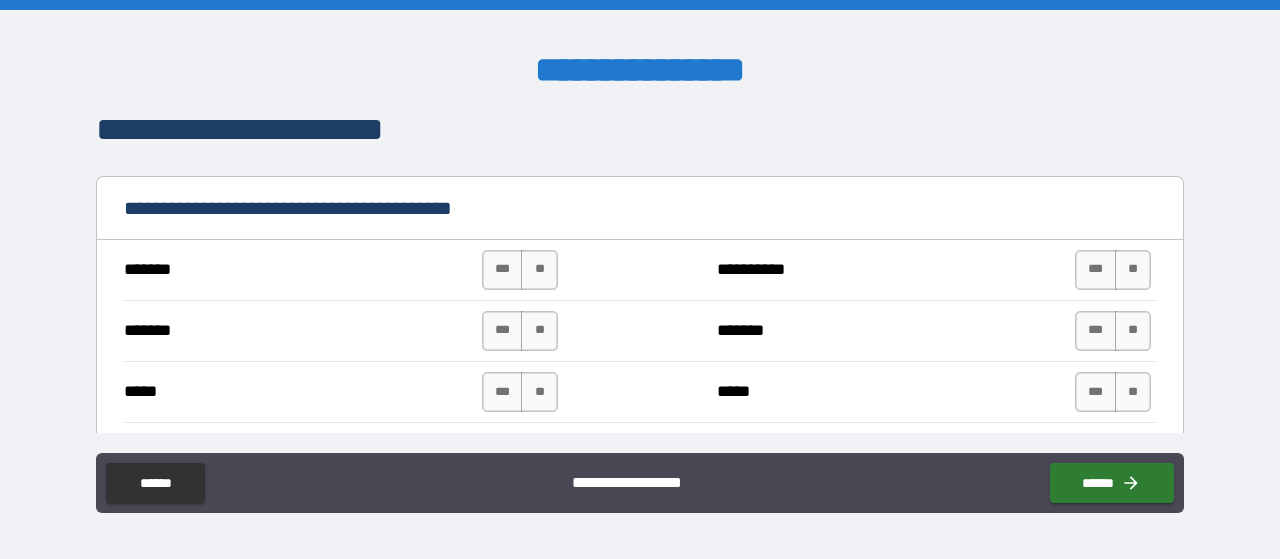scroll, scrollTop: 1597, scrollLeft: 0, axis: vertical 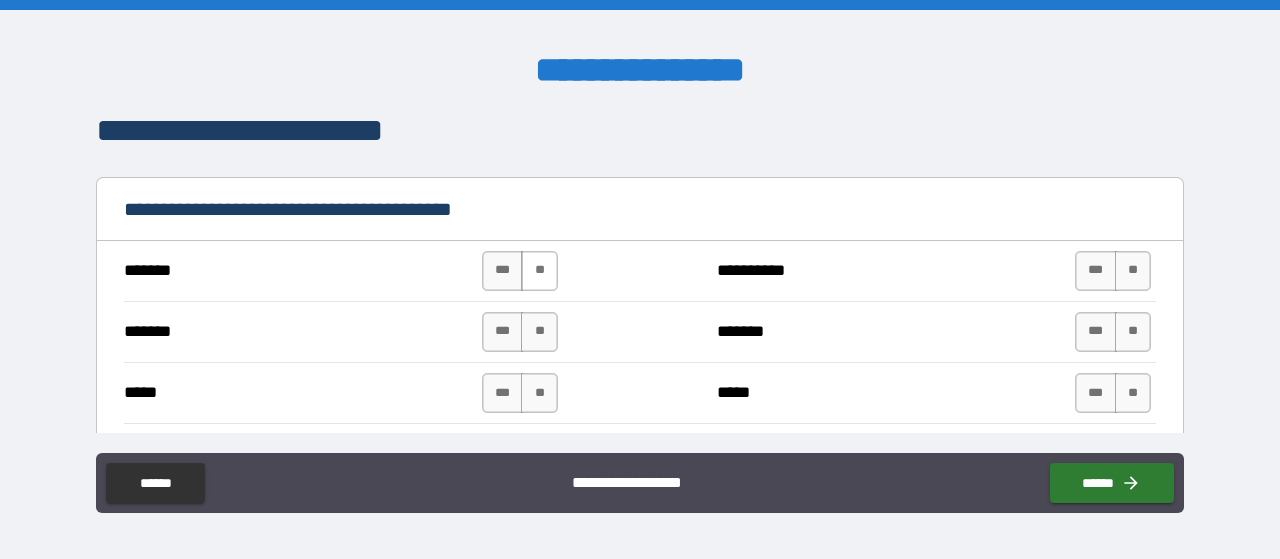 click on "**" at bounding box center (539, 271) 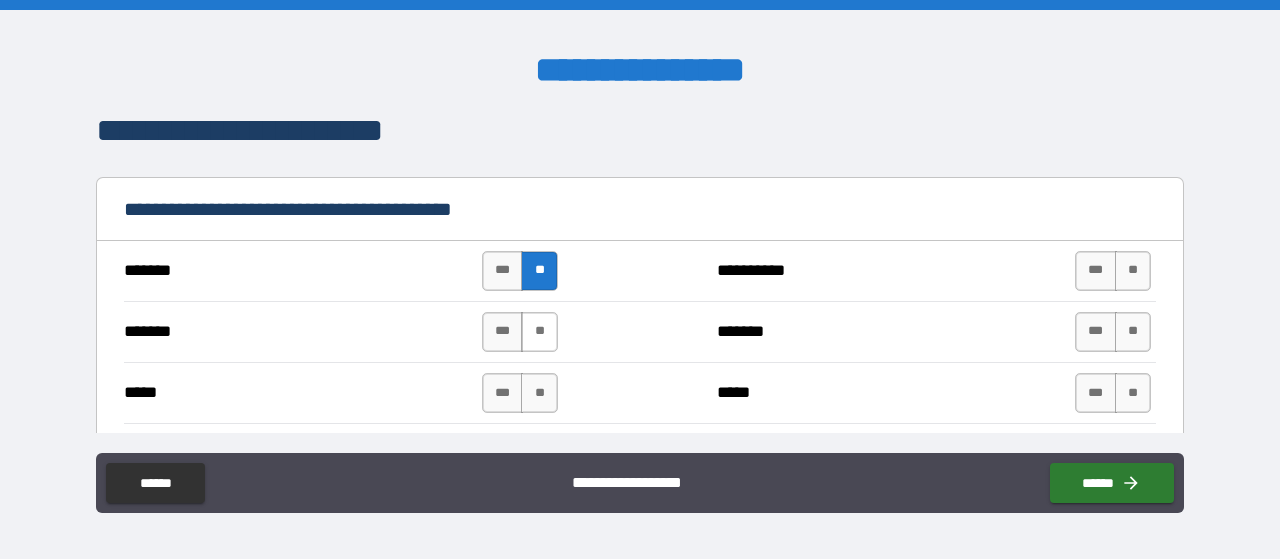 click on "**" at bounding box center [539, 332] 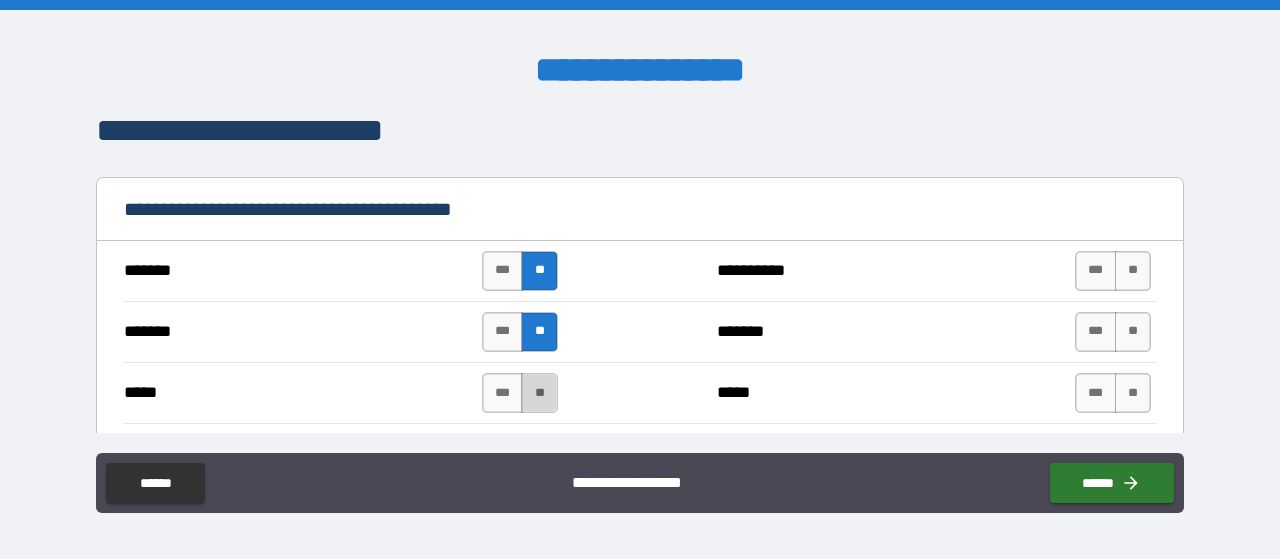 click on "**" at bounding box center (539, 393) 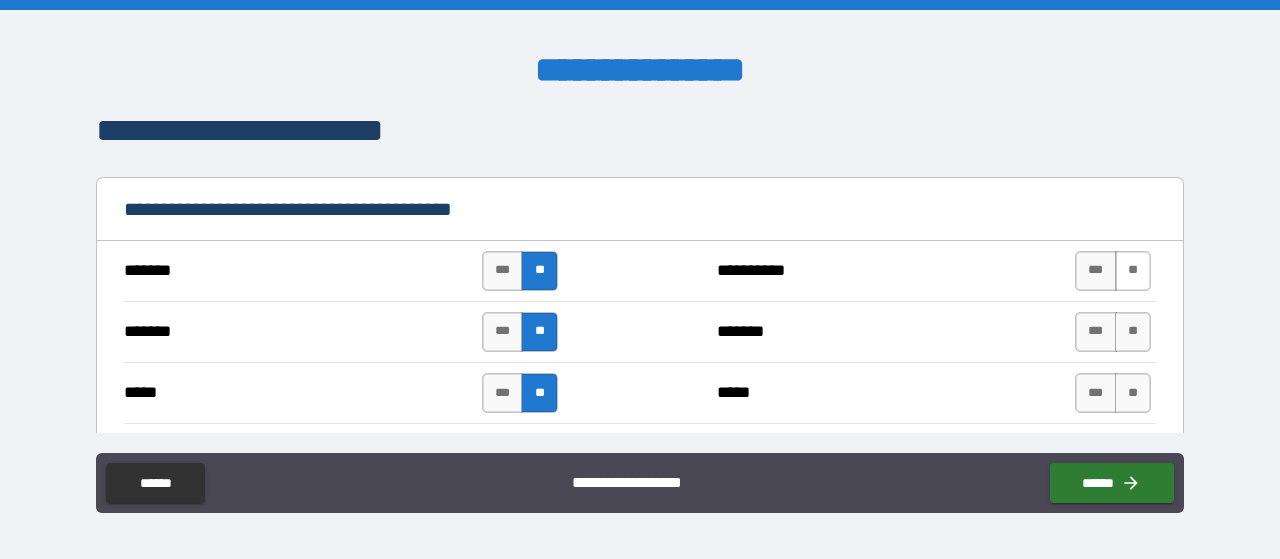 drag, startPoint x: 1119, startPoint y: 258, endPoint x: 1121, endPoint y: 271, distance: 13.152946 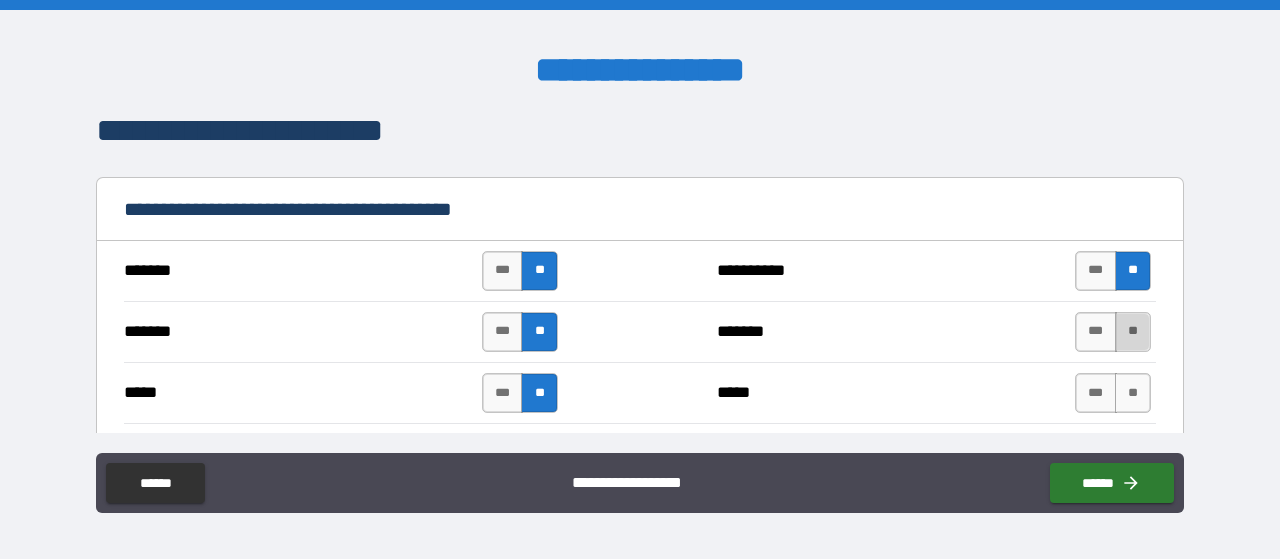click on "**" at bounding box center [1133, 332] 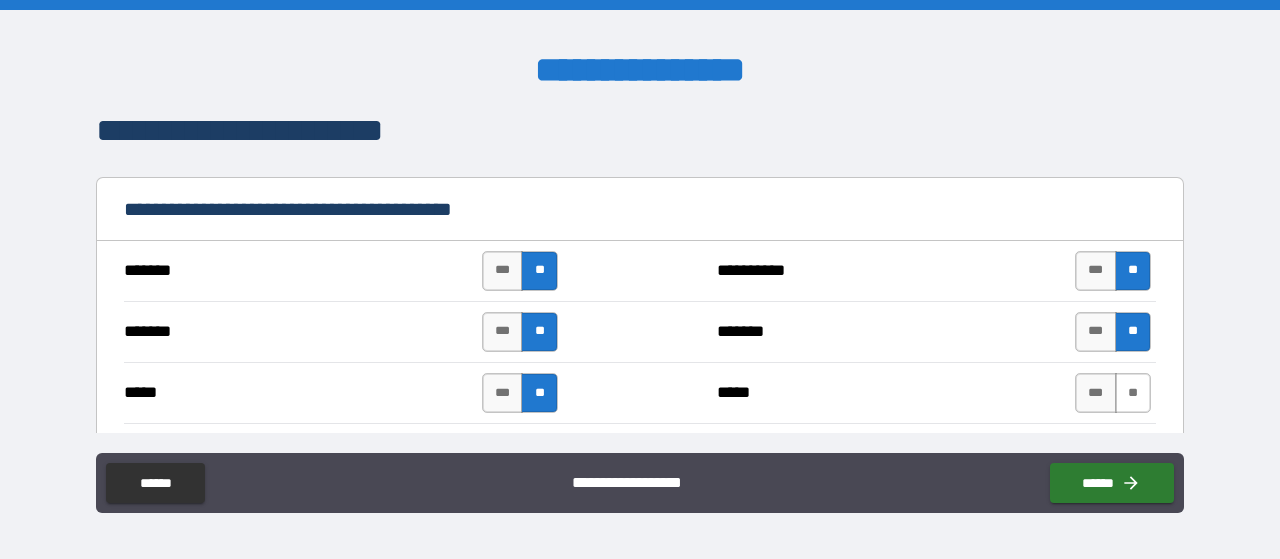 click on "**" at bounding box center (1133, 393) 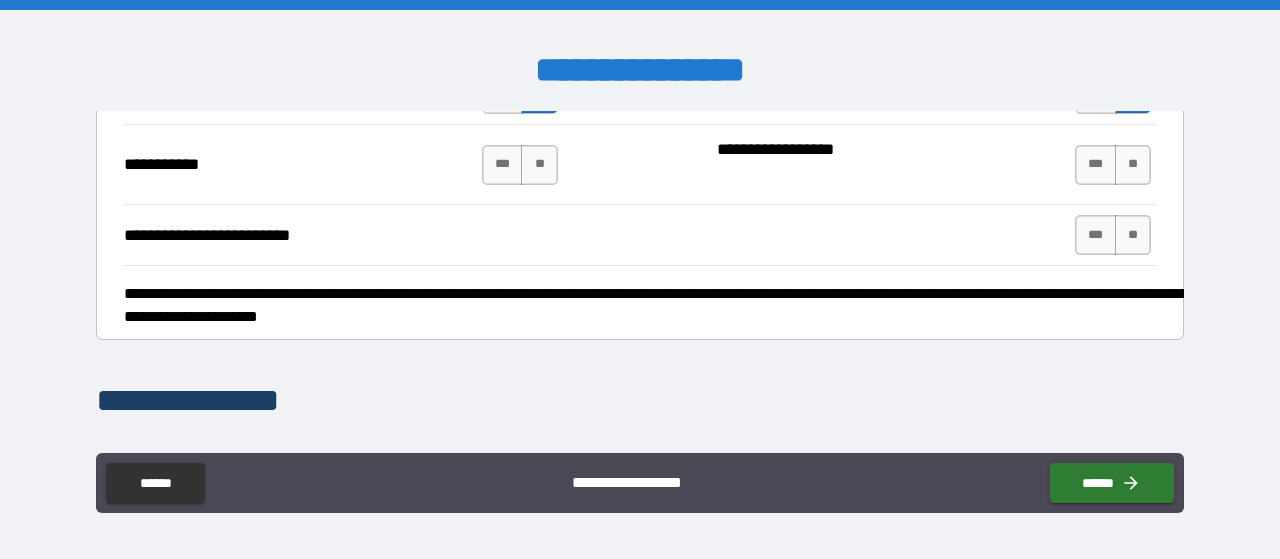 scroll, scrollTop: 1896, scrollLeft: 0, axis: vertical 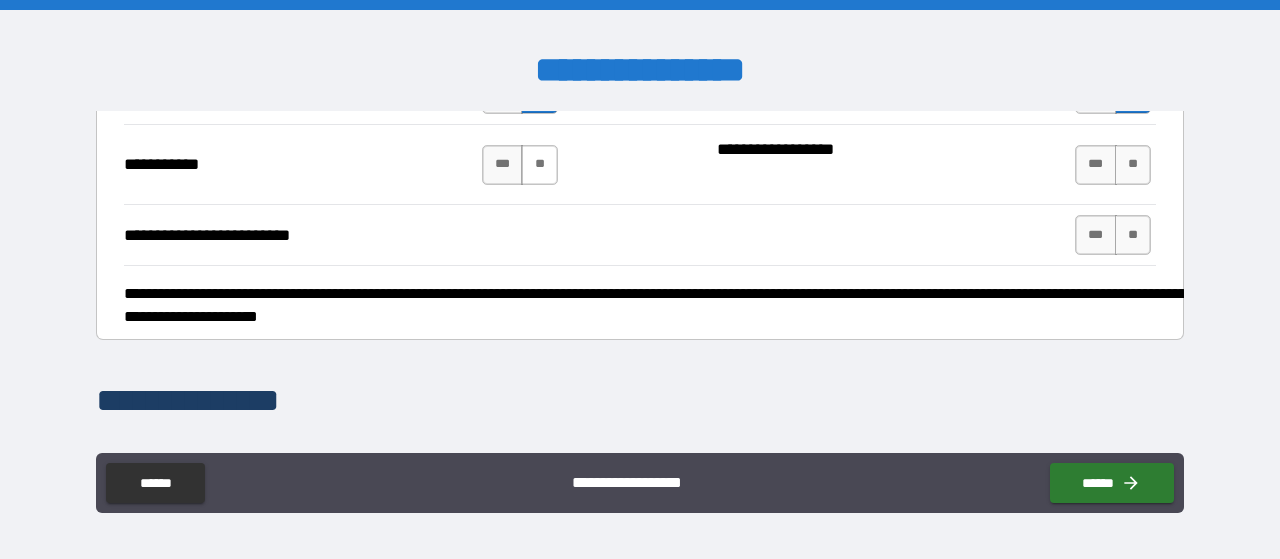 drag, startPoint x: 535, startPoint y: 151, endPoint x: 549, endPoint y: 151, distance: 14 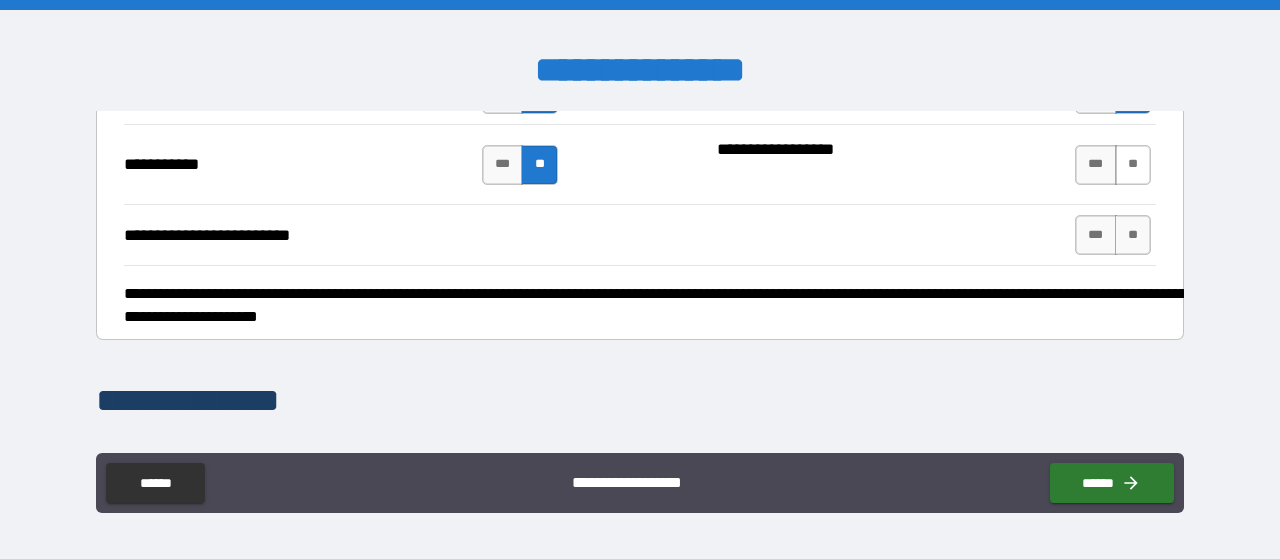 click on "**" at bounding box center (1133, 165) 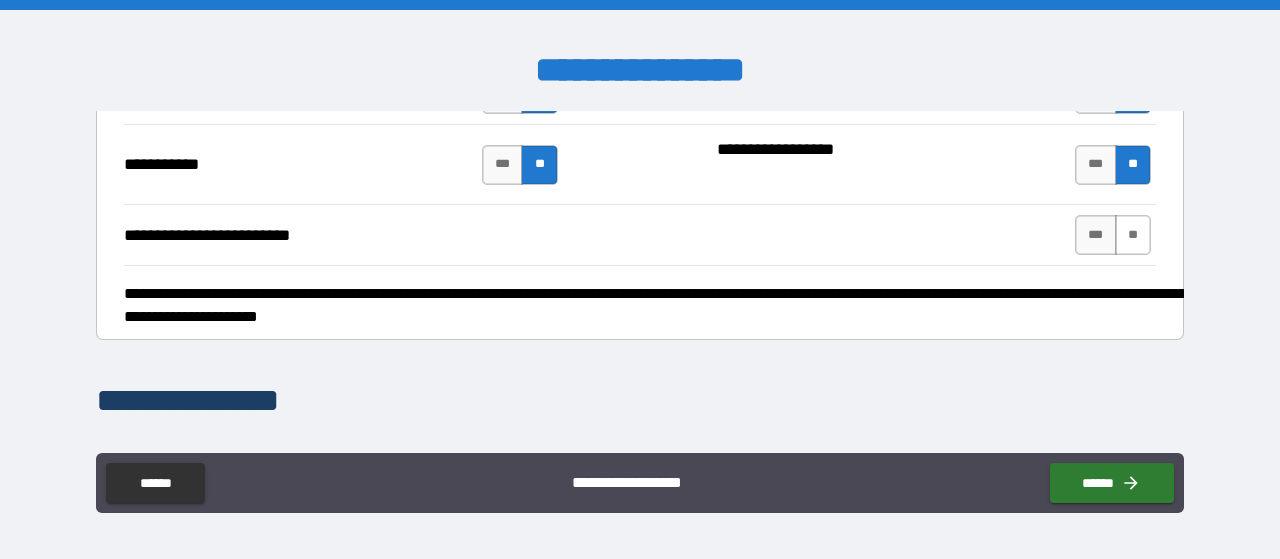 click on "**" at bounding box center (1133, 235) 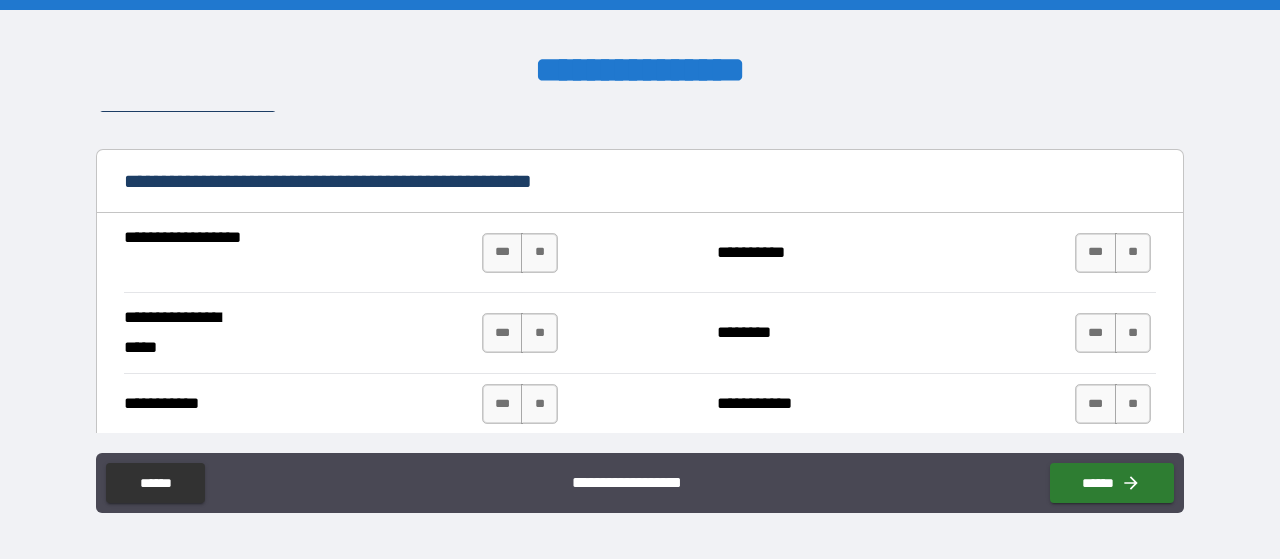 scroll, scrollTop: 2196, scrollLeft: 0, axis: vertical 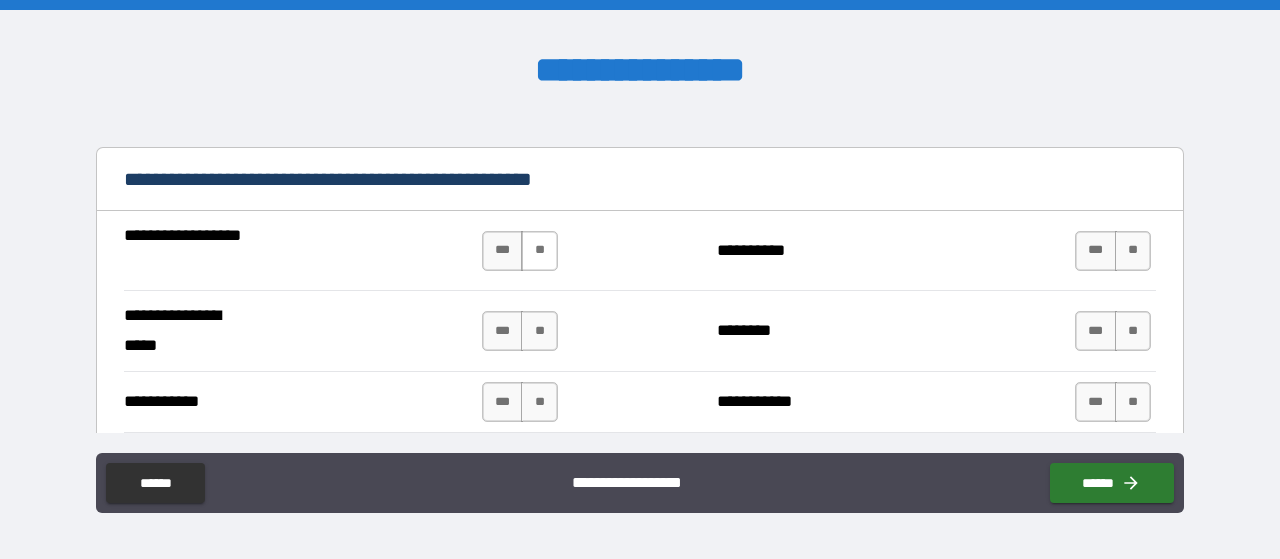 click on "**" at bounding box center (539, 251) 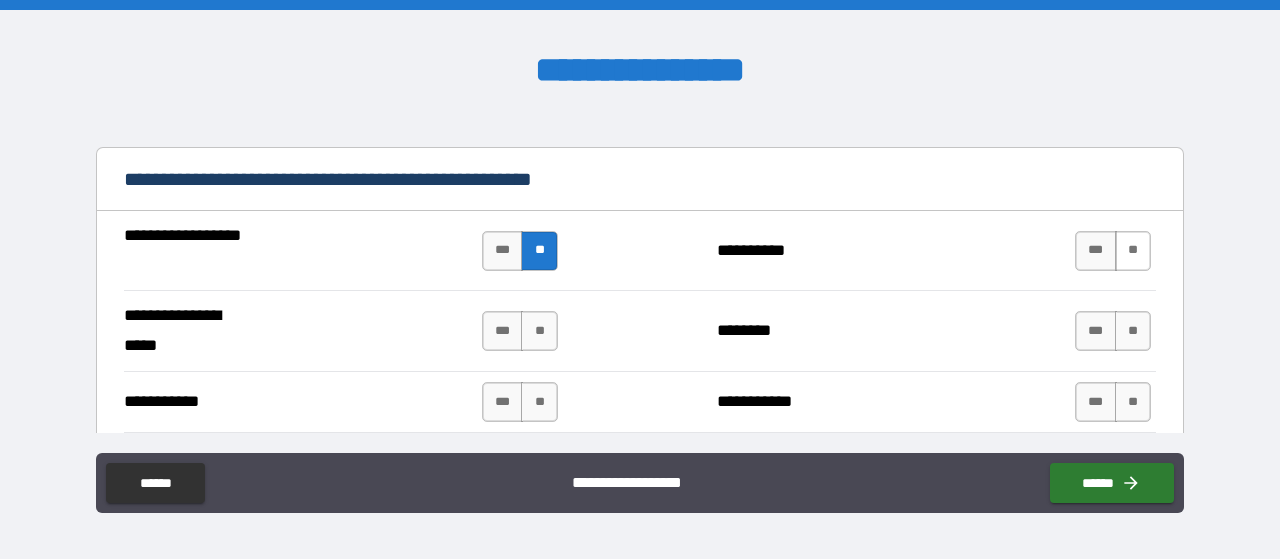 click on "**" at bounding box center (1133, 251) 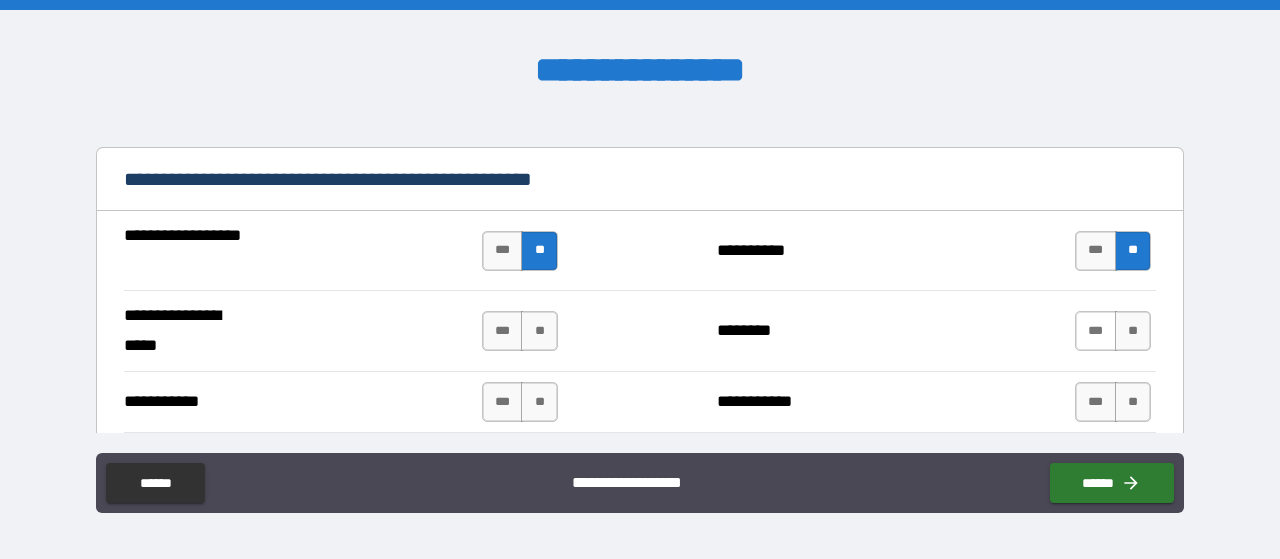 click on "***" at bounding box center [1096, 331] 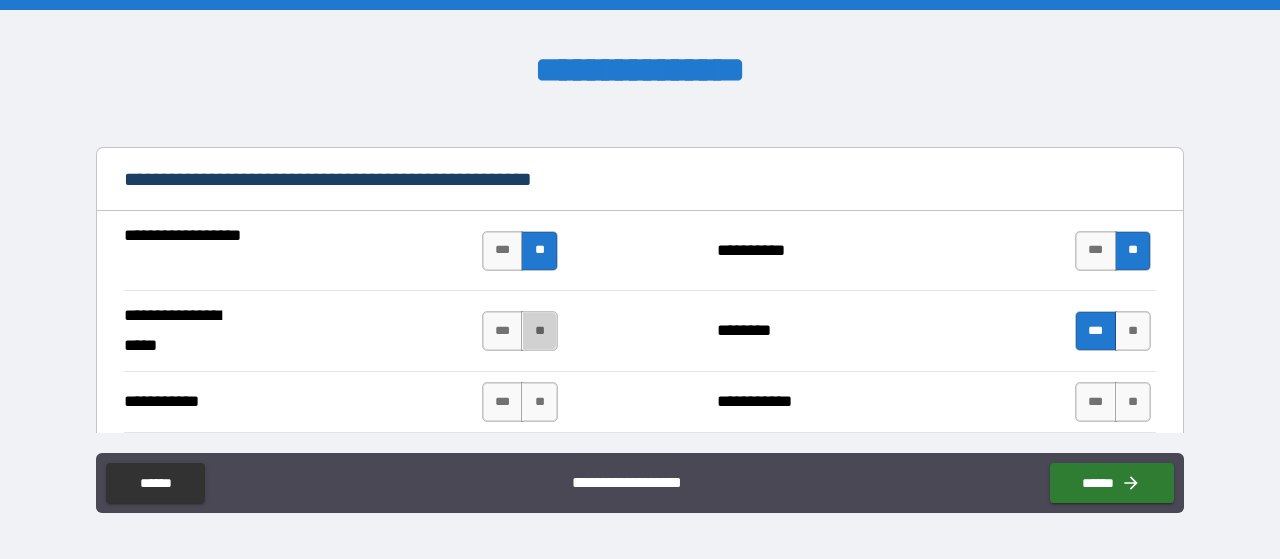 drag, startPoint x: 534, startPoint y: 325, endPoint x: 558, endPoint y: 321, distance: 24.33105 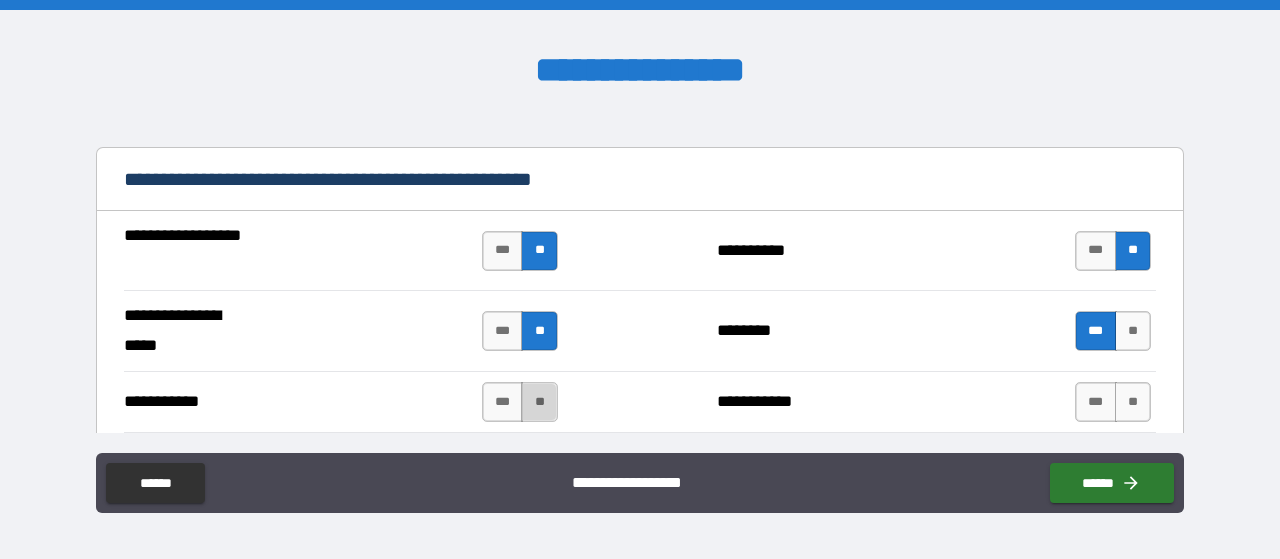 click on "**" at bounding box center (539, 402) 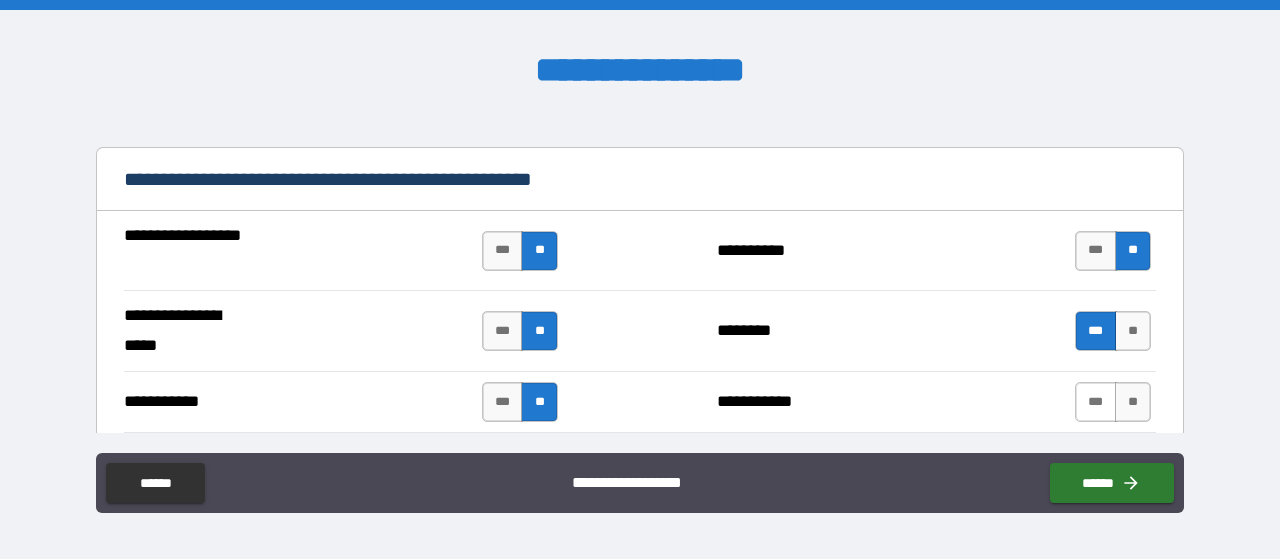 drag, startPoint x: 1118, startPoint y: 389, endPoint x: 1067, endPoint y: 391, distance: 51.0392 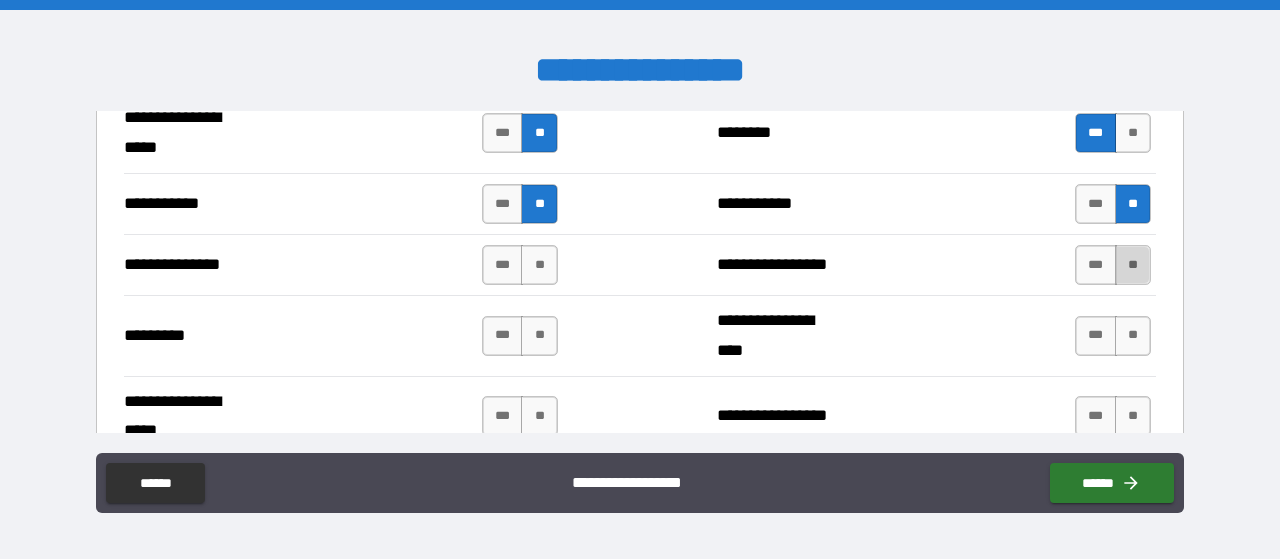 scroll, scrollTop: 2395, scrollLeft: 0, axis: vertical 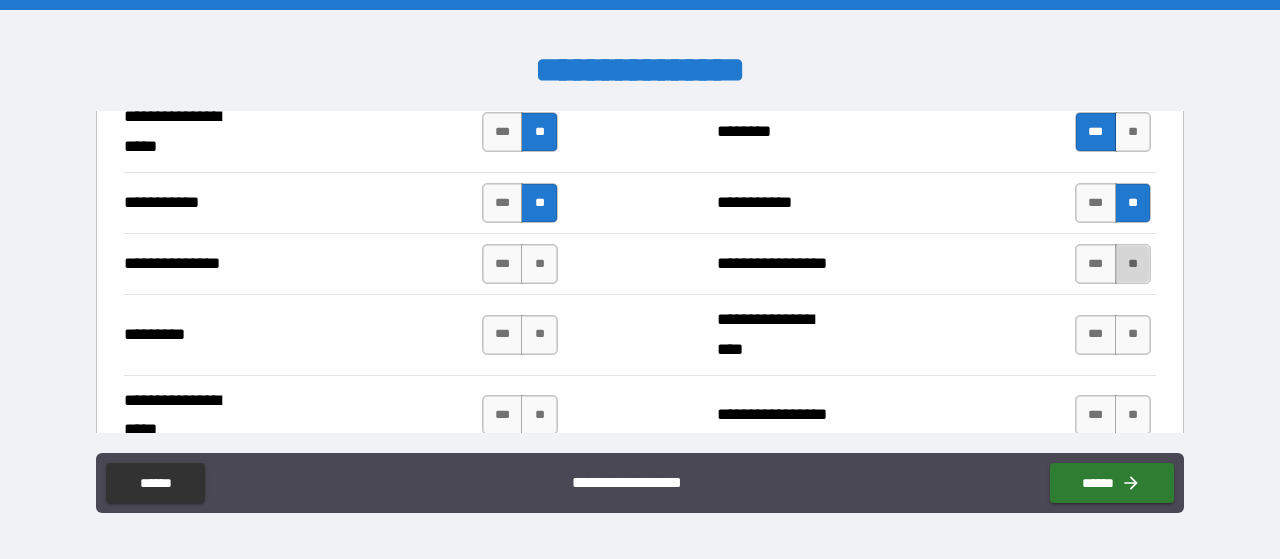 click on "**" at bounding box center (1133, 264) 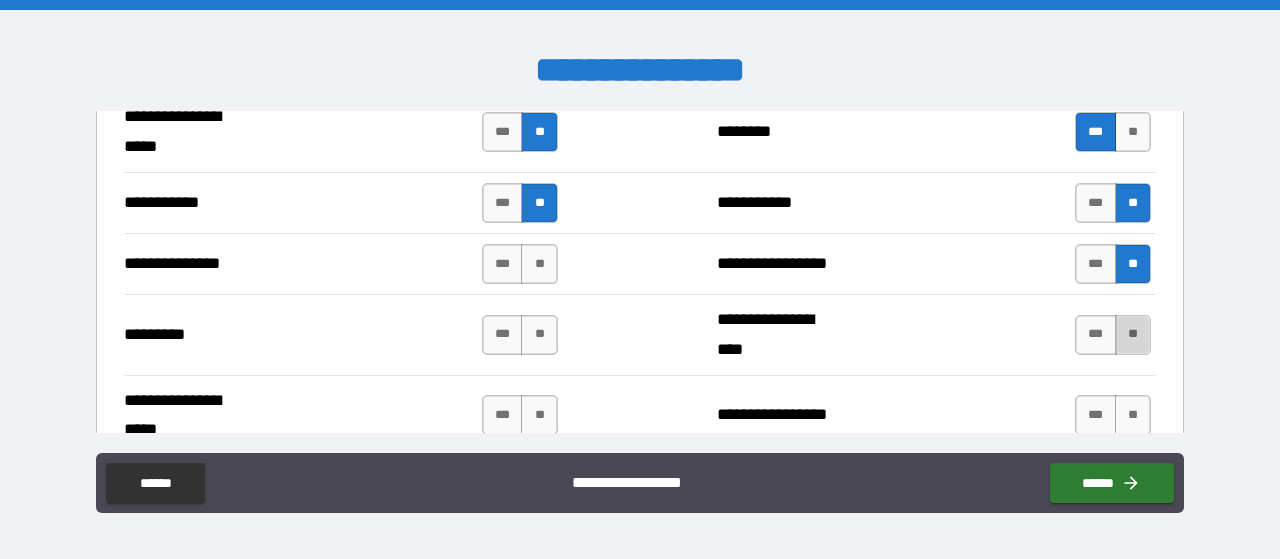 click on "**" at bounding box center [1133, 335] 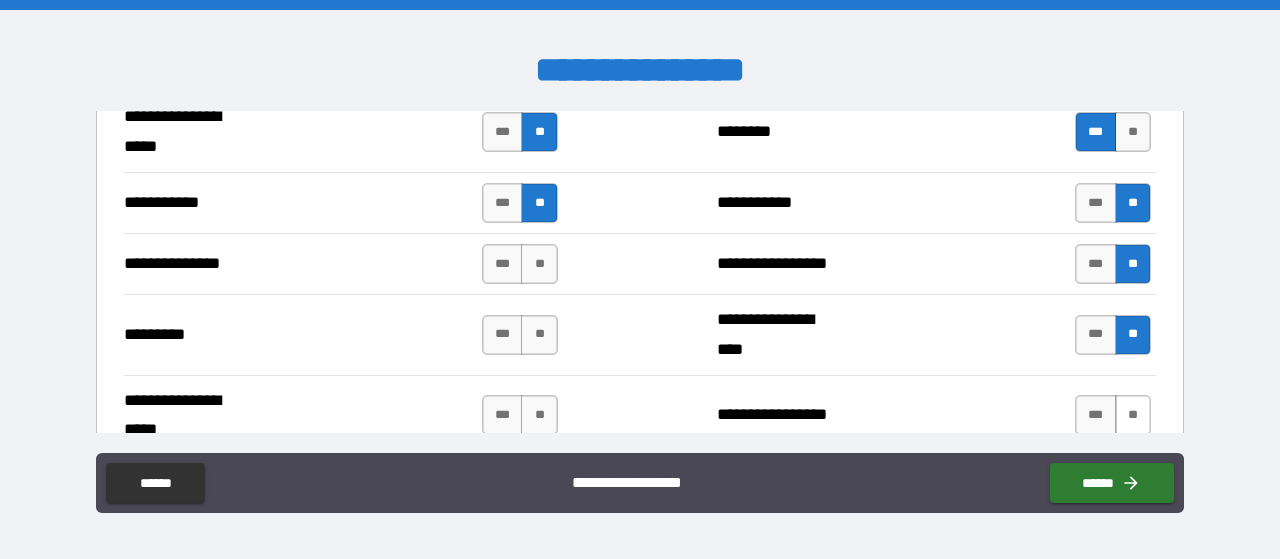 click on "**" at bounding box center (1133, 415) 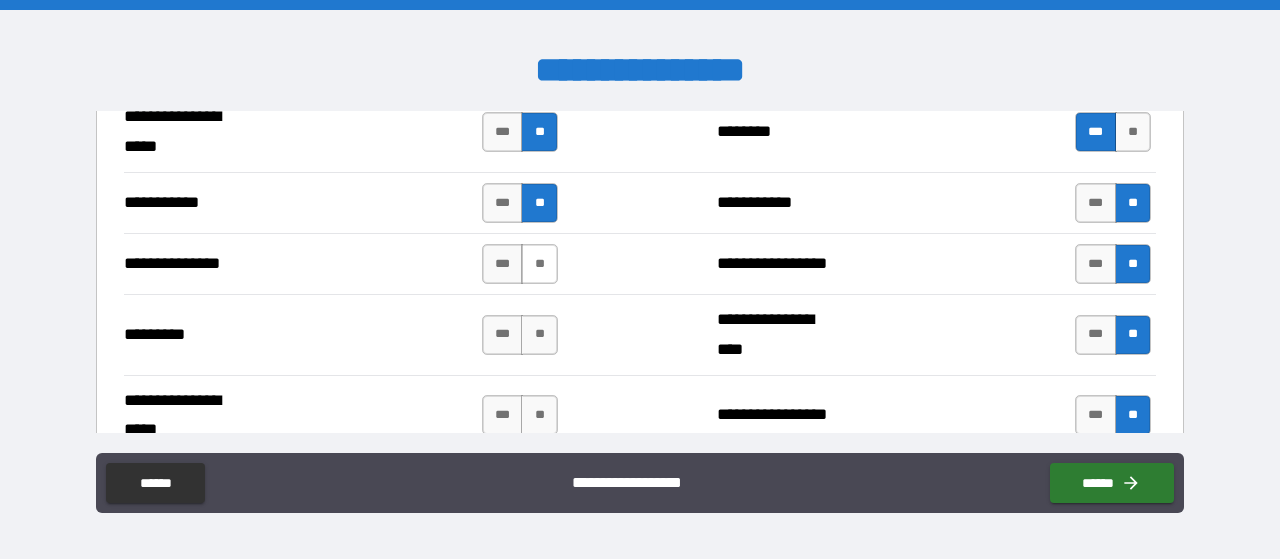 click on "**" at bounding box center [539, 264] 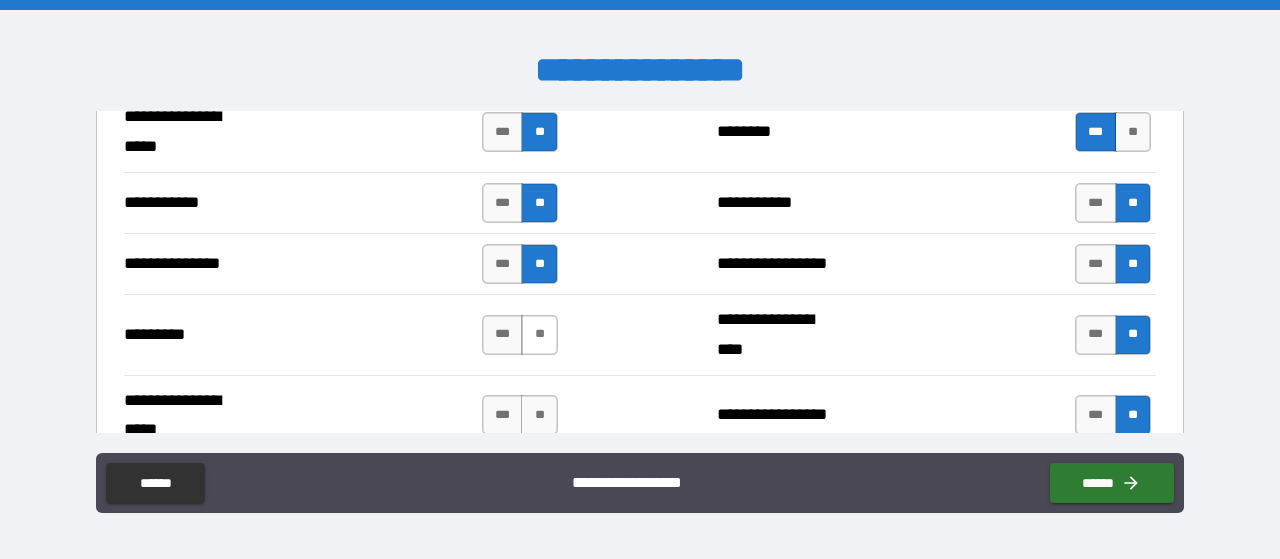 click on "**" at bounding box center (539, 335) 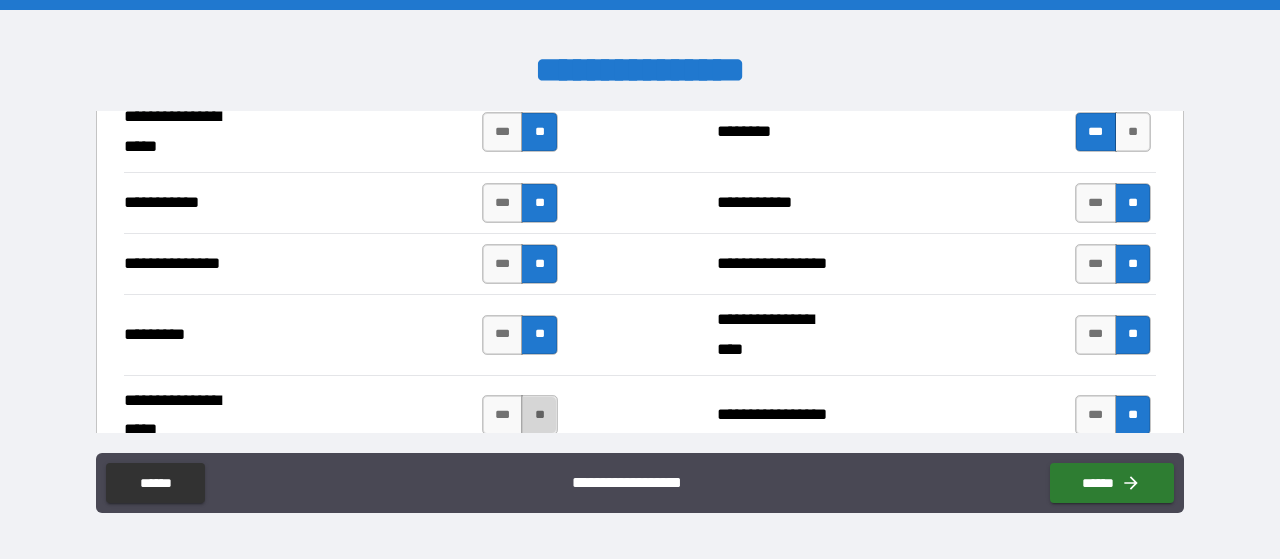 click on "**" at bounding box center (539, 415) 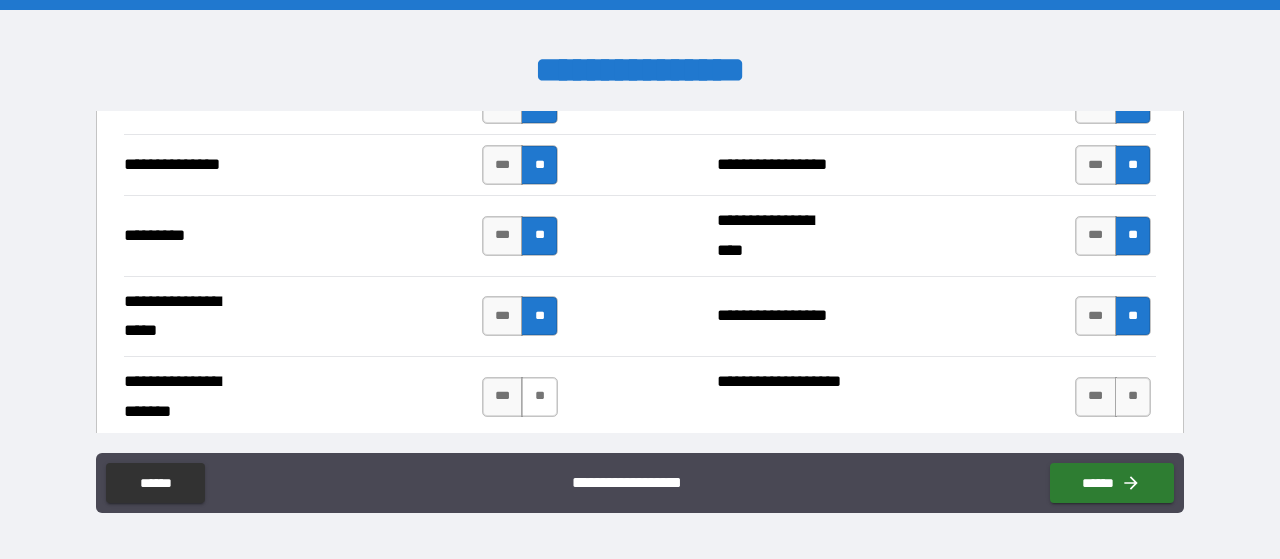 scroll, scrollTop: 2495, scrollLeft: 0, axis: vertical 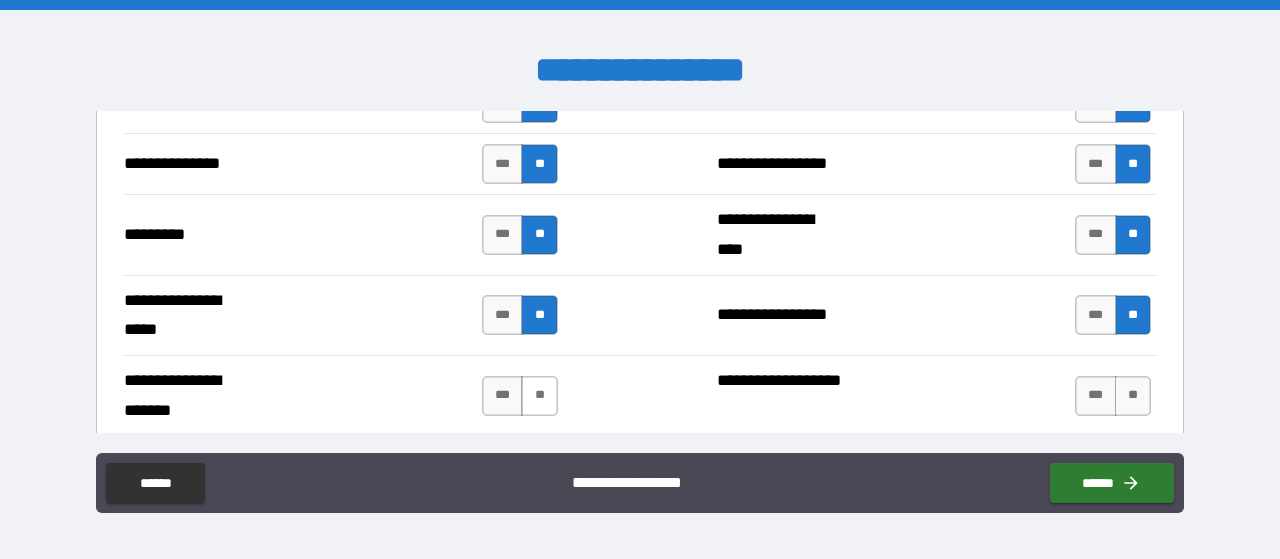 click on "**" at bounding box center (539, 396) 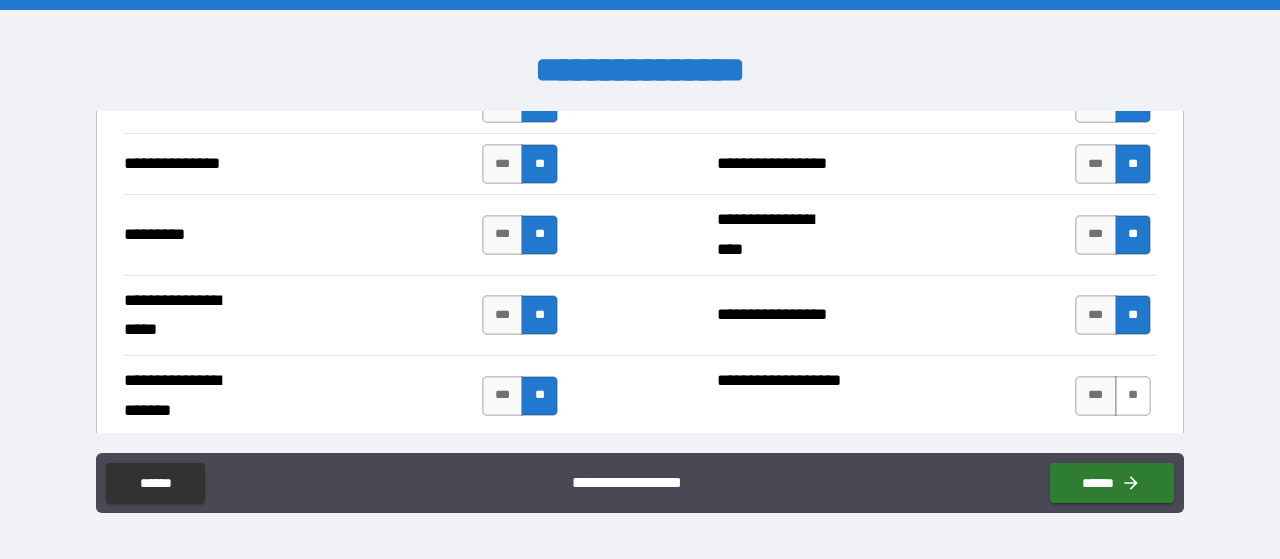 click on "**" at bounding box center (1133, 396) 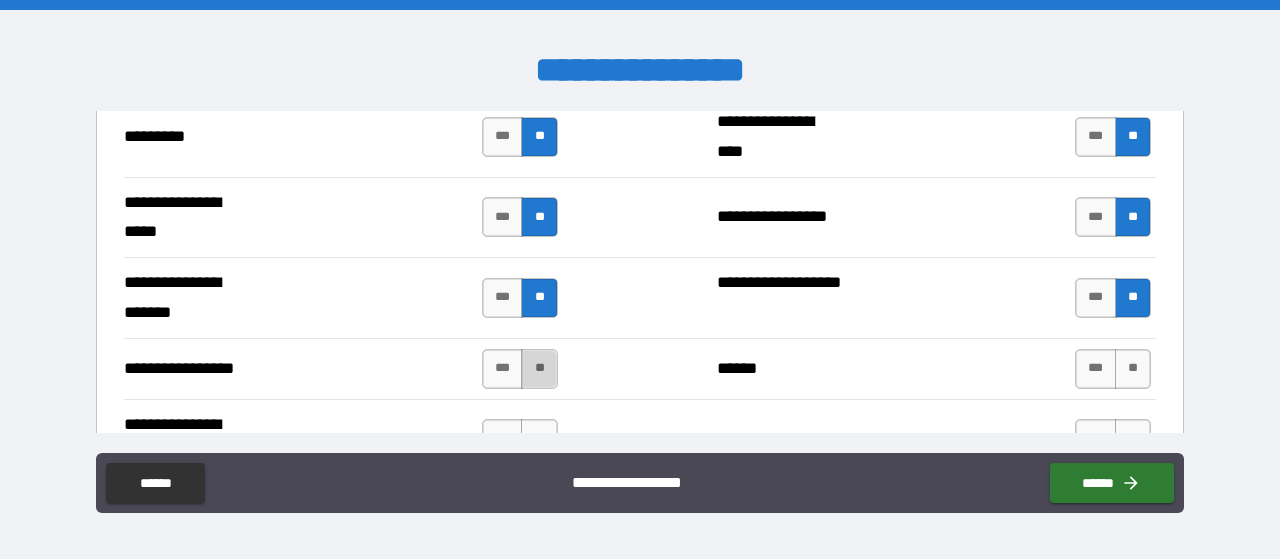 click on "**" at bounding box center [539, 369] 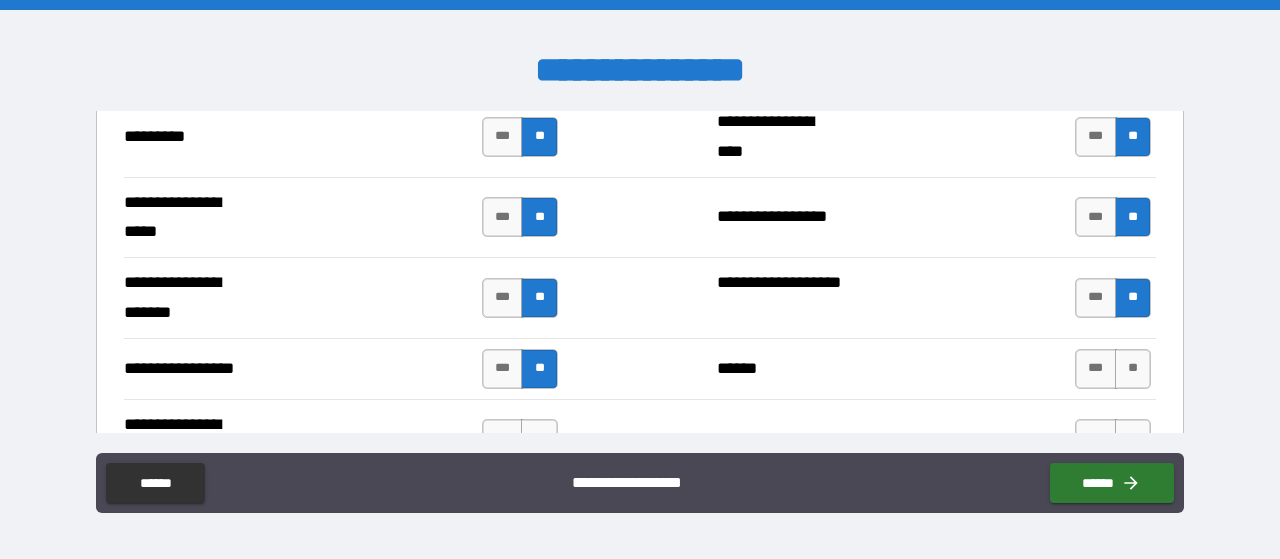 scroll, scrollTop: 2594, scrollLeft: 0, axis: vertical 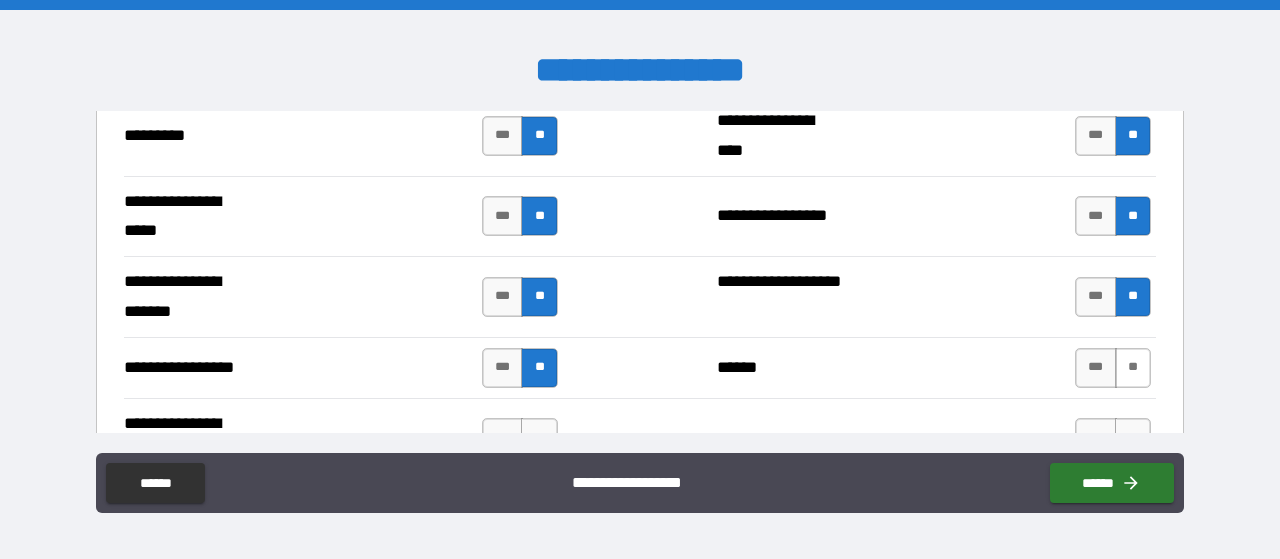 click on "**" at bounding box center (1133, 368) 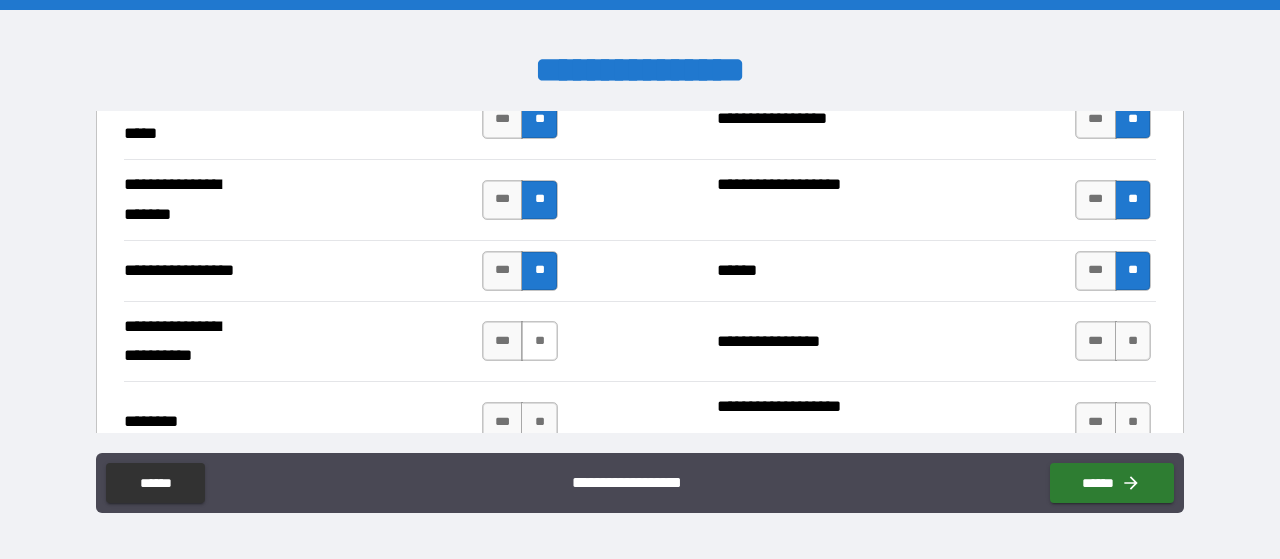 click on "**" at bounding box center [539, 341] 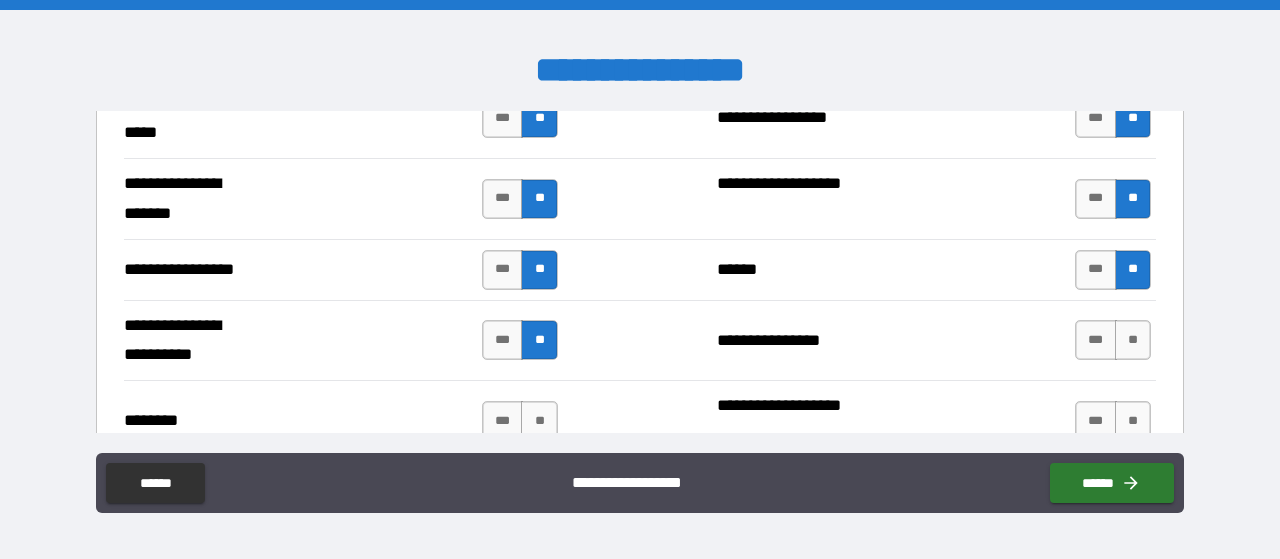 scroll, scrollTop: 2693, scrollLeft: 0, axis: vertical 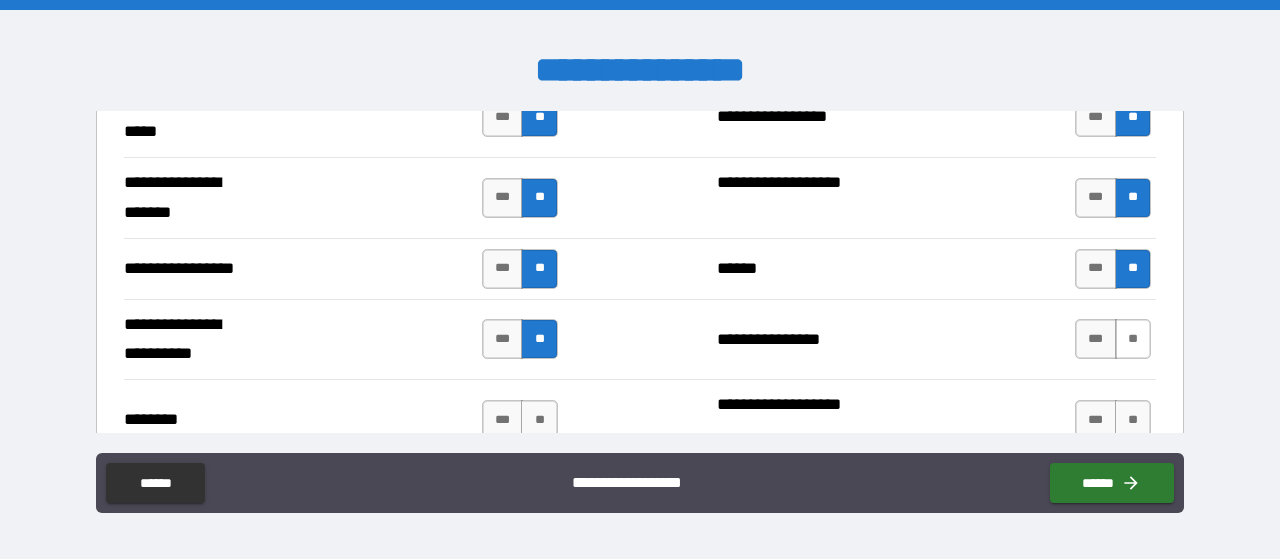 click on "**" at bounding box center [1133, 339] 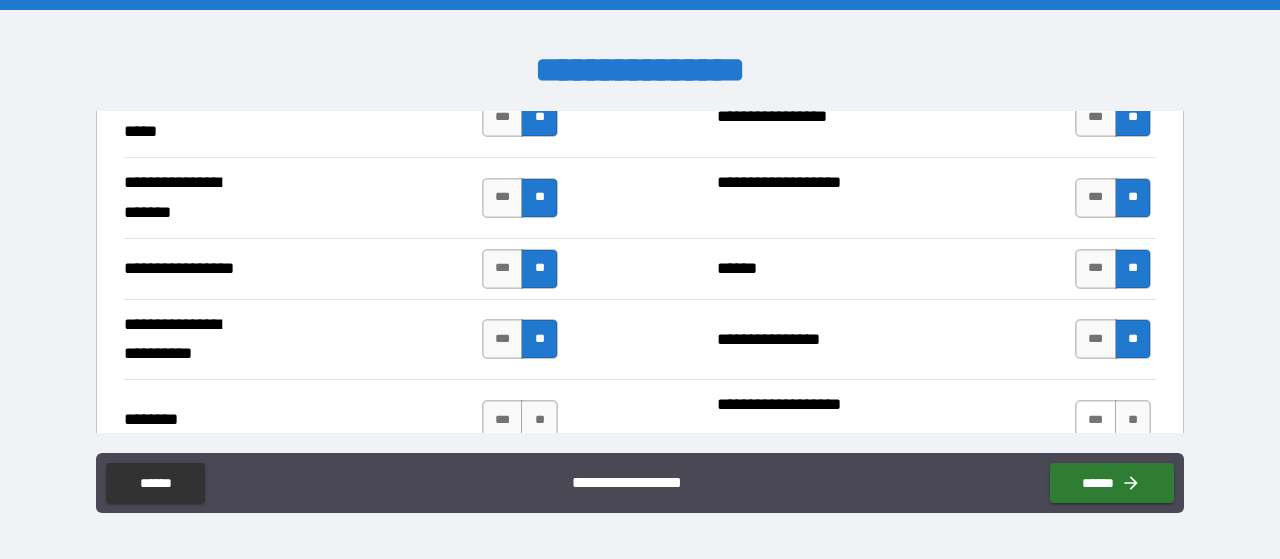 click on "**" at bounding box center (1133, 420) 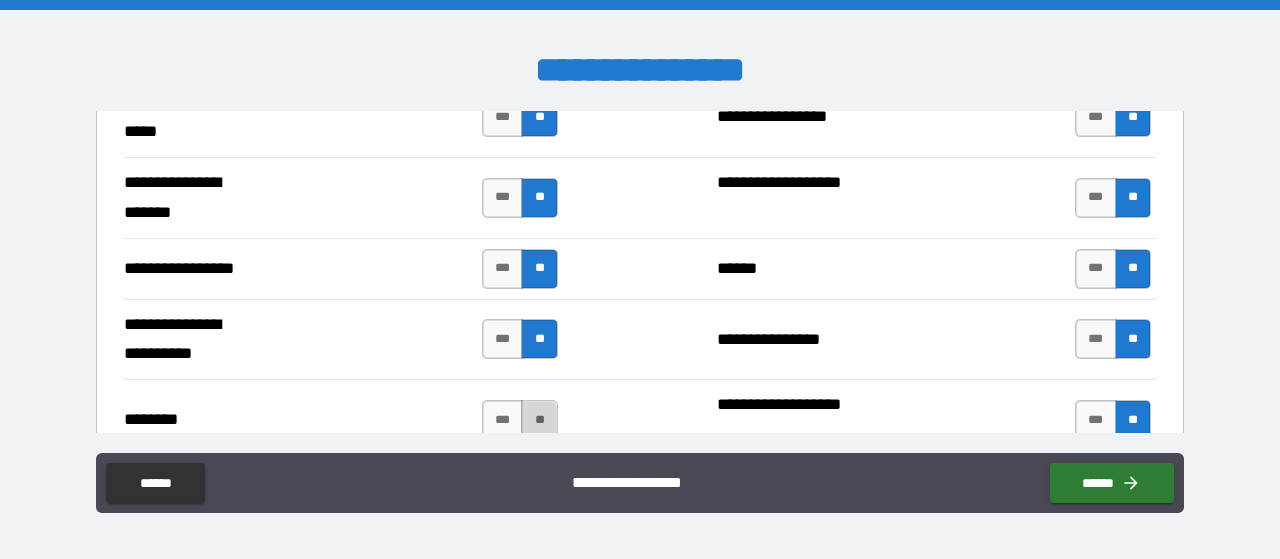 click on "**" at bounding box center [539, 420] 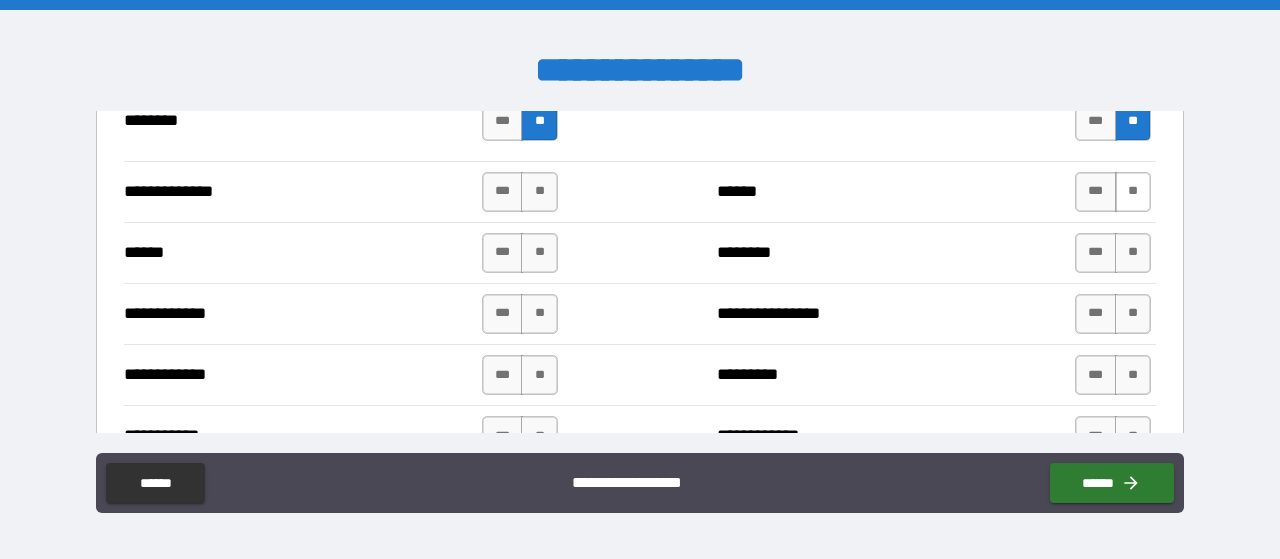 scroll, scrollTop: 2993, scrollLeft: 0, axis: vertical 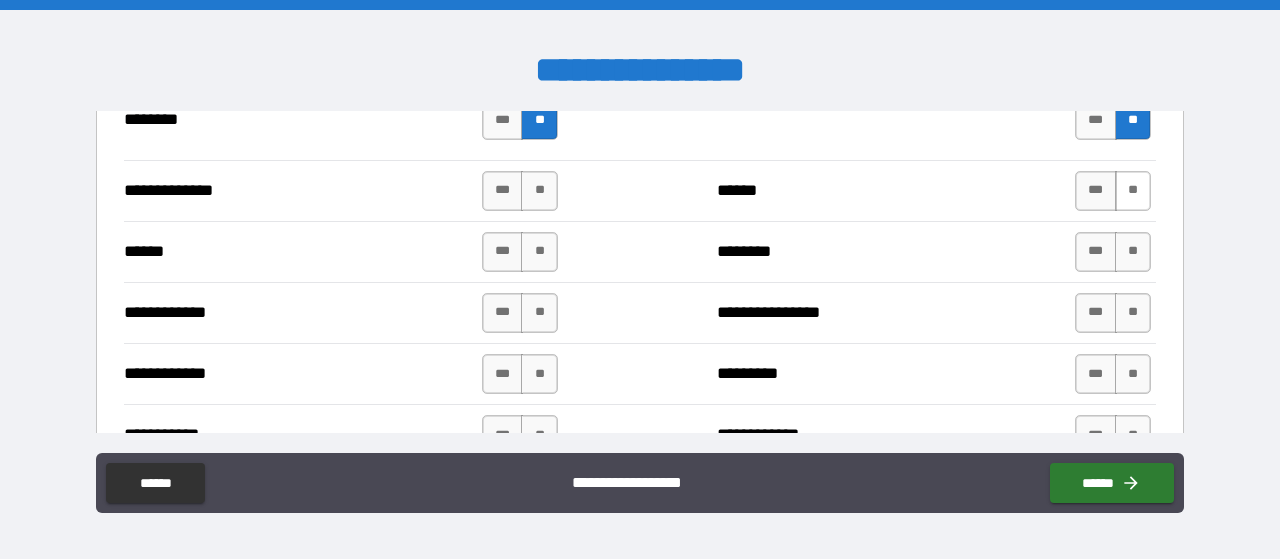 click on "**" at bounding box center [1133, 191] 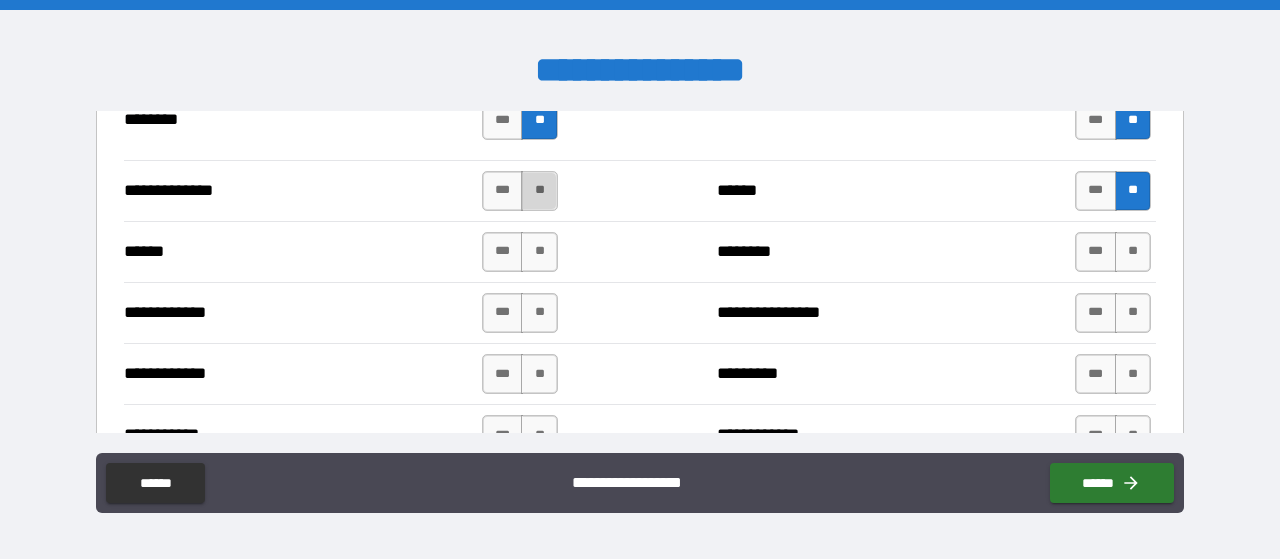 click on "**" at bounding box center [539, 191] 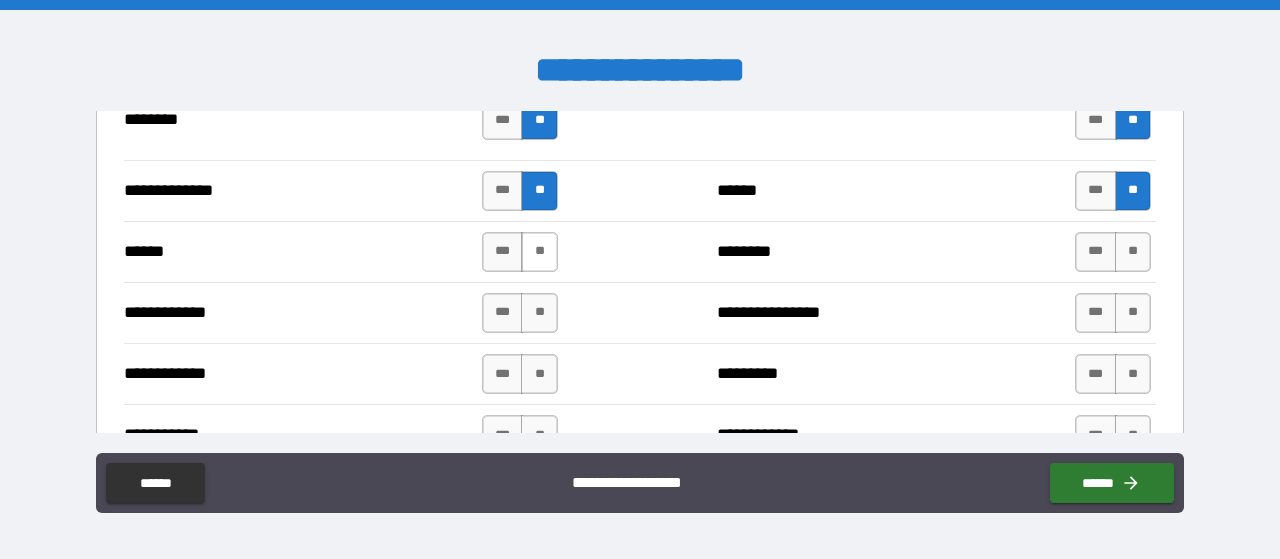 click on "**" at bounding box center [539, 252] 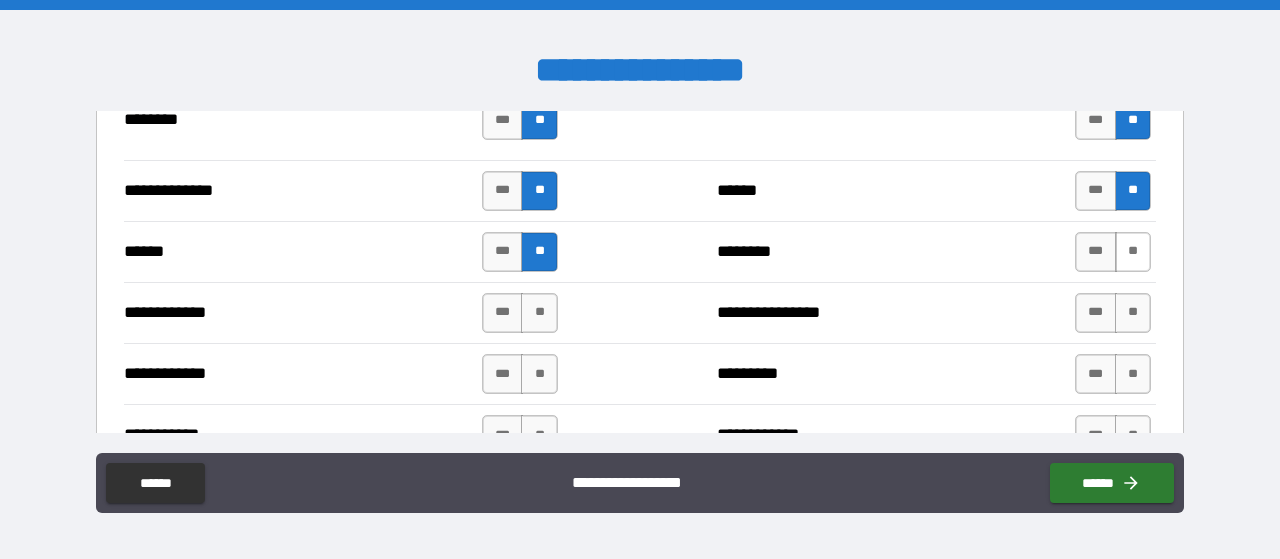 click on "**" at bounding box center [1133, 252] 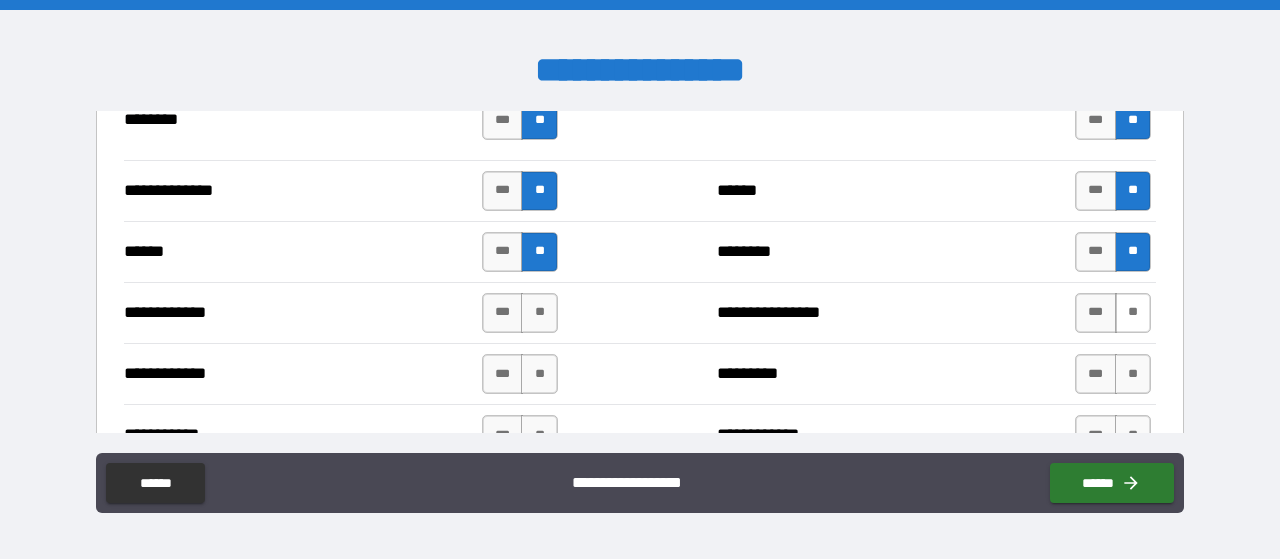 click on "**" at bounding box center [1133, 313] 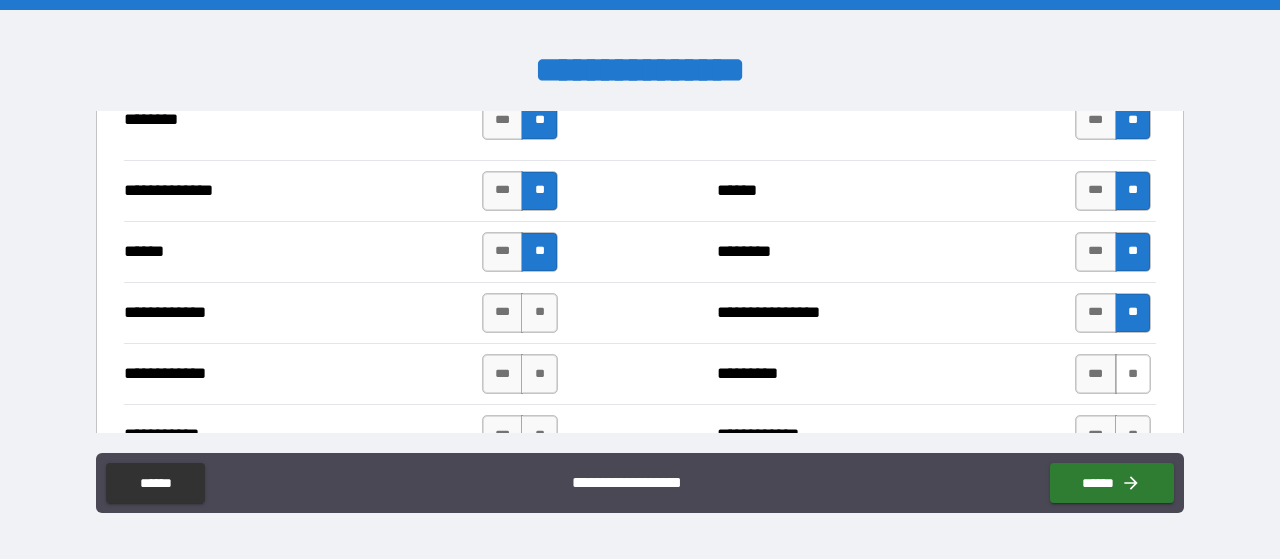 click on "**" at bounding box center [1133, 374] 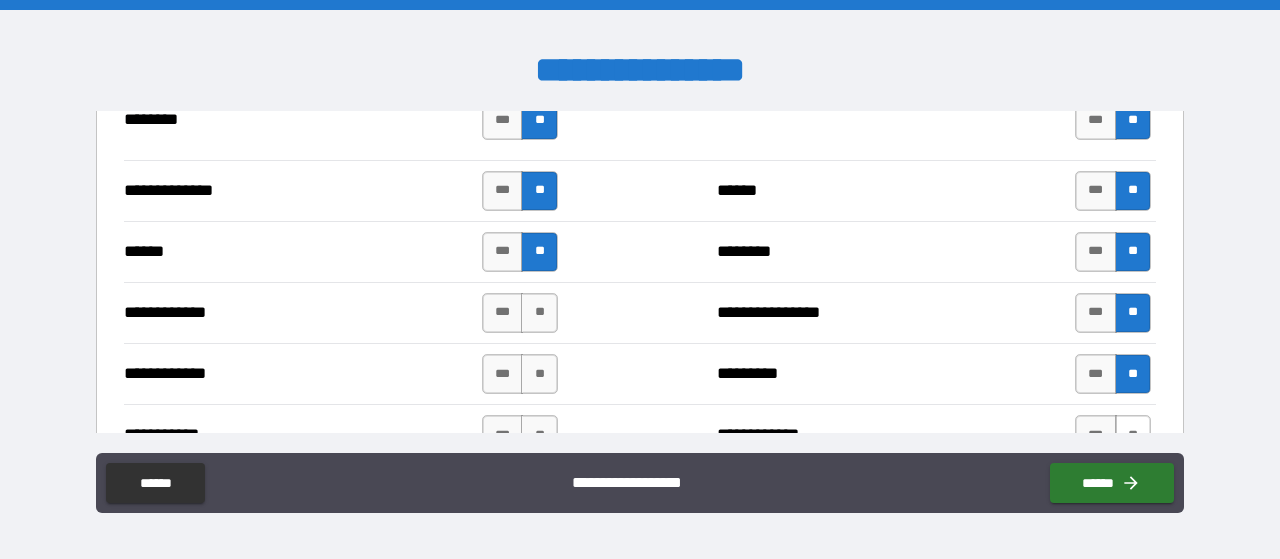 click on "**" at bounding box center [1133, 435] 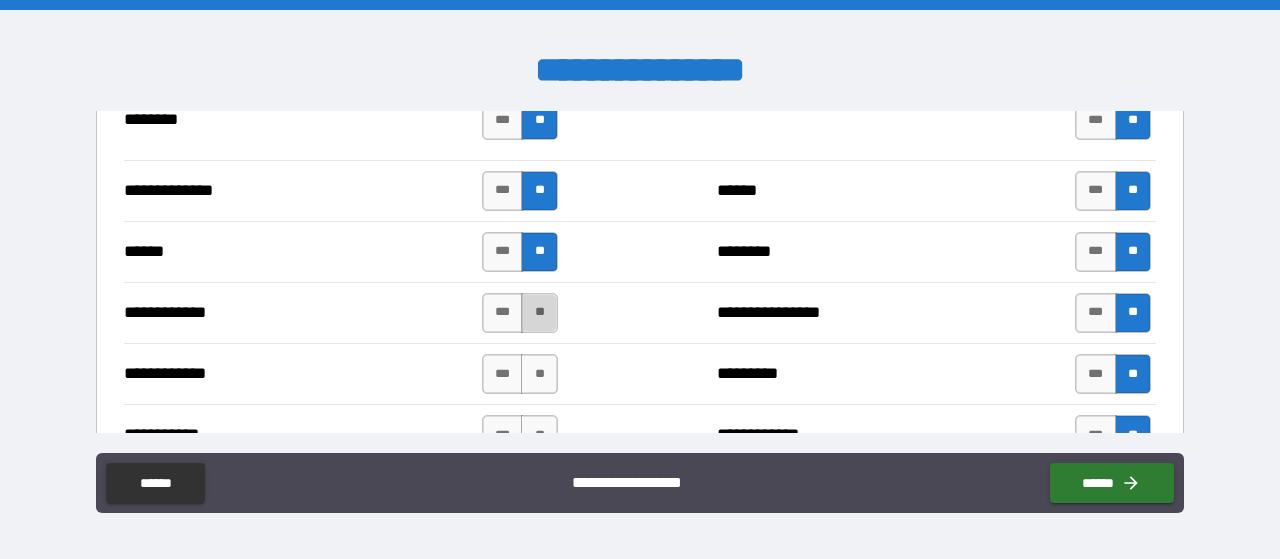 click on "**" at bounding box center [539, 313] 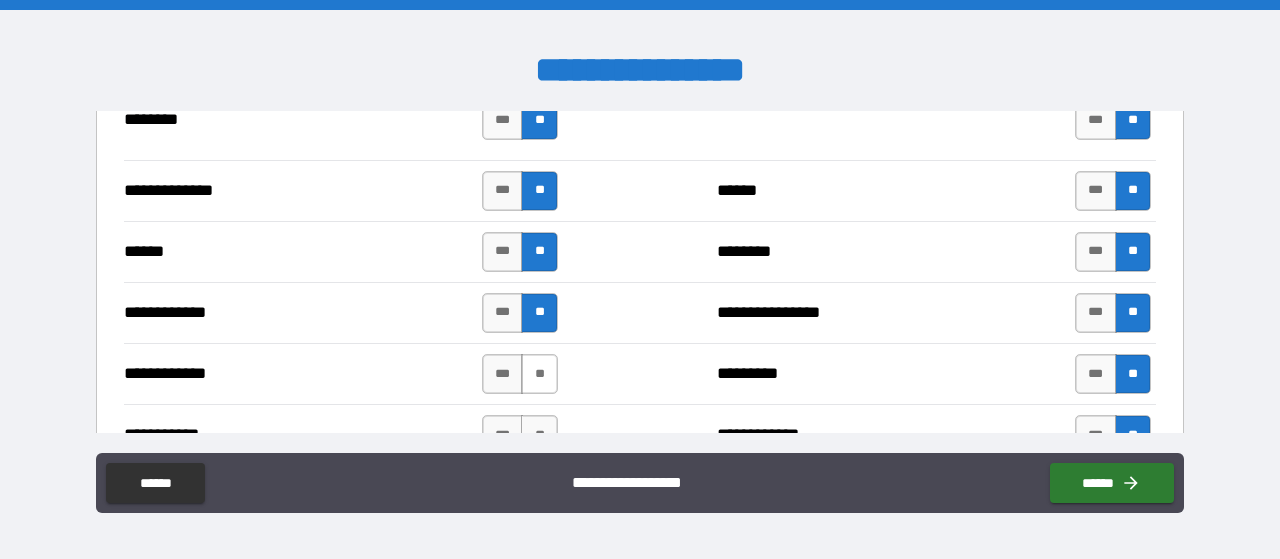 click on "**" at bounding box center [539, 374] 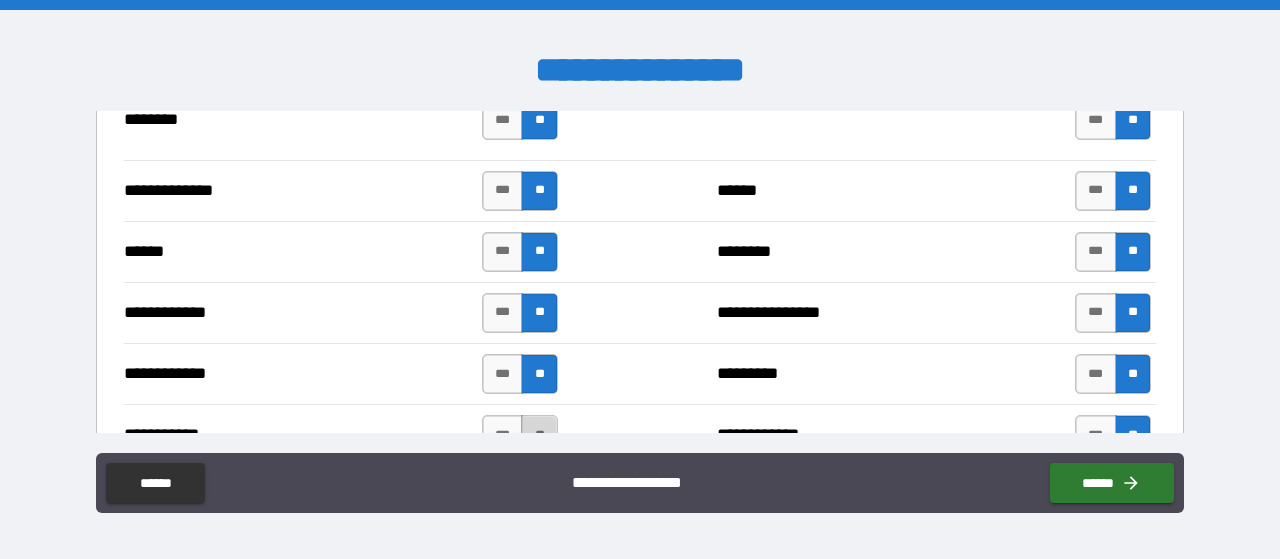click on "**" at bounding box center [539, 435] 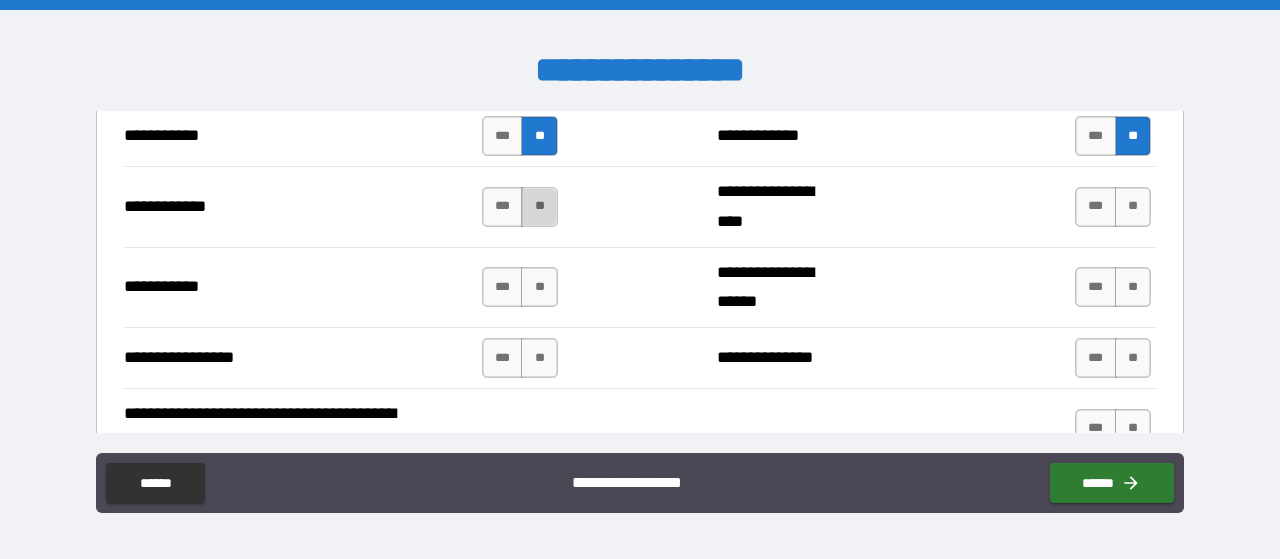 click on "**" at bounding box center [539, 207] 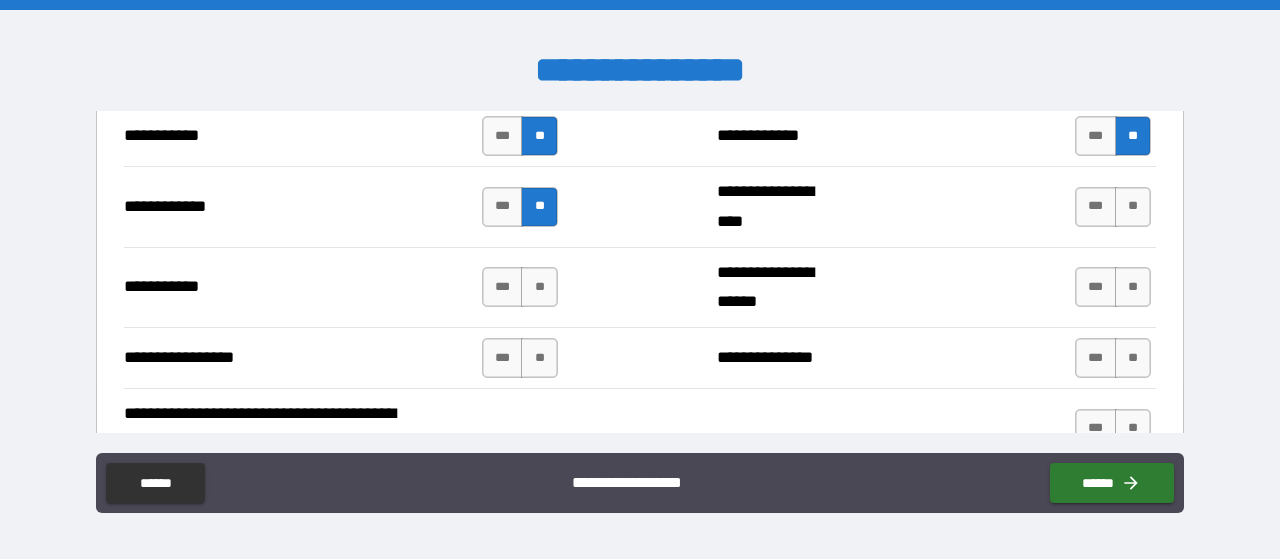 scroll, scrollTop: 3292, scrollLeft: 0, axis: vertical 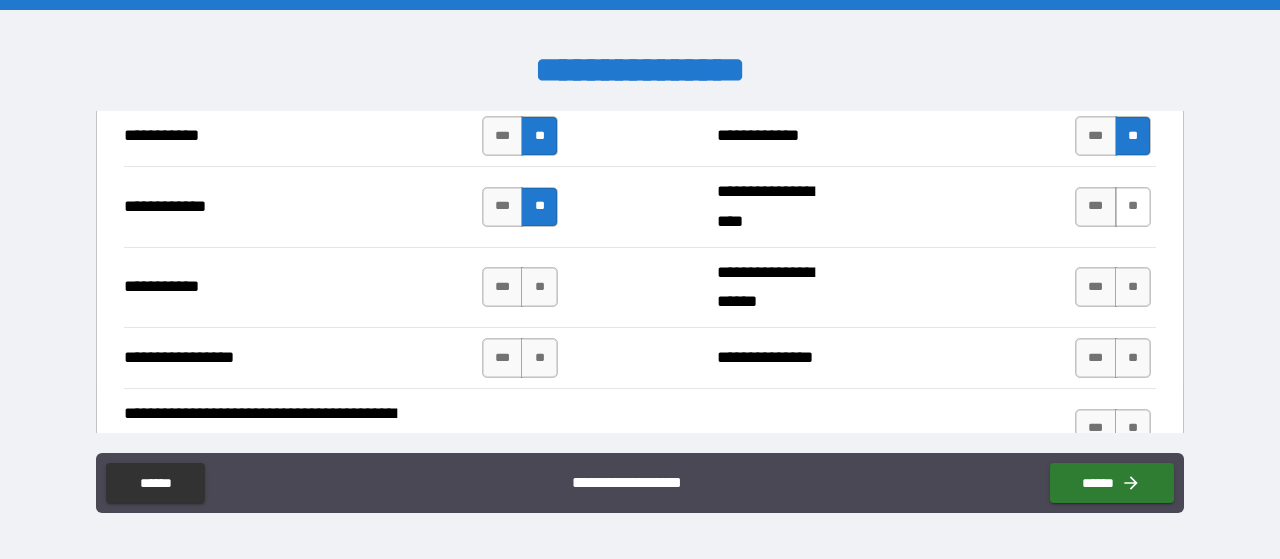 click on "**" at bounding box center (1133, 207) 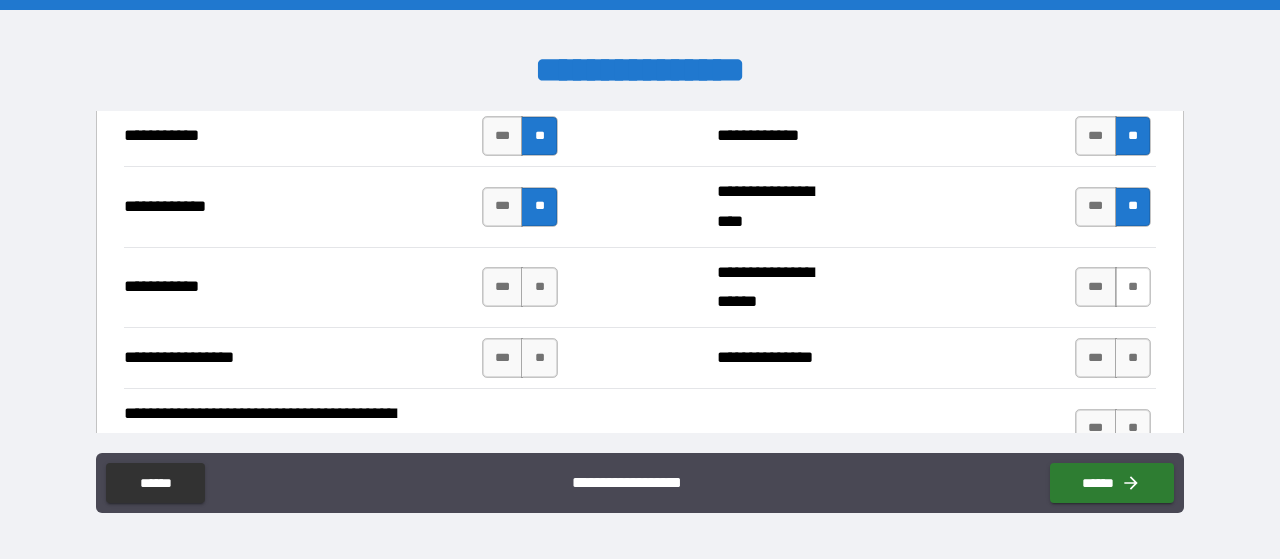 click on "**" at bounding box center [1133, 287] 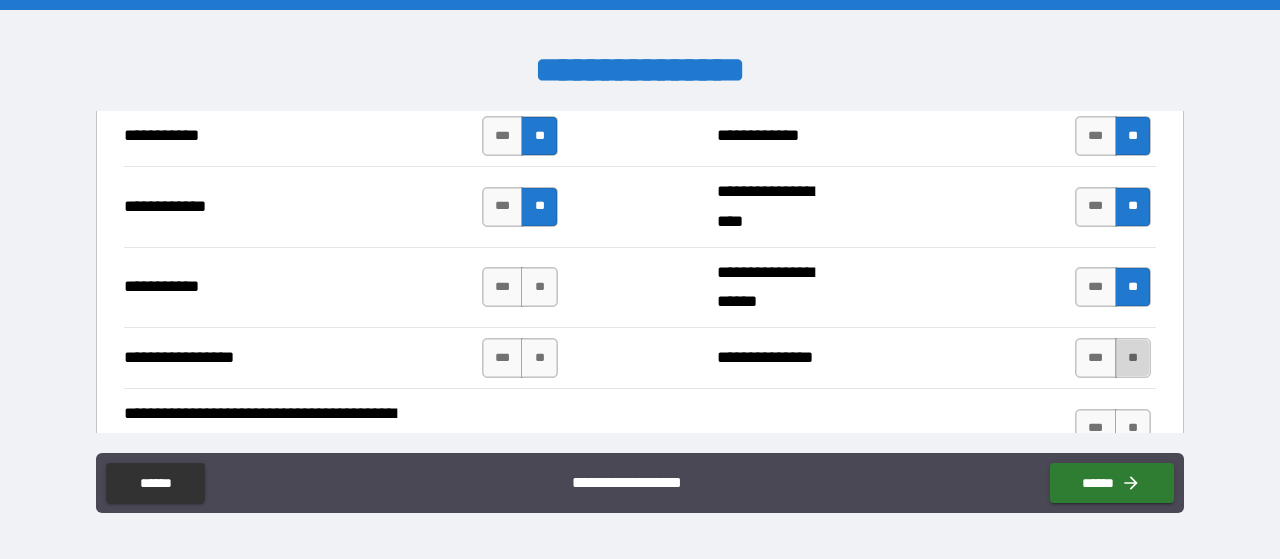 click on "**" at bounding box center (1133, 358) 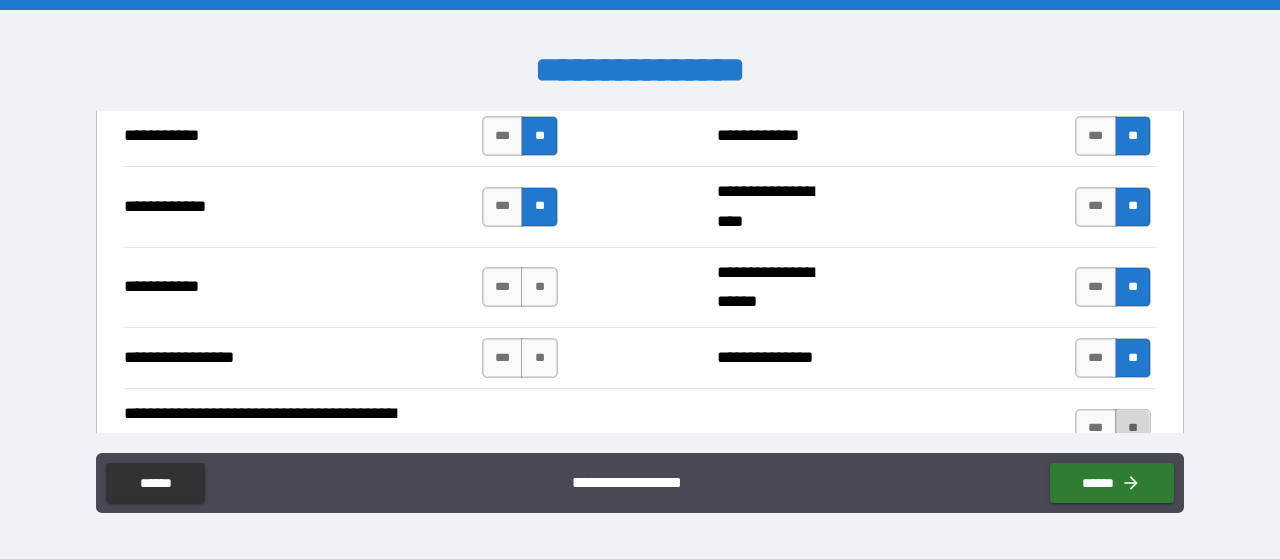 click on "**" at bounding box center (1133, 429) 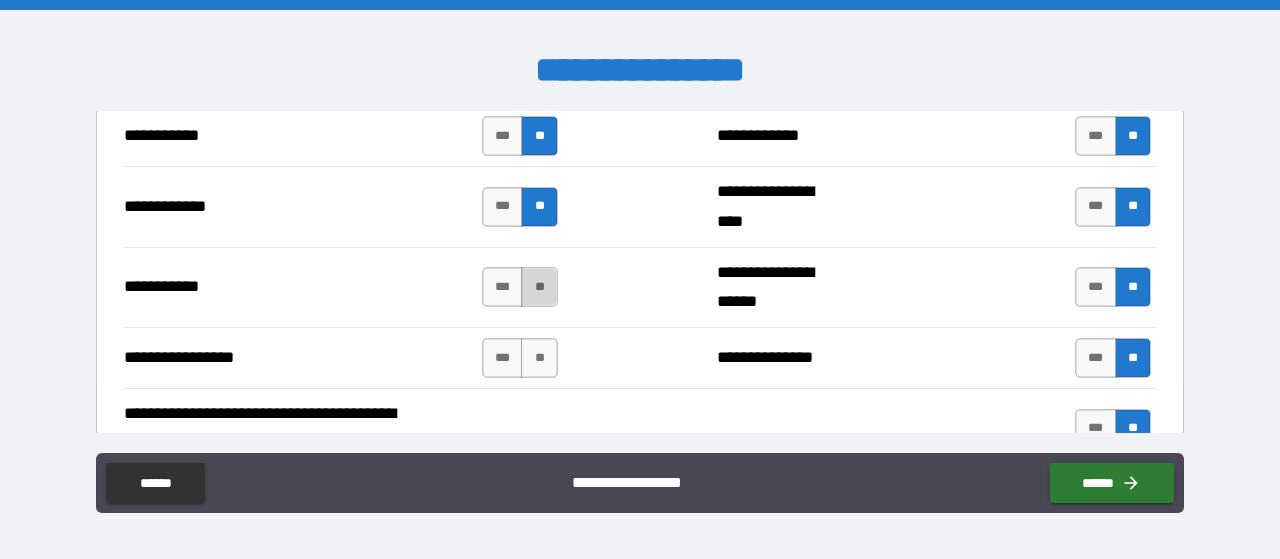 click on "**" at bounding box center [539, 287] 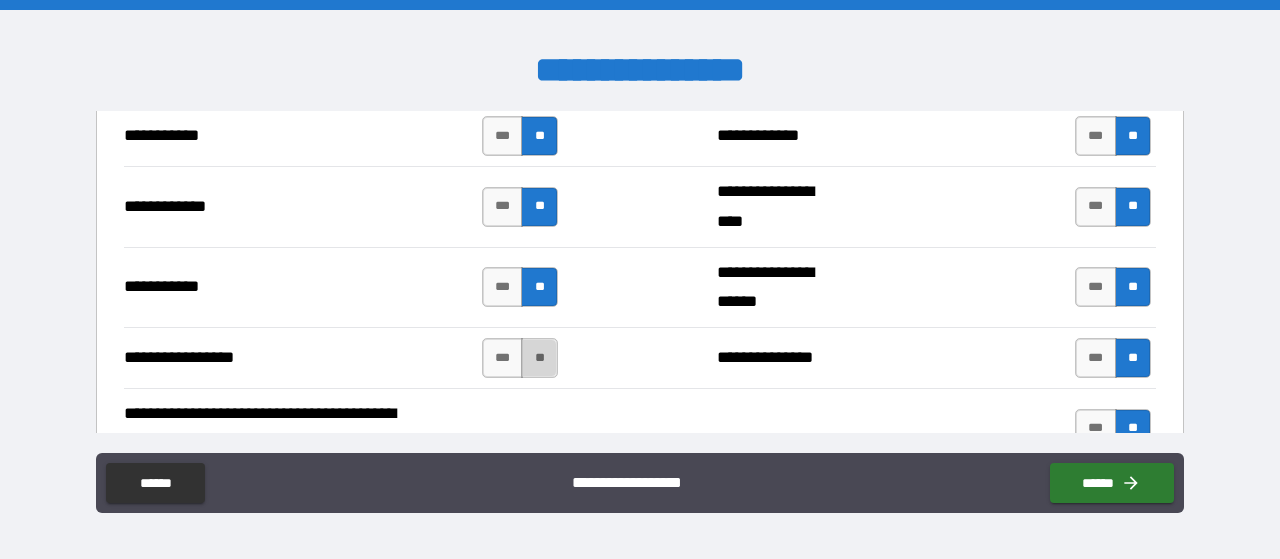 click on "**" at bounding box center (539, 358) 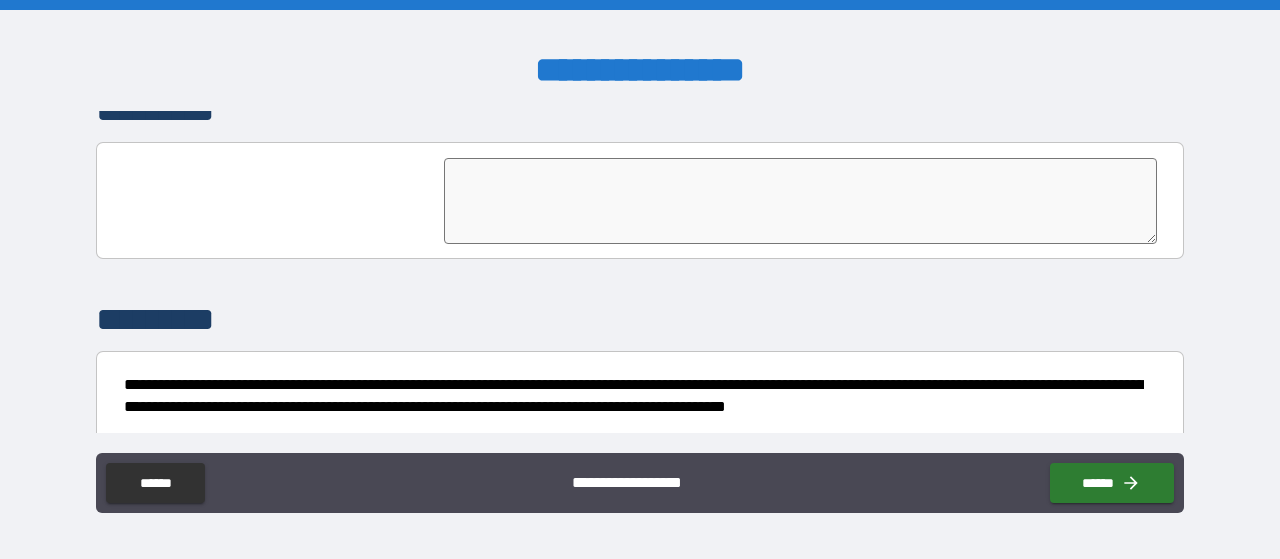 scroll, scrollTop: 3770, scrollLeft: 0, axis: vertical 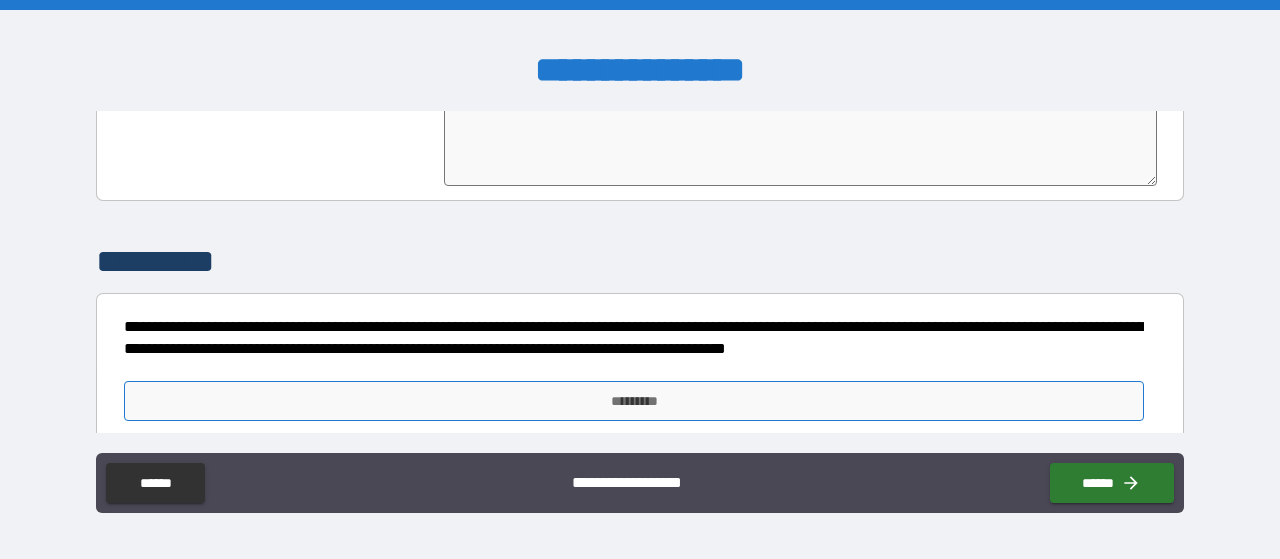 click on "*********" at bounding box center [634, 401] 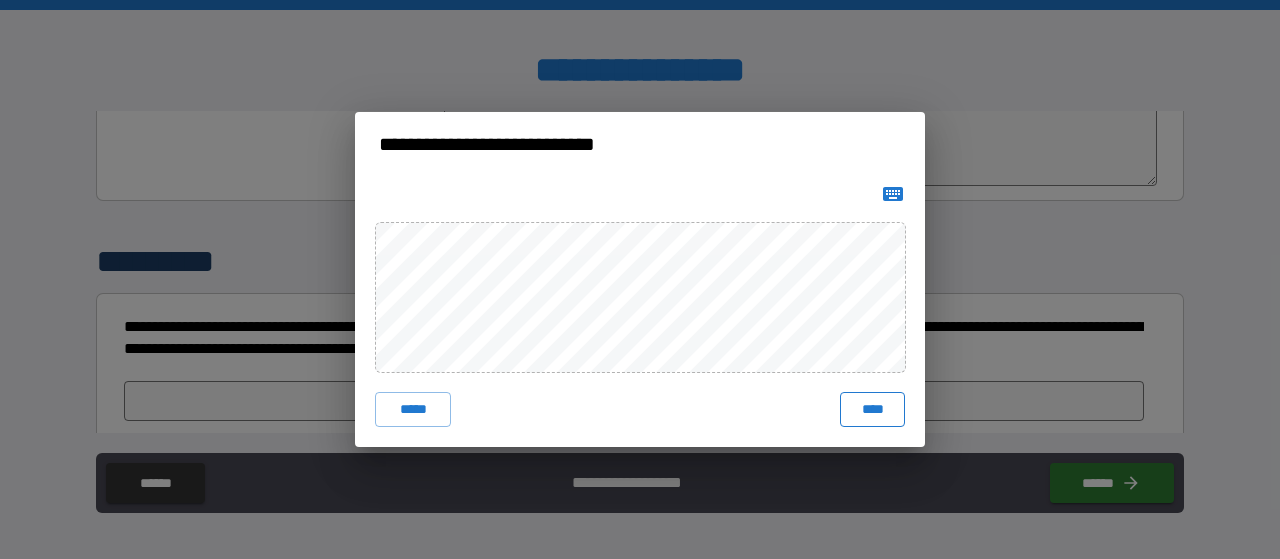 click on "****" at bounding box center (872, 410) 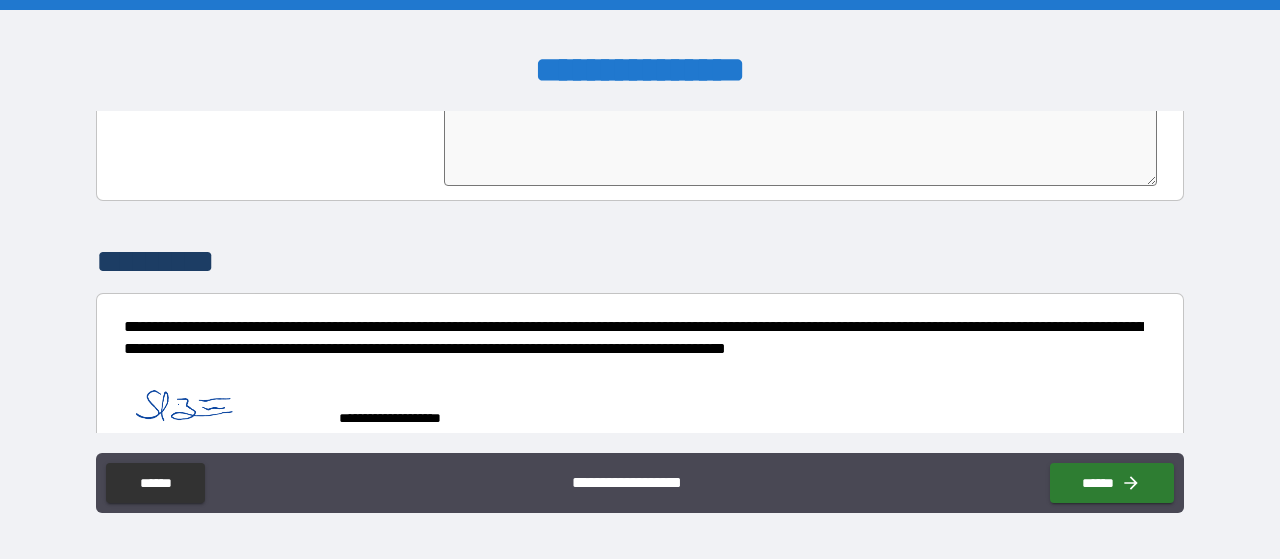 scroll, scrollTop: 3787, scrollLeft: 0, axis: vertical 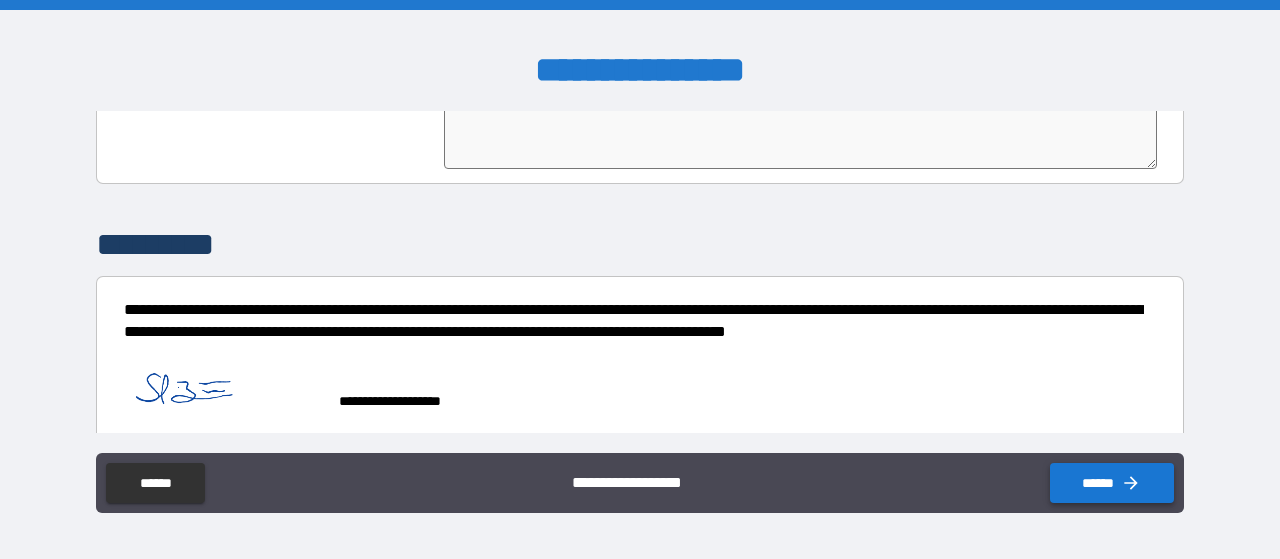 click on "******" at bounding box center [1112, 483] 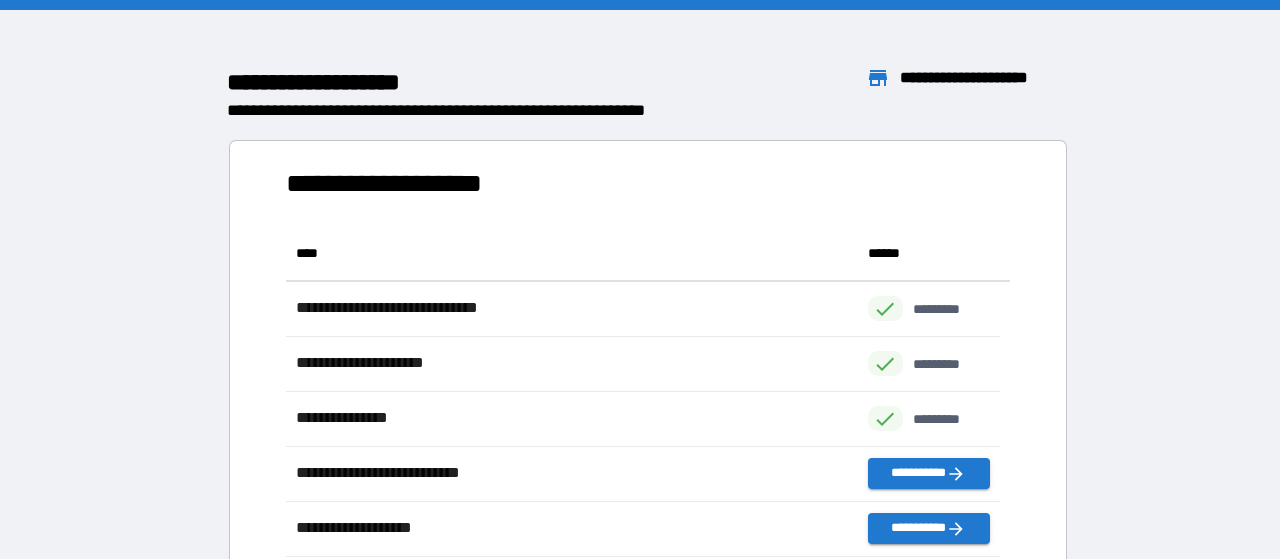 scroll, scrollTop: 16, scrollLeft: 16, axis: both 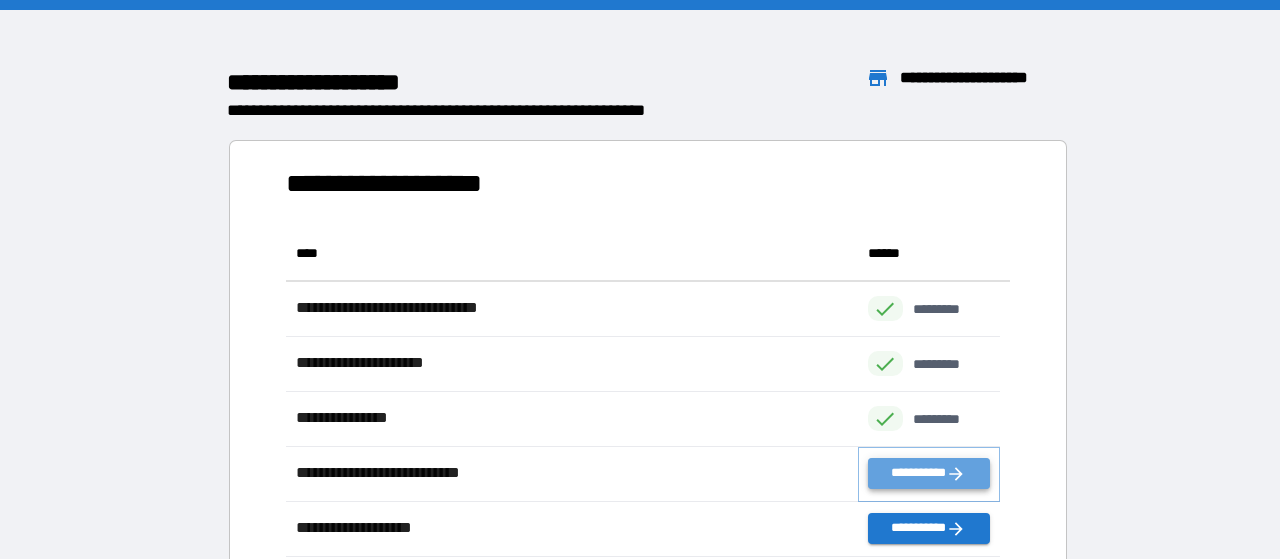 click on "**********" at bounding box center (929, 473) 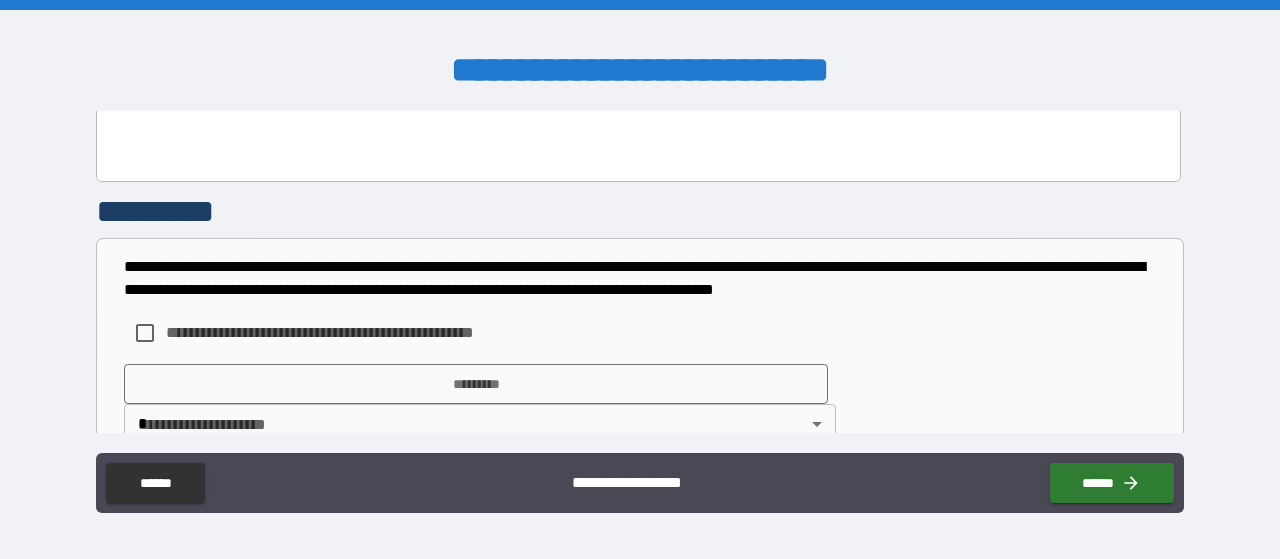 scroll, scrollTop: 2802, scrollLeft: 0, axis: vertical 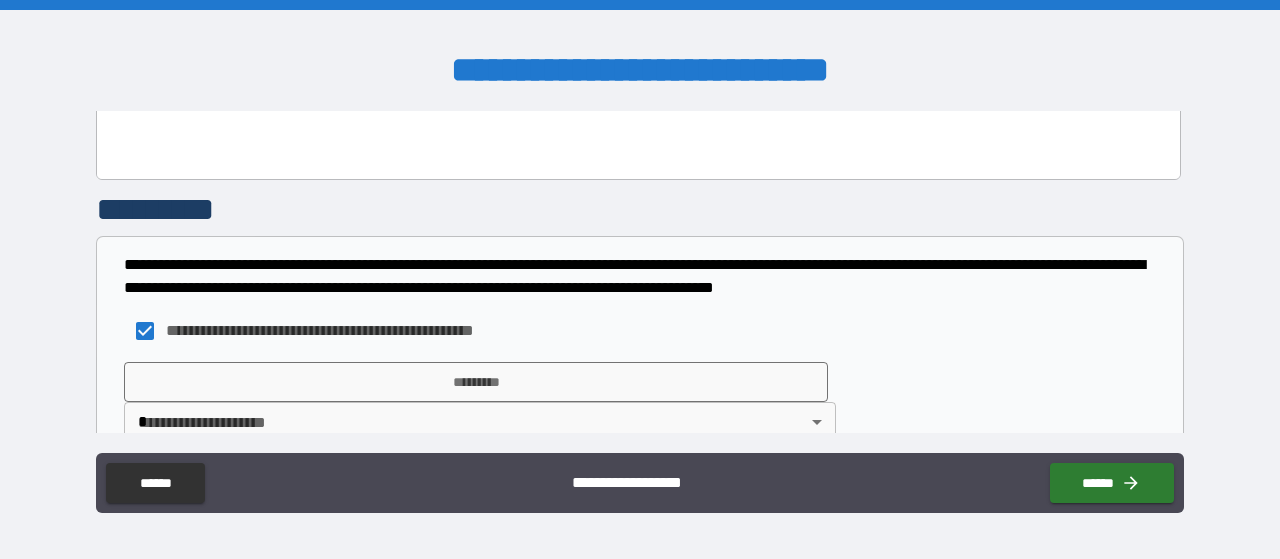click on "**********" at bounding box center [640, 279] 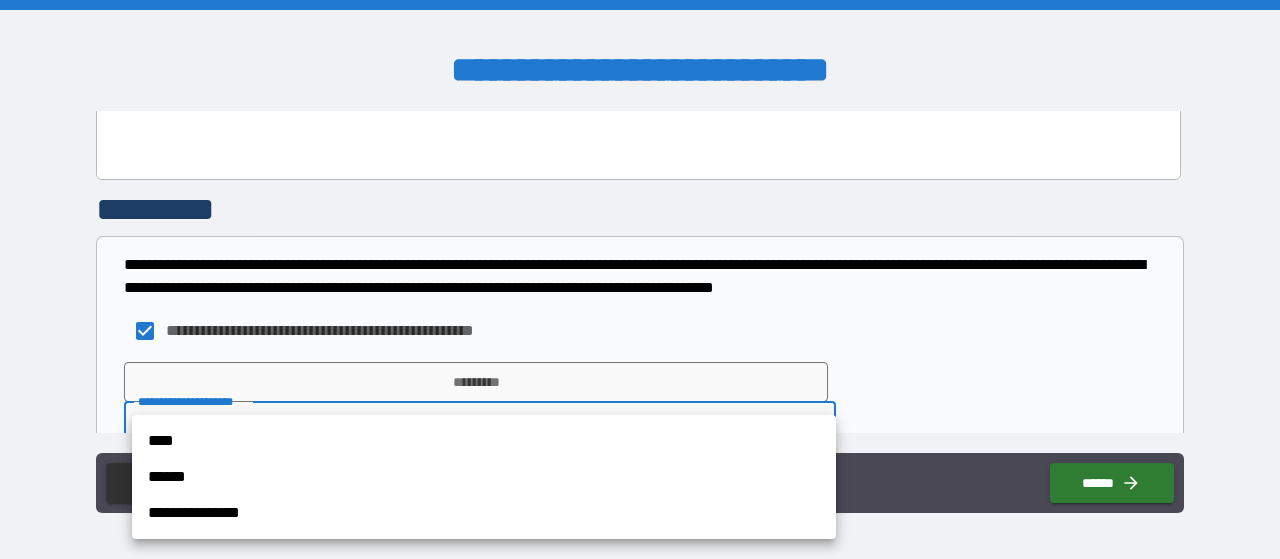 click on "****" at bounding box center [484, 441] 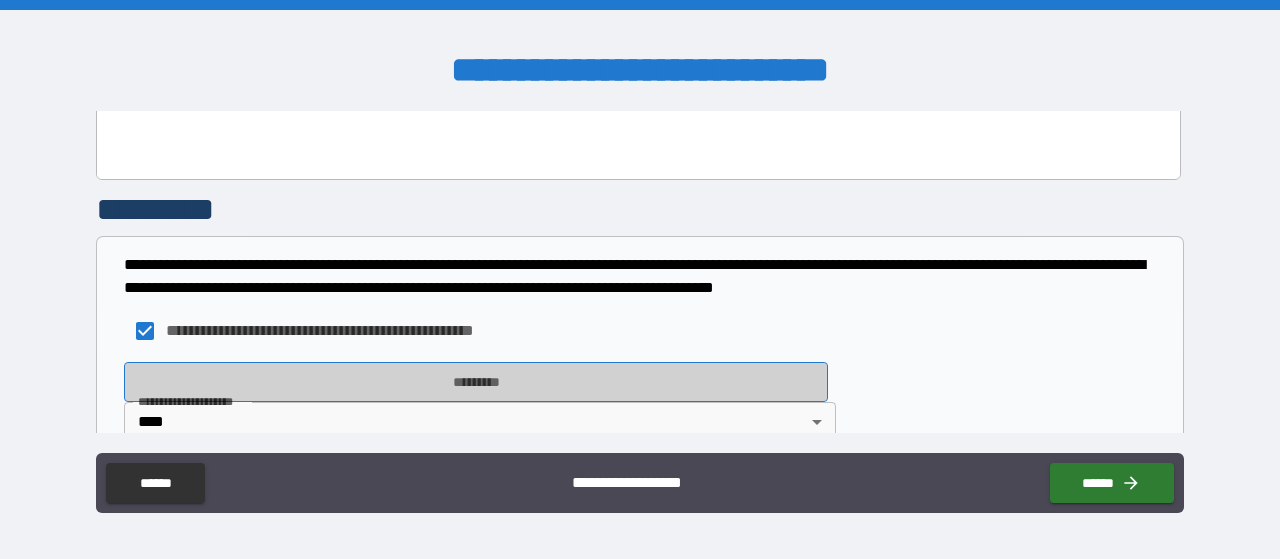 click on "*********" at bounding box center (476, 382) 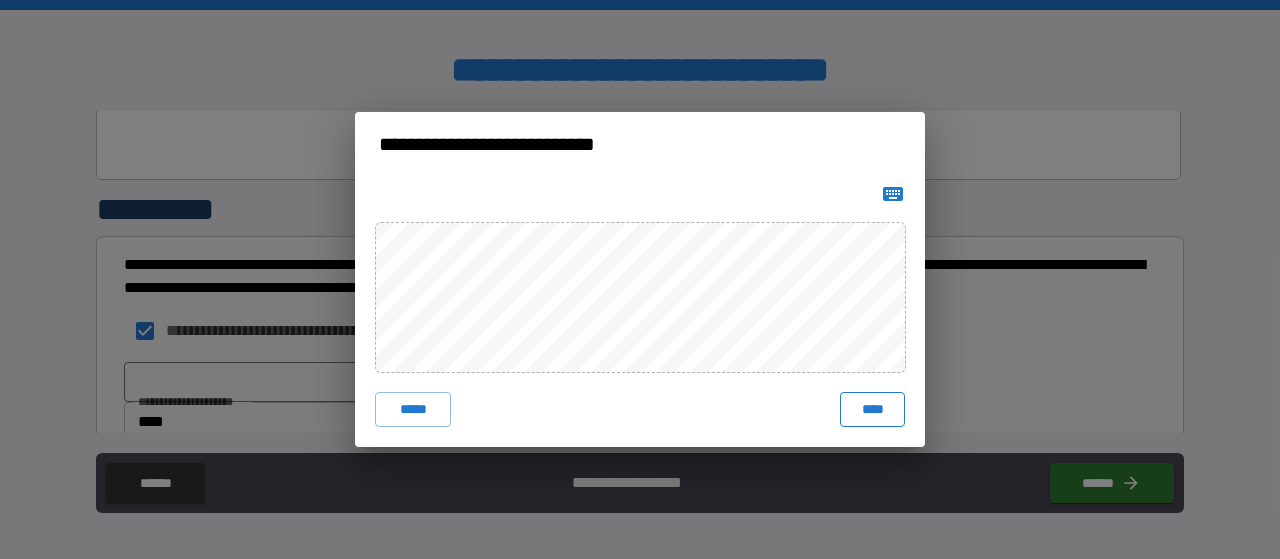 click on "****" at bounding box center [872, 410] 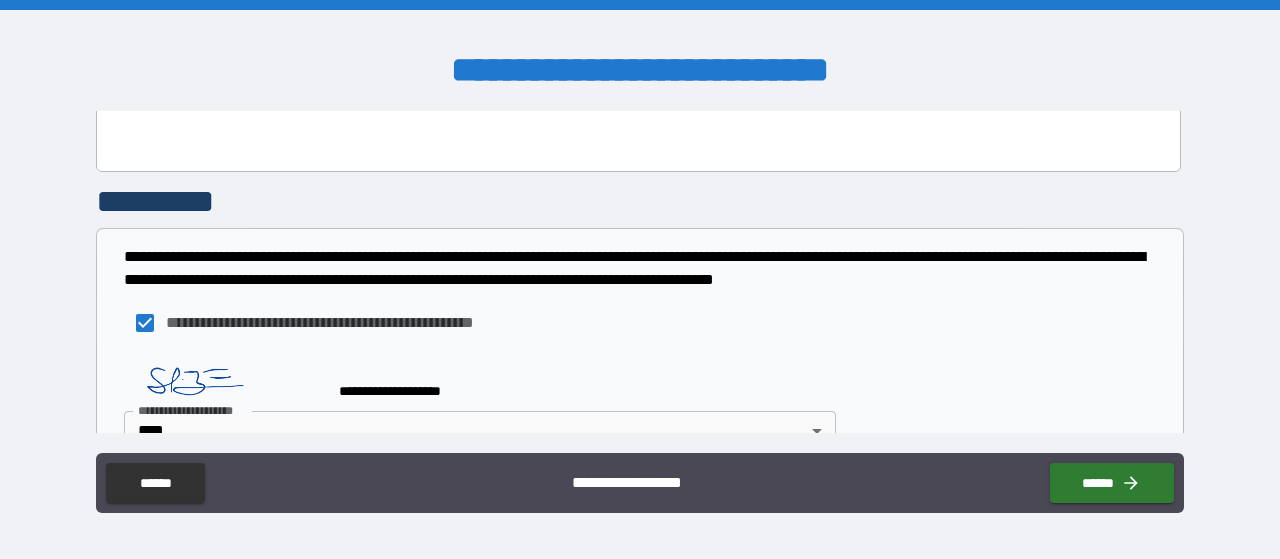 scroll, scrollTop: 2818, scrollLeft: 0, axis: vertical 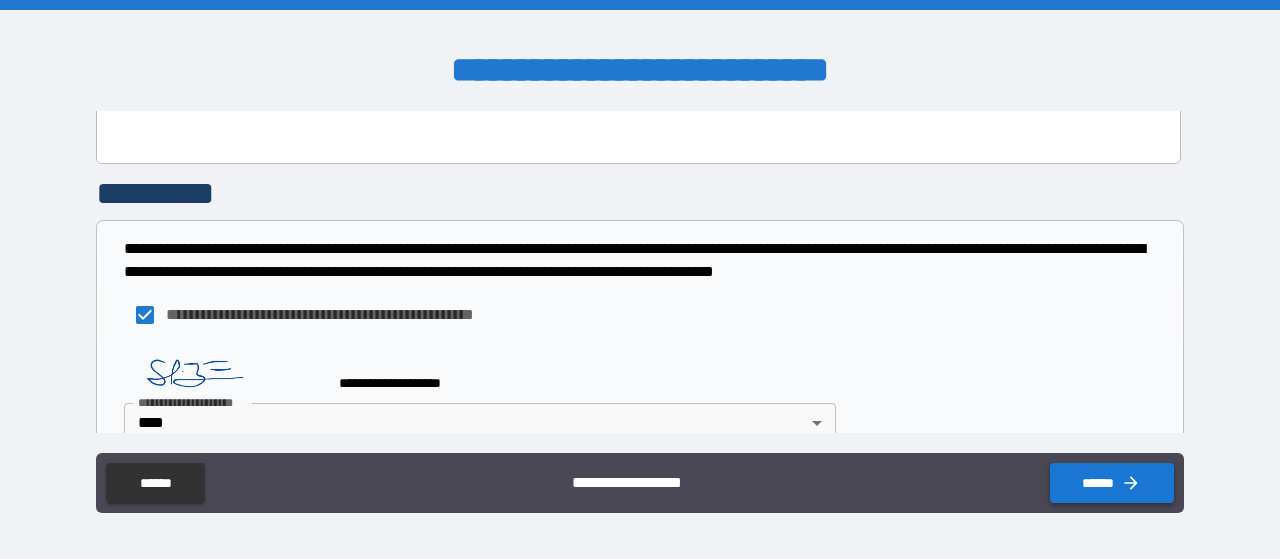 click on "******" at bounding box center [1112, 483] 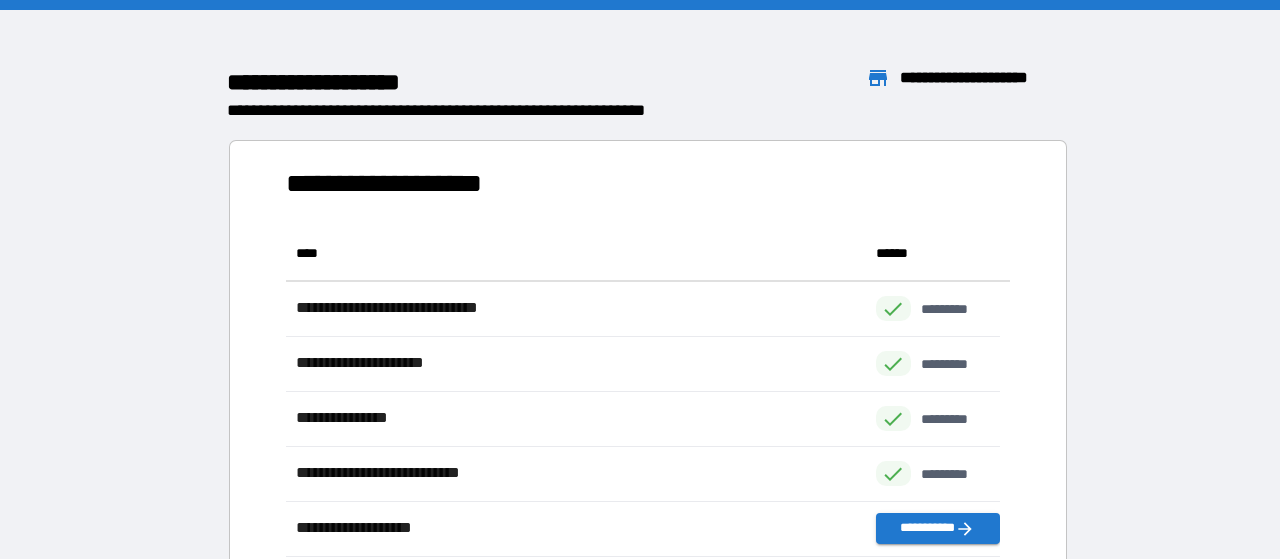 scroll, scrollTop: 16, scrollLeft: 16, axis: both 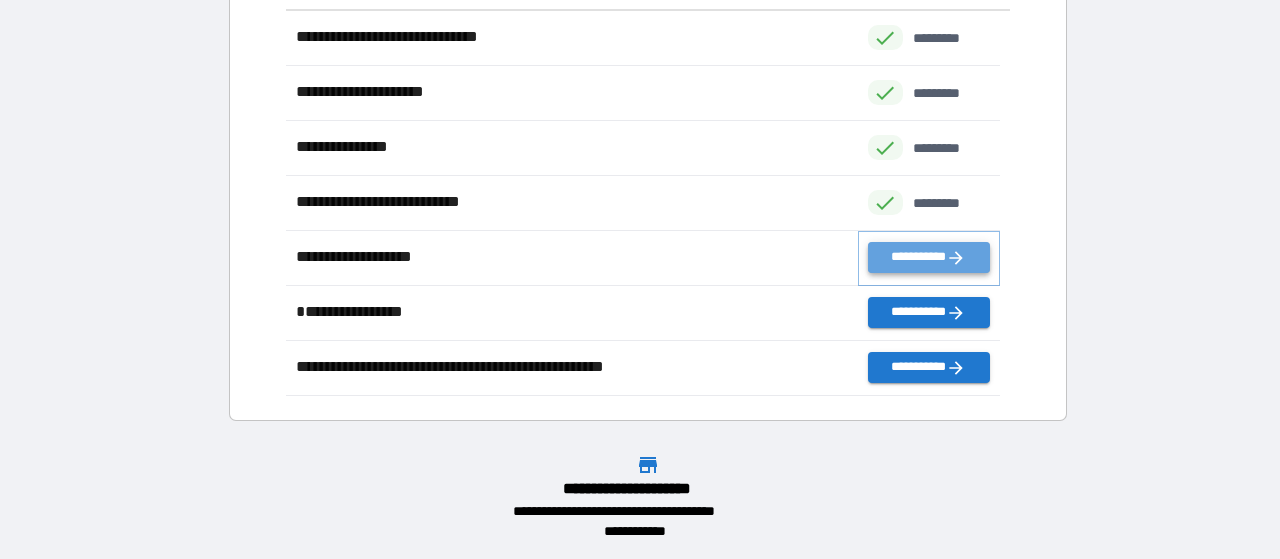 click on "**********" at bounding box center (929, 257) 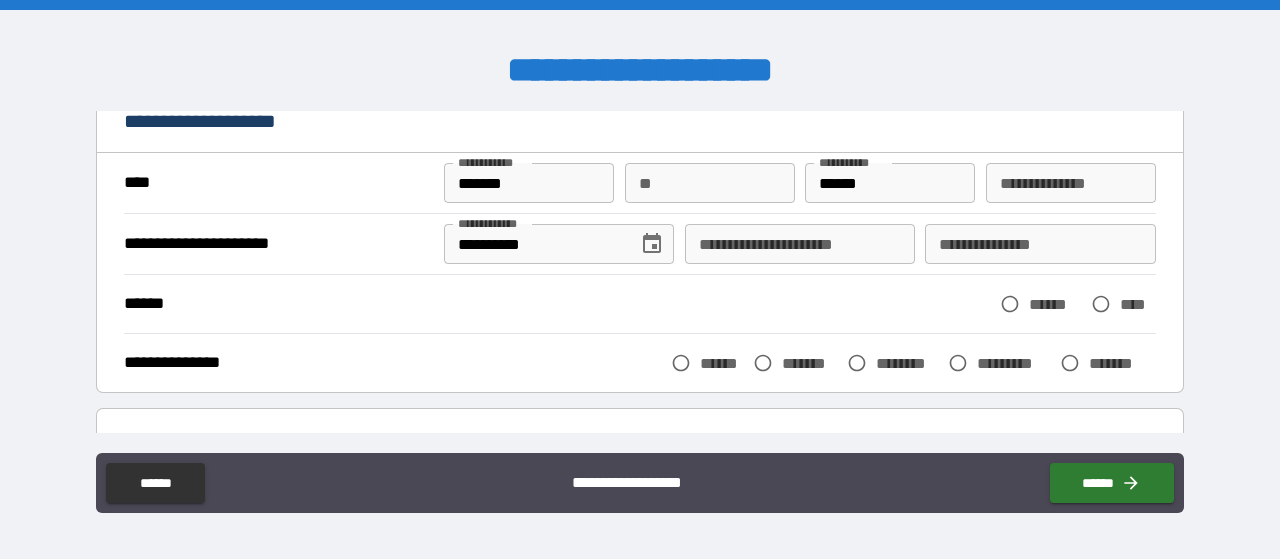 scroll, scrollTop: 100, scrollLeft: 0, axis: vertical 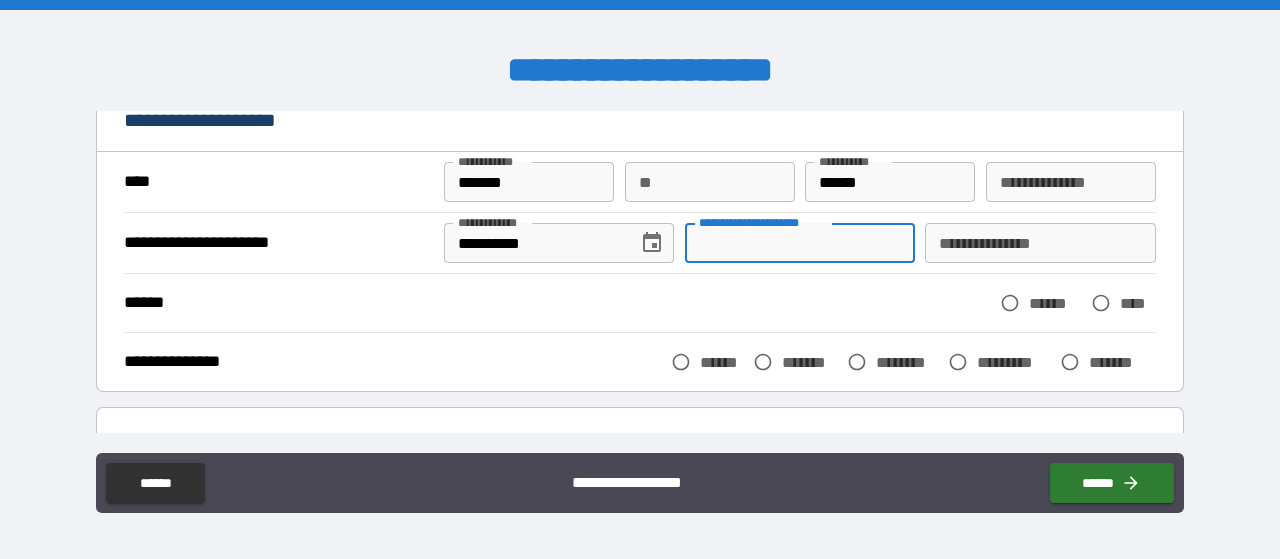 click on "**********" at bounding box center [800, 243] 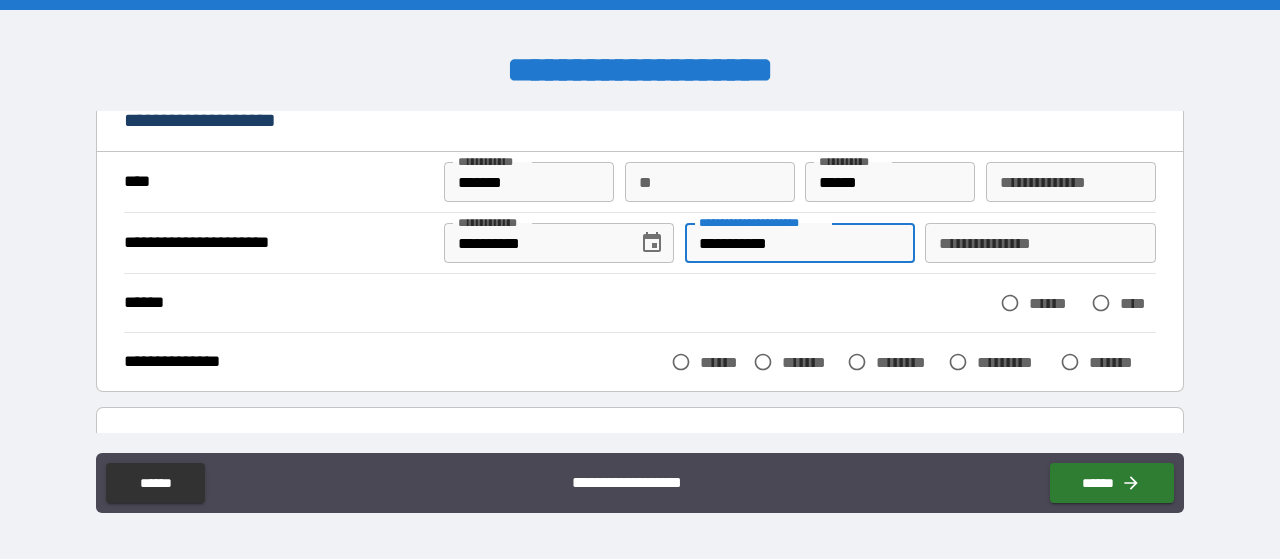 type on "**********" 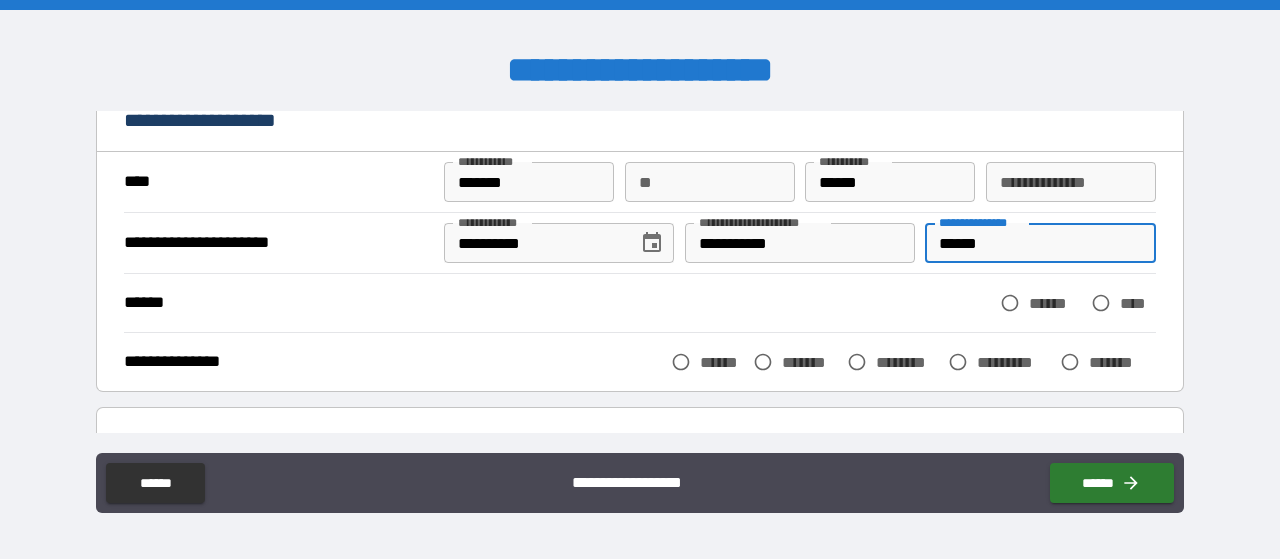click on "******" at bounding box center (1040, 243) 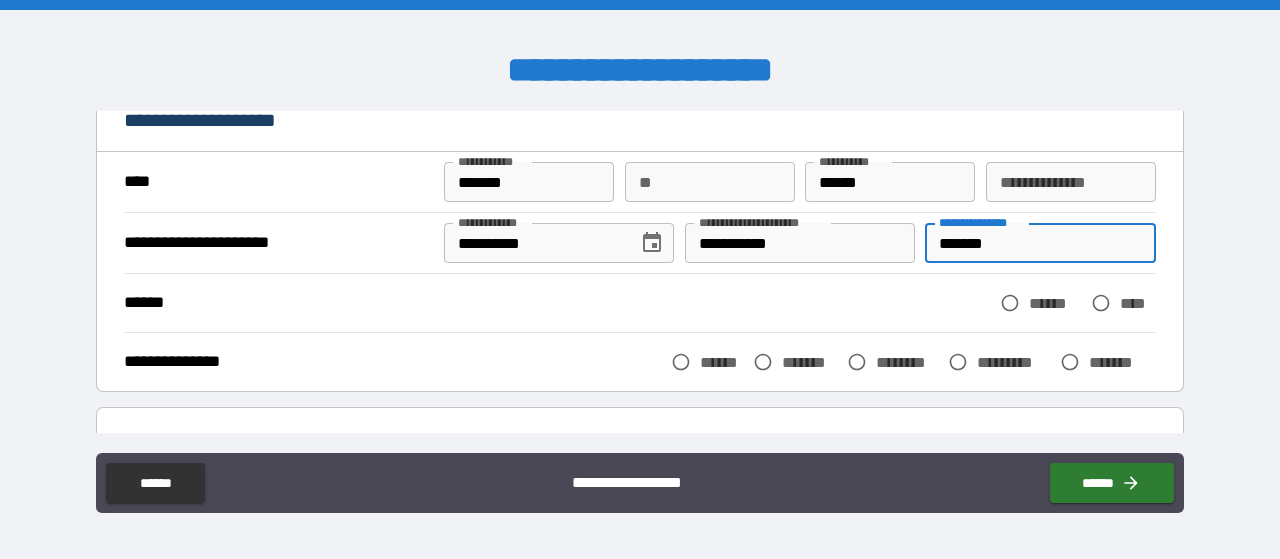click on "*******" at bounding box center (1040, 243) 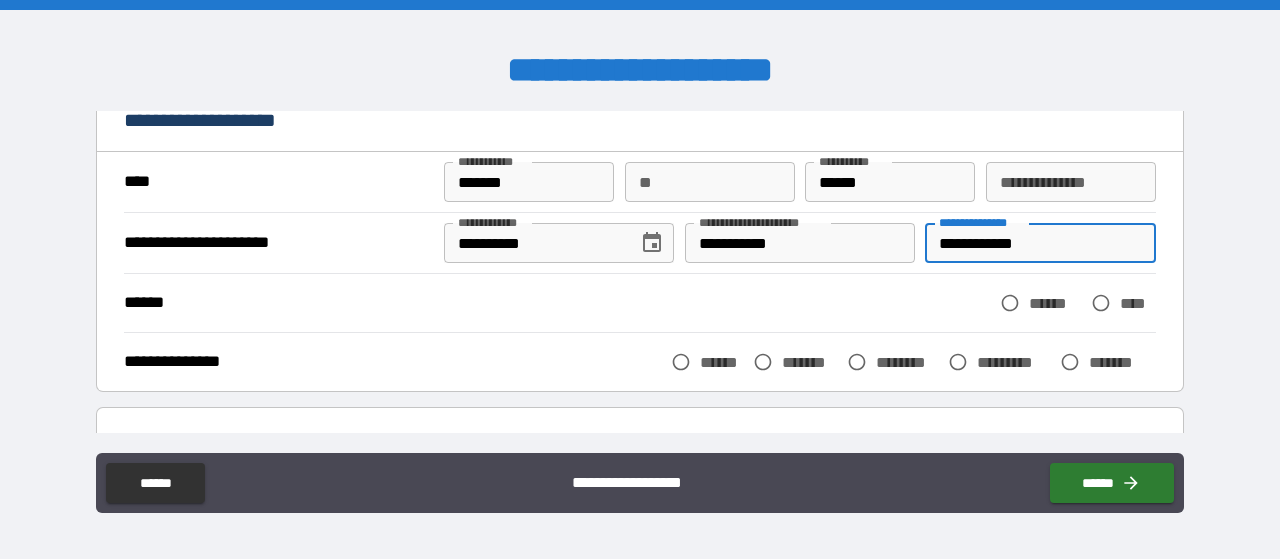 type on "**********" 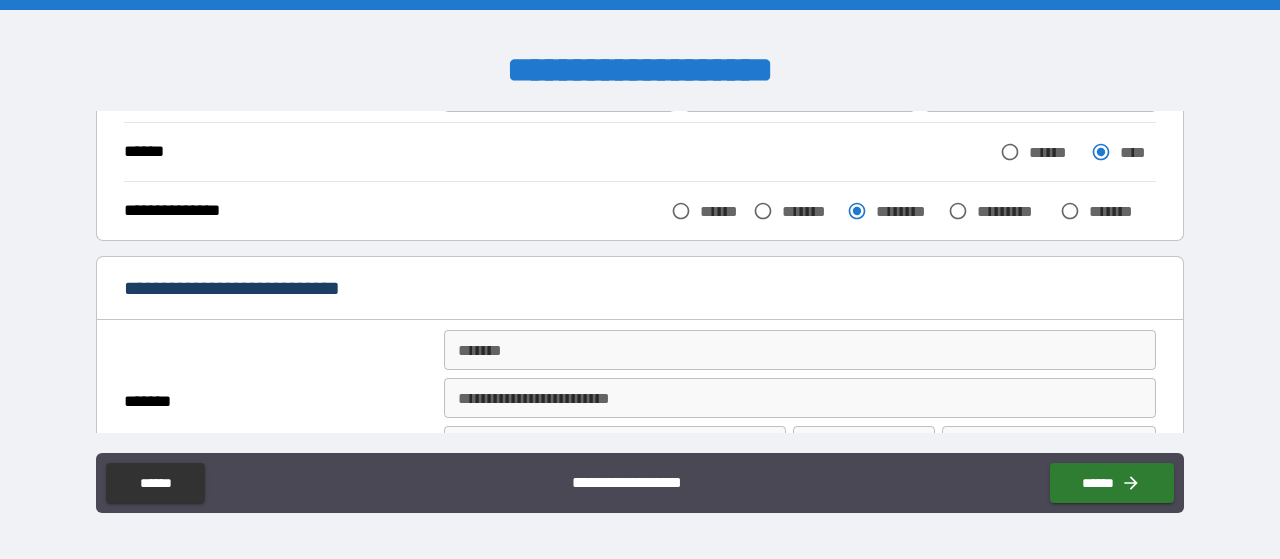 scroll, scrollTop: 252, scrollLeft: 0, axis: vertical 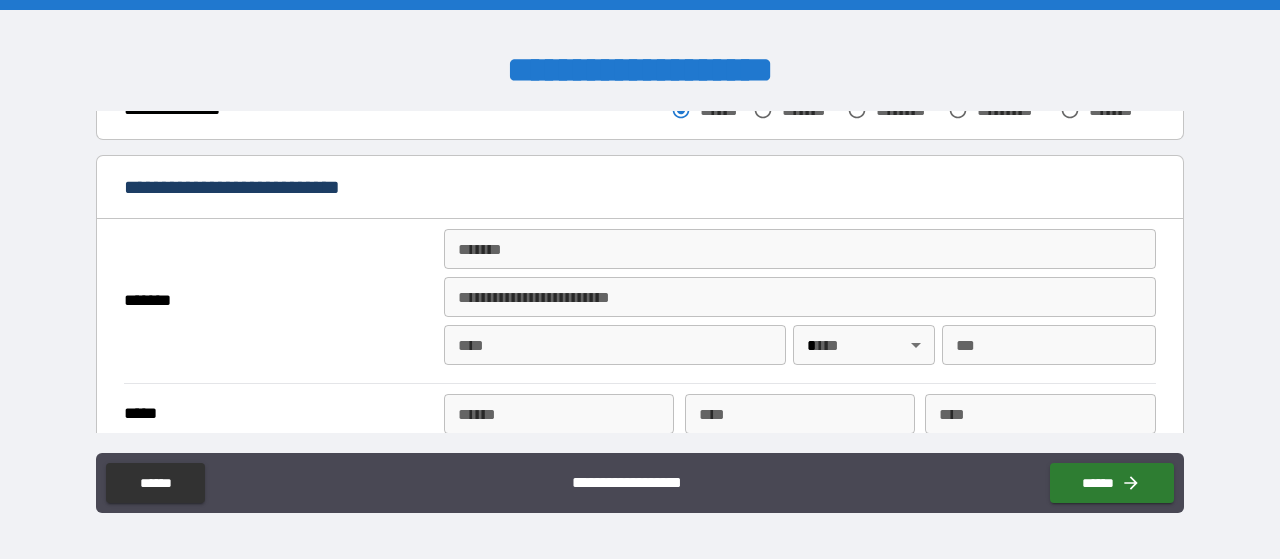 click on "*******" at bounding box center (800, 249) 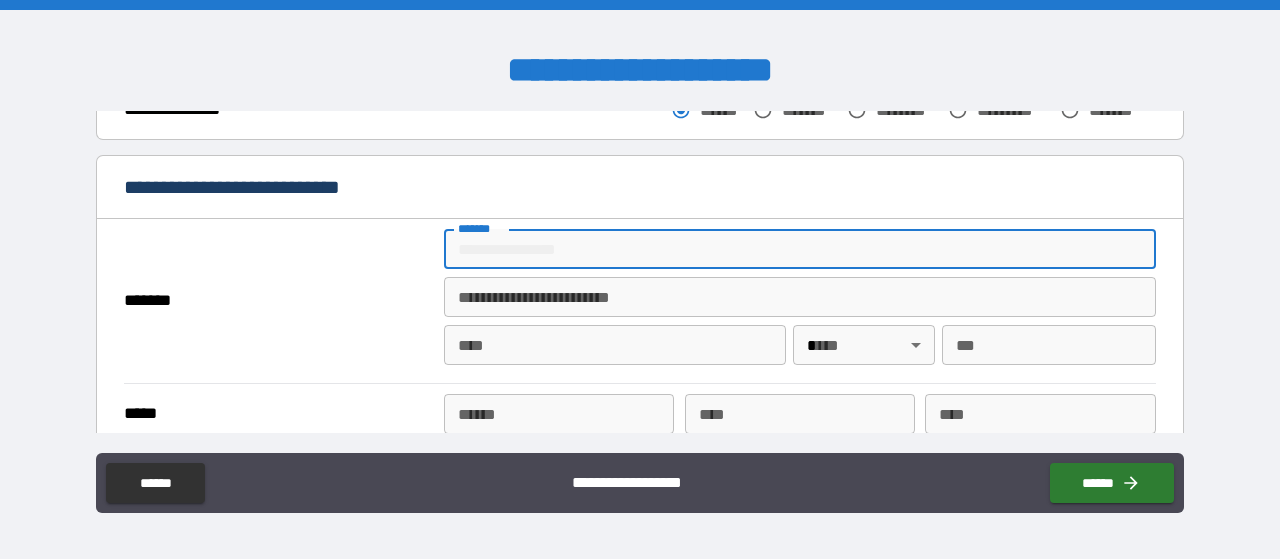 type on "**********" 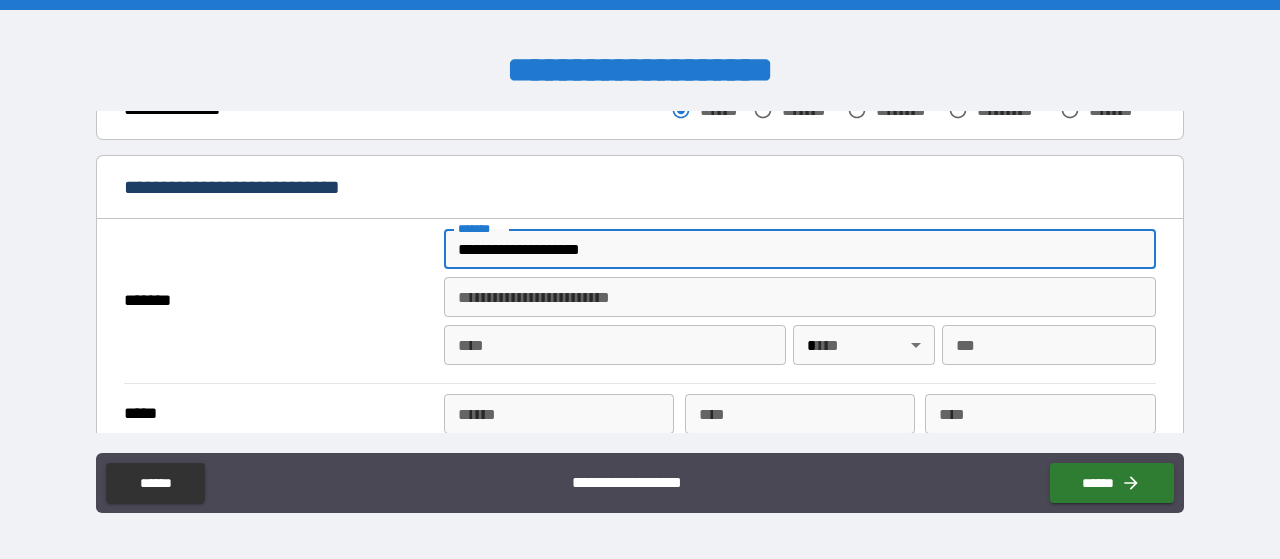 type on "*******" 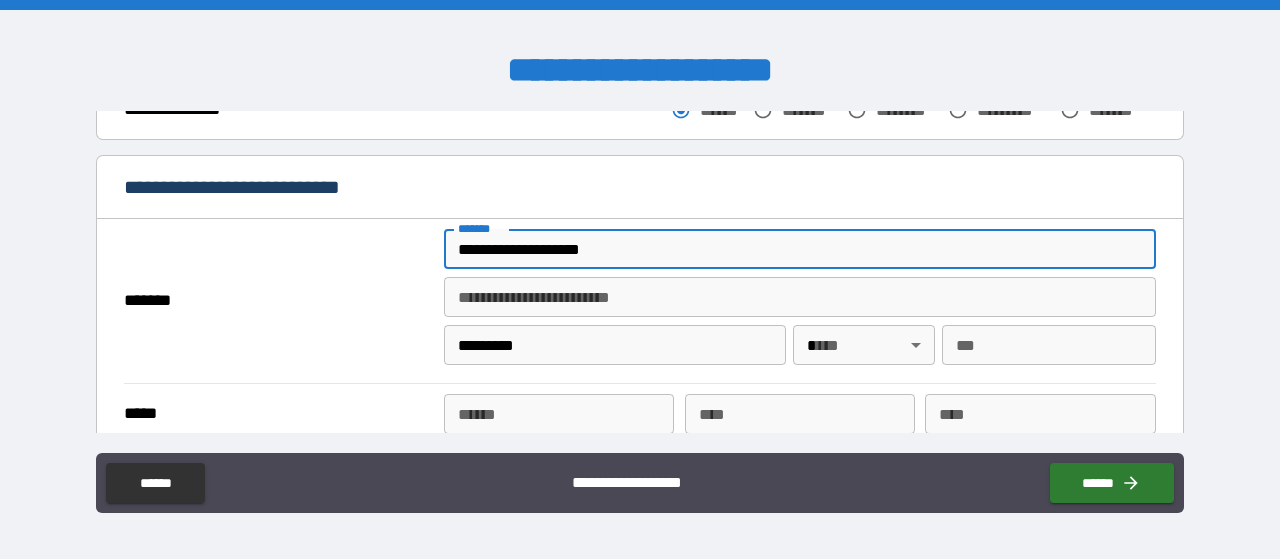 type on "**" 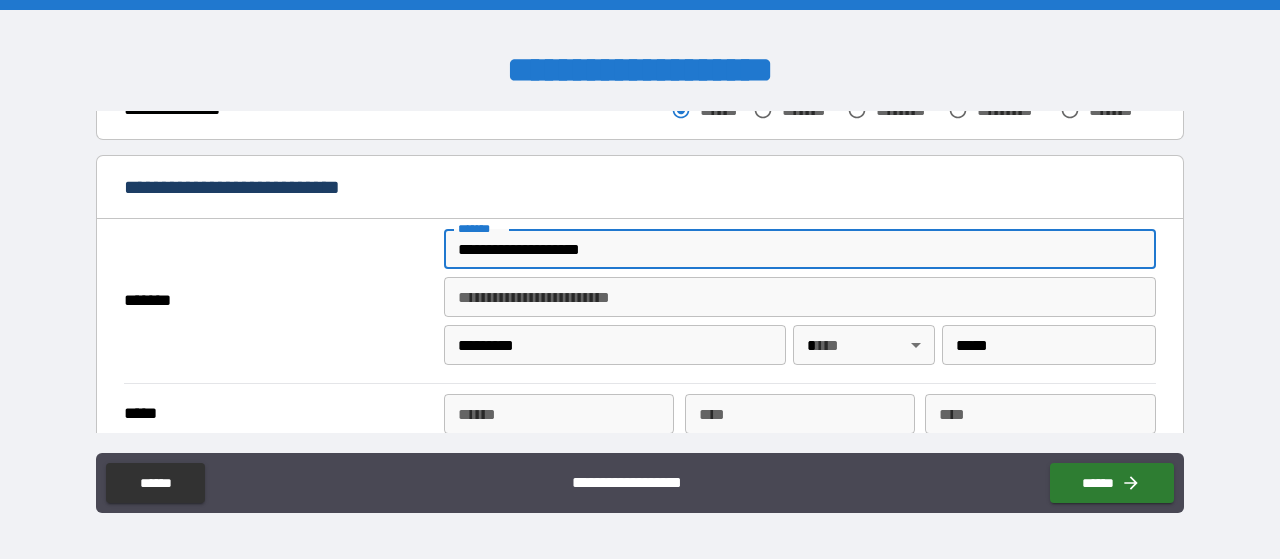 type on "**********" 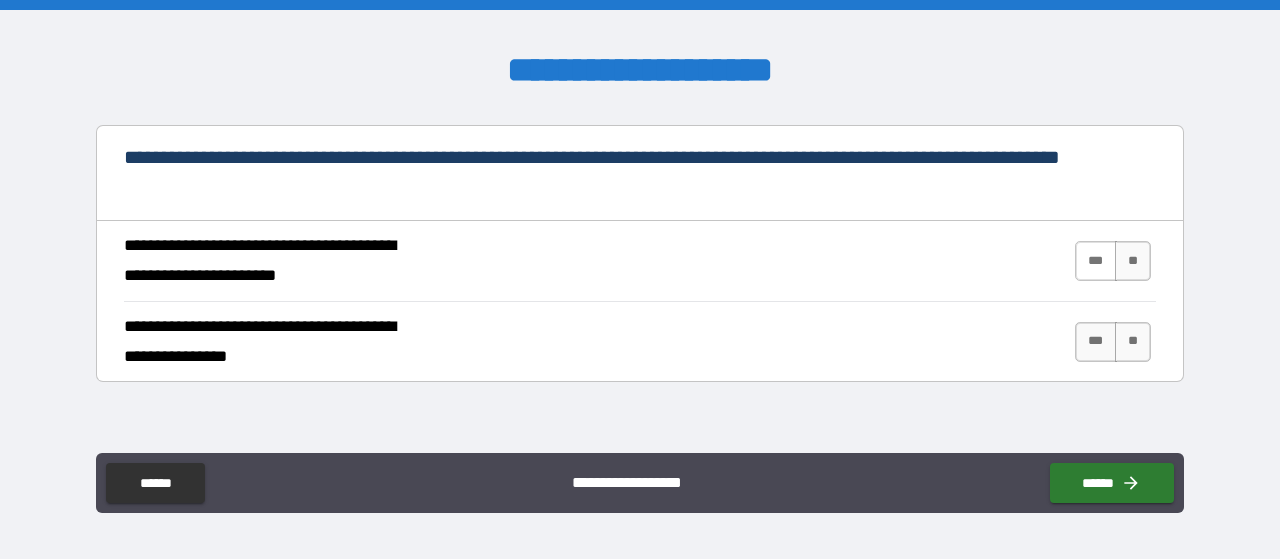 scroll, scrollTop: 748, scrollLeft: 0, axis: vertical 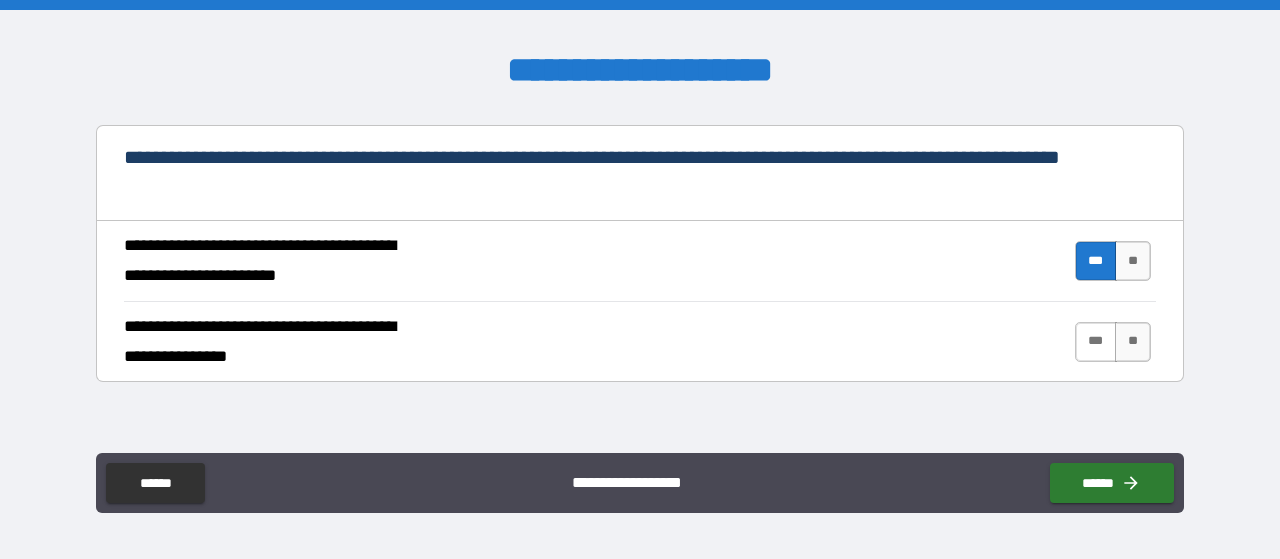 click on "***" at bounding box center [1096, 342] 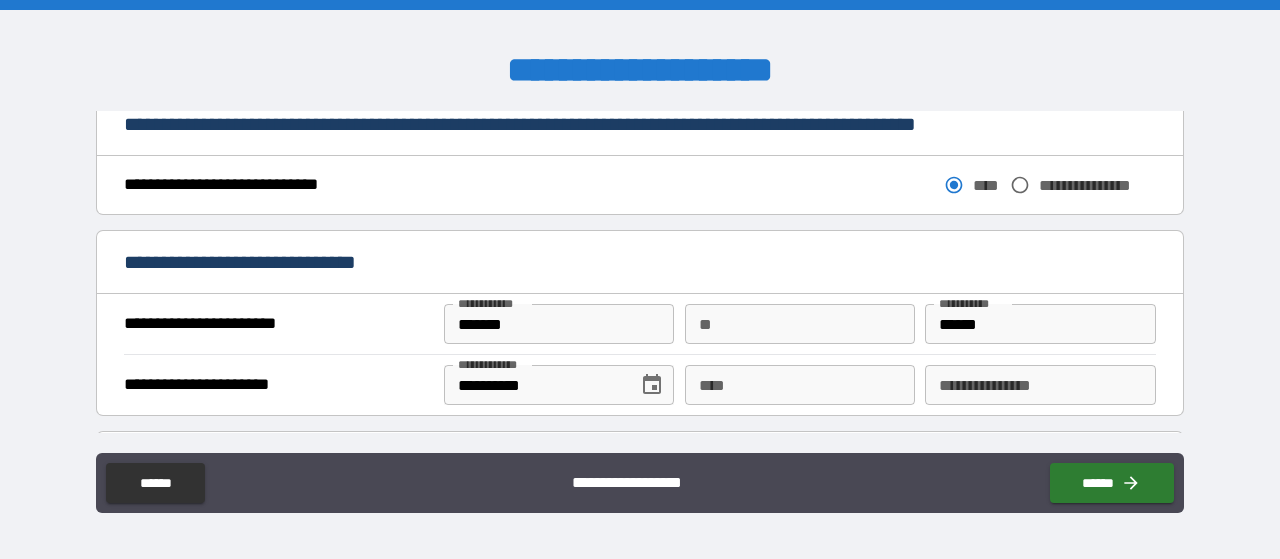 scroll, scrollTop: 1146, scrollLeft: 0, axis: vertical 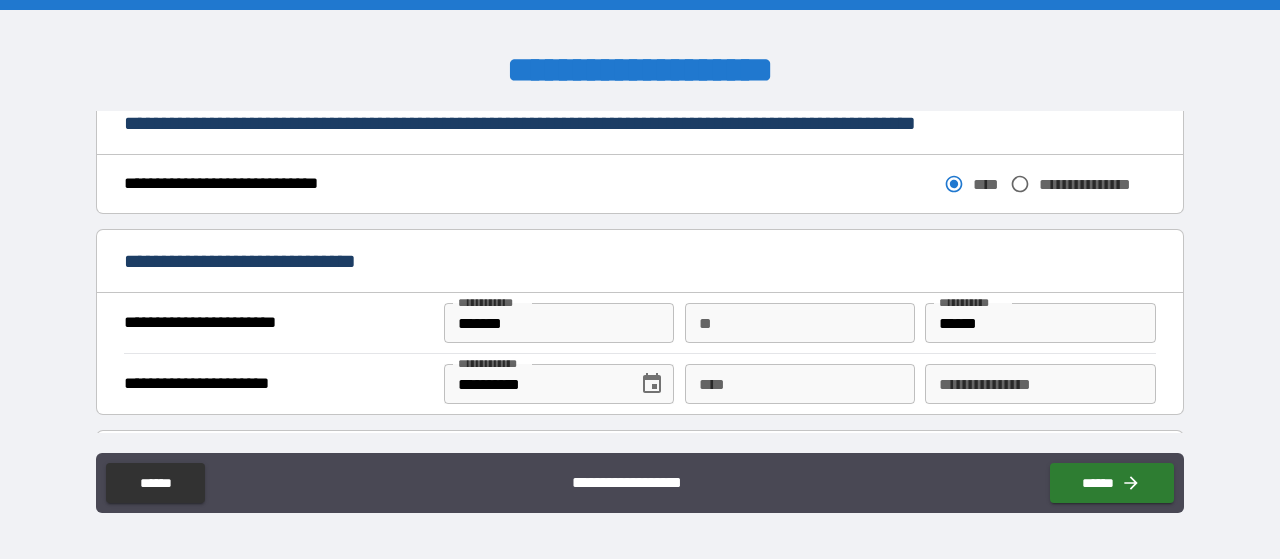 click on "****" at bounding box center [800, 384] 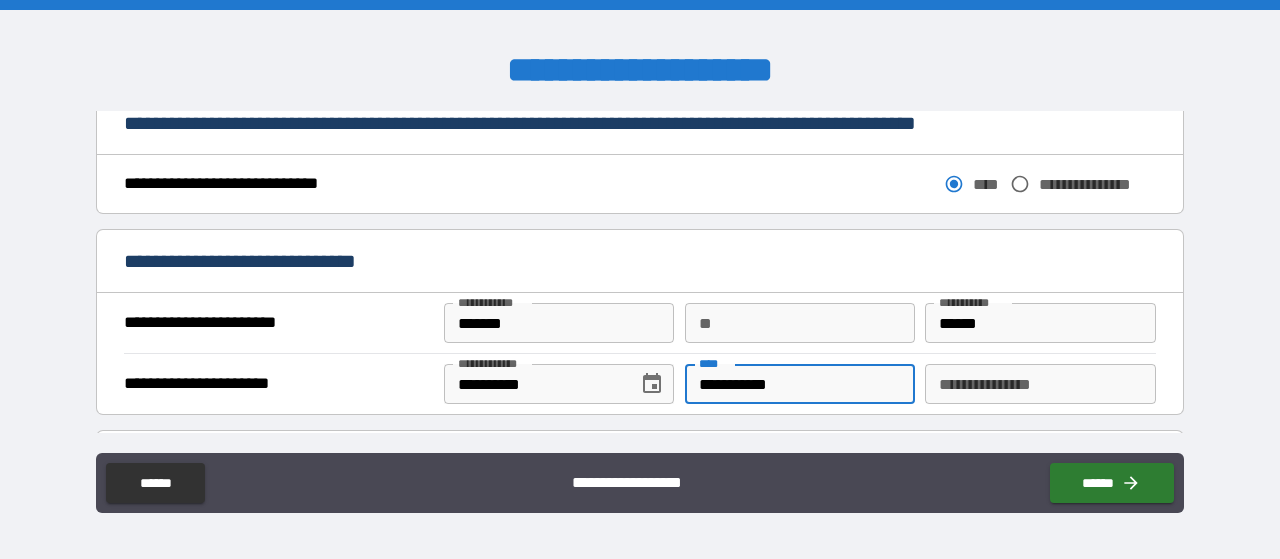 type on "**********" 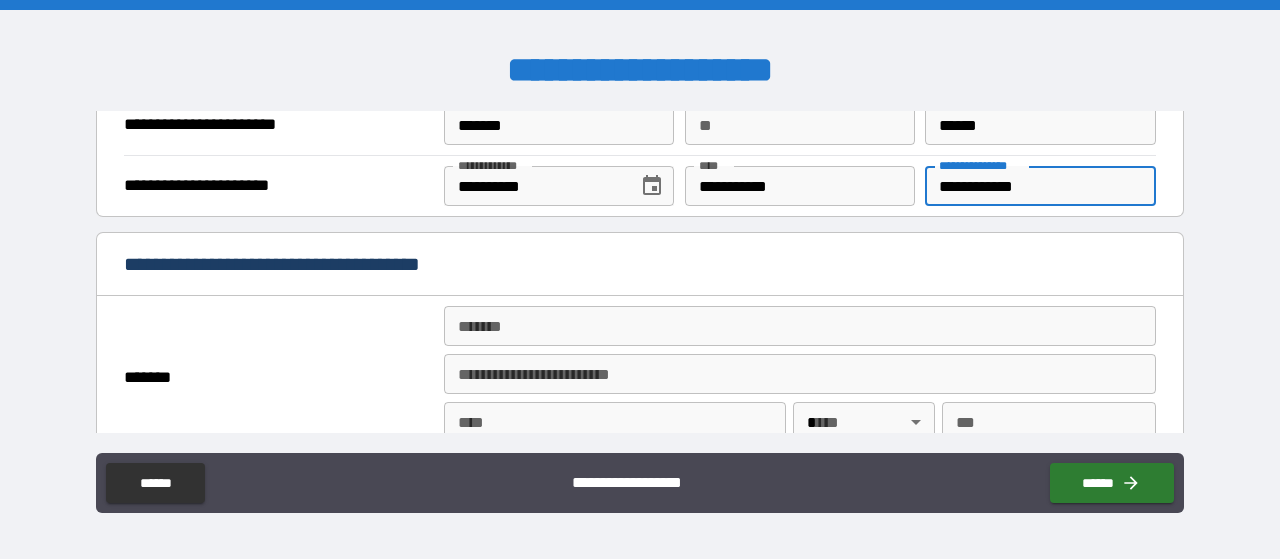 scroll, scrollTop: 1346, scrollLeft: 0, axis: vertical 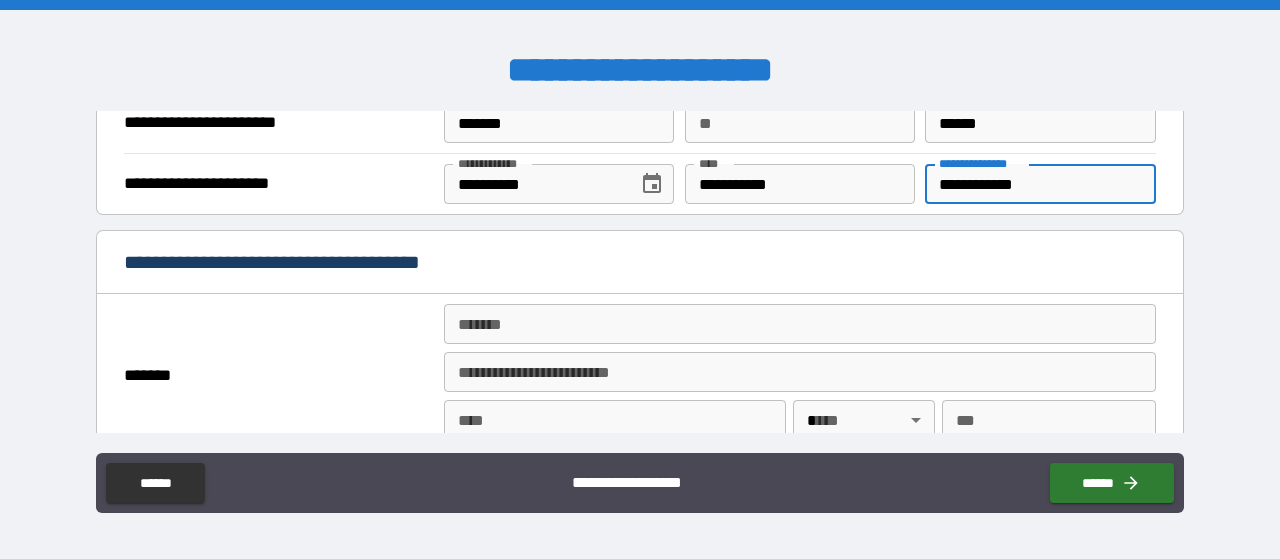 type on "**********" 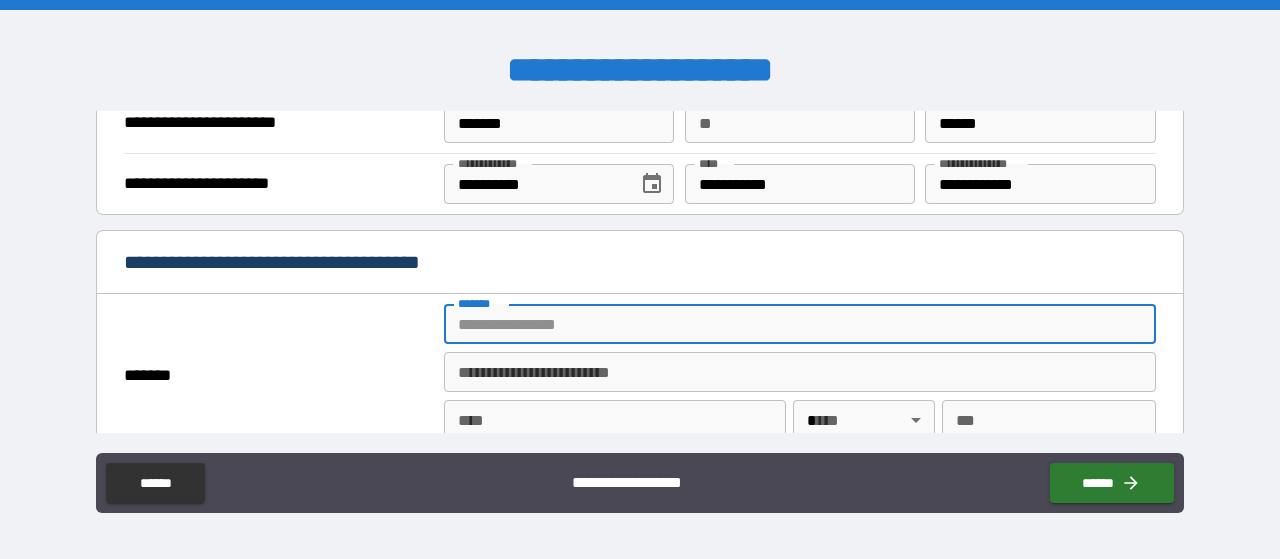 click on "*******" at bounding box center [800, 324] 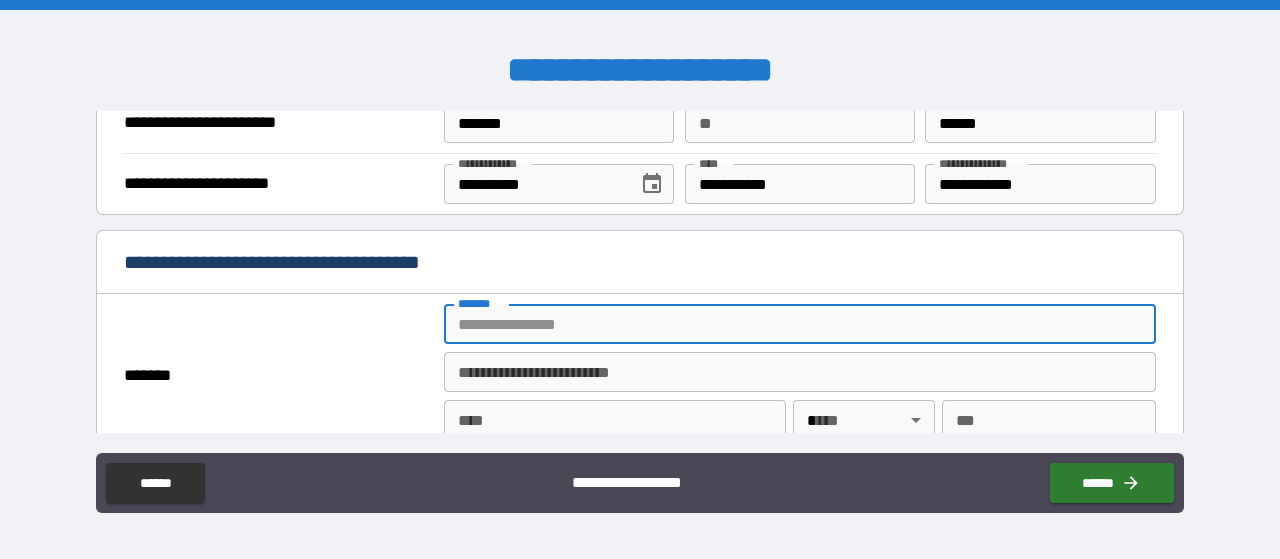 type on "**********" 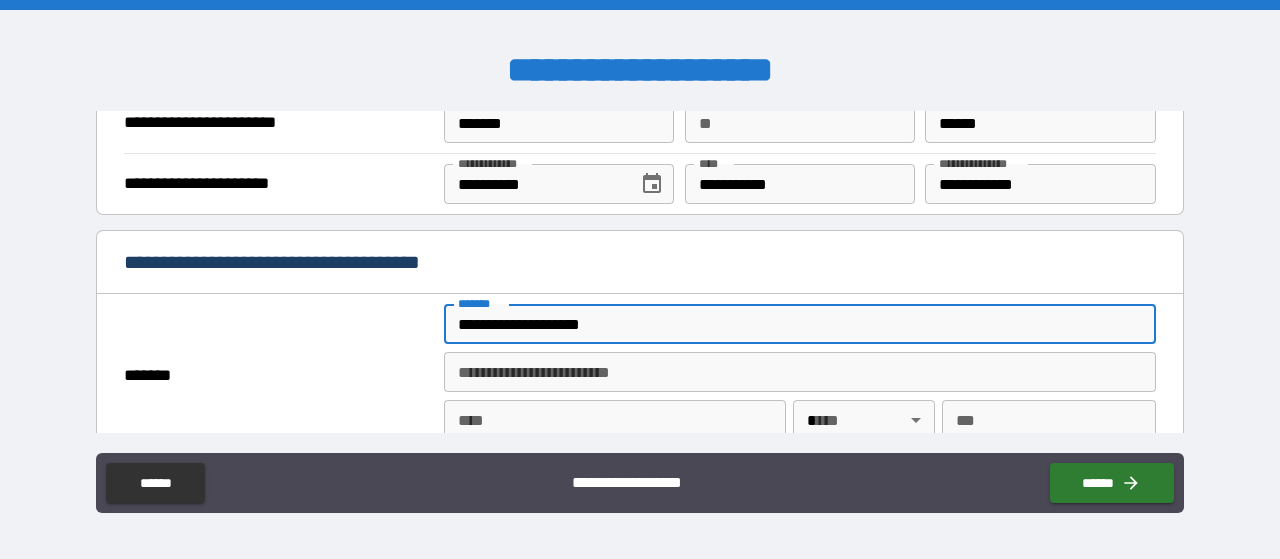 type on "*********" 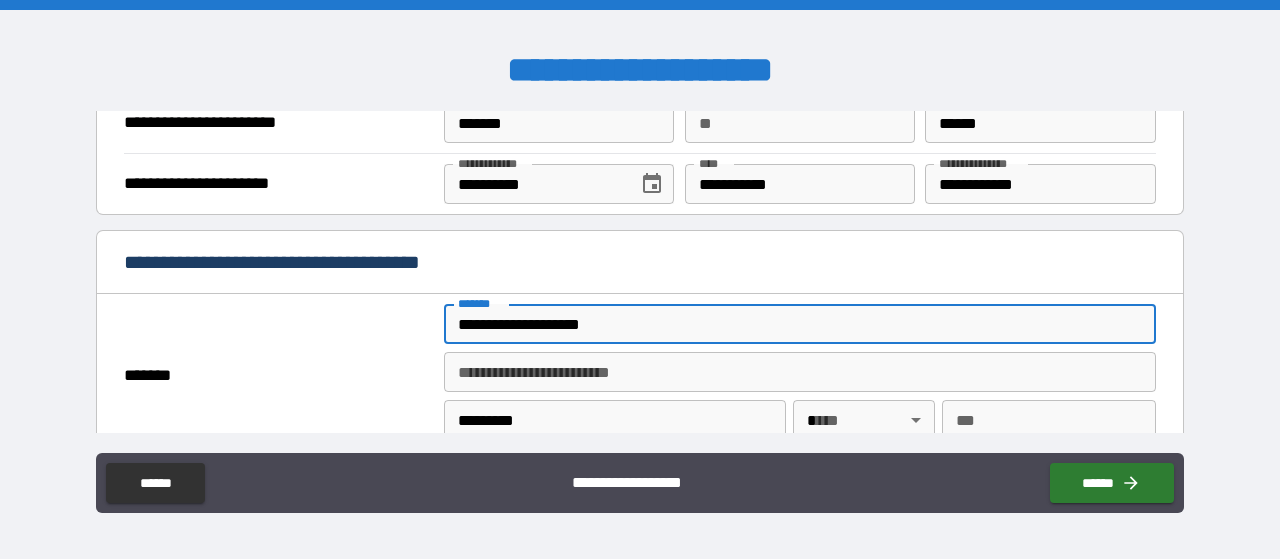 type on "**" 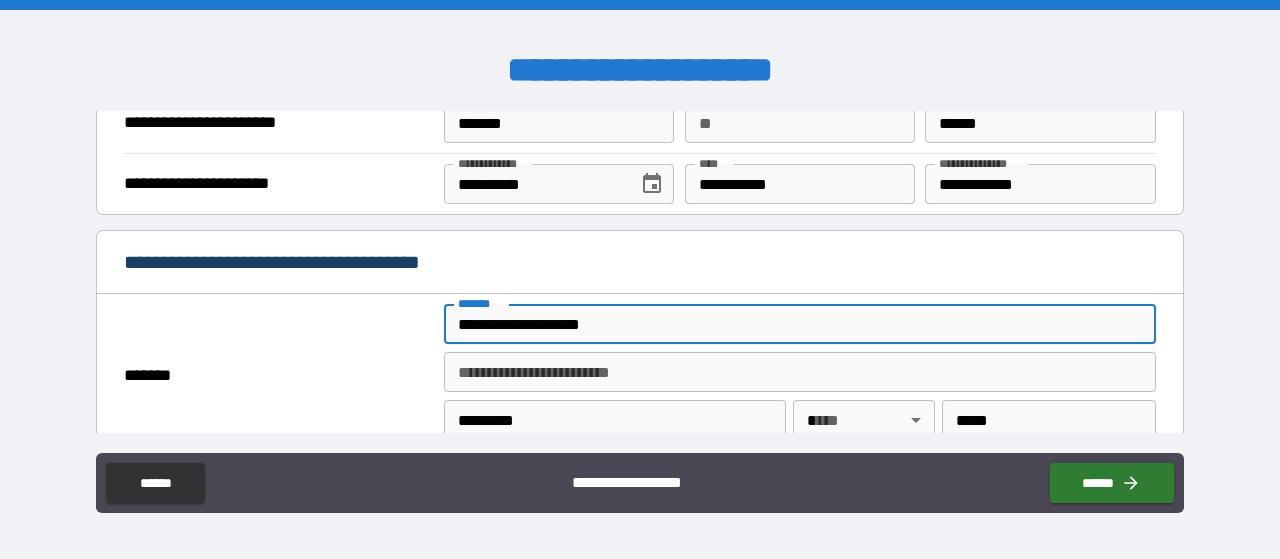 type on "**********" 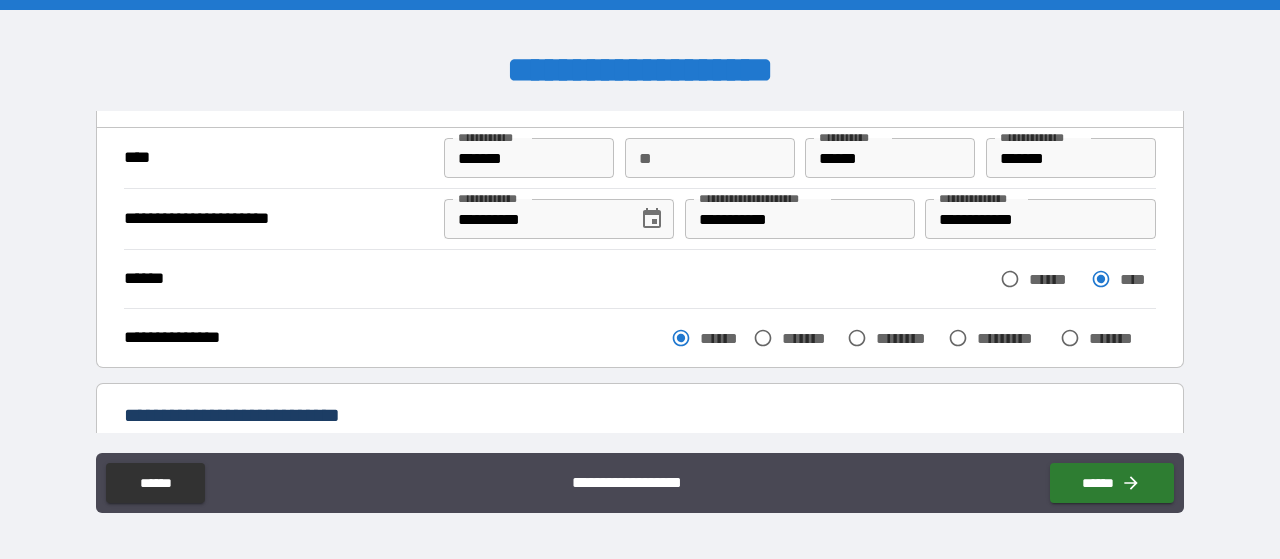 scroll, scrollTop: 0, scrollLeft: 0, axis: both 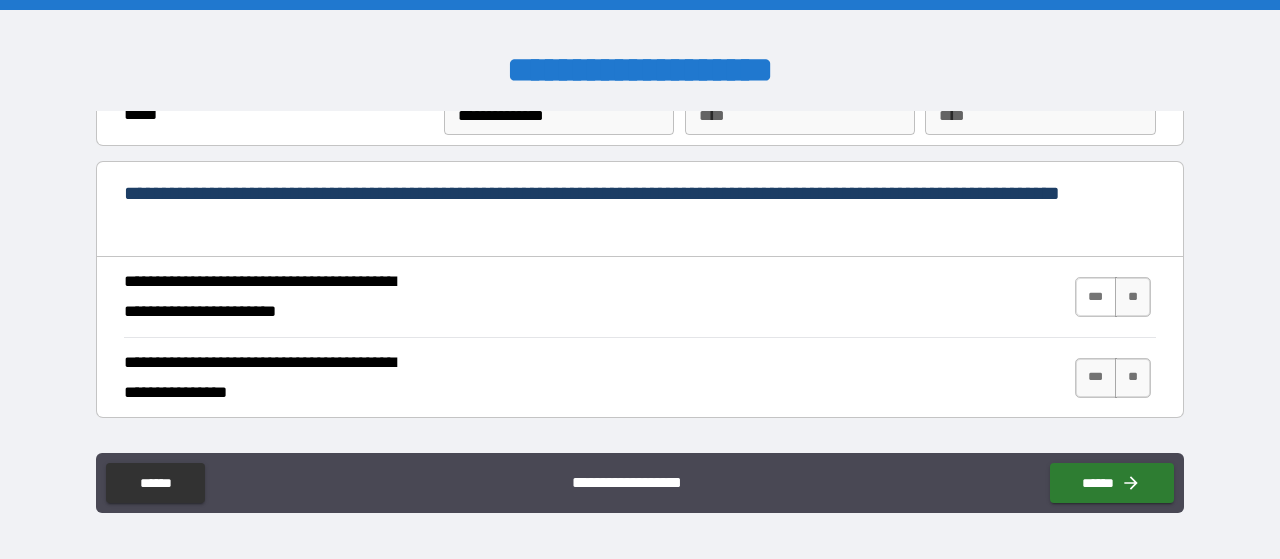 click on "***" at bounding box center (1096, 297) 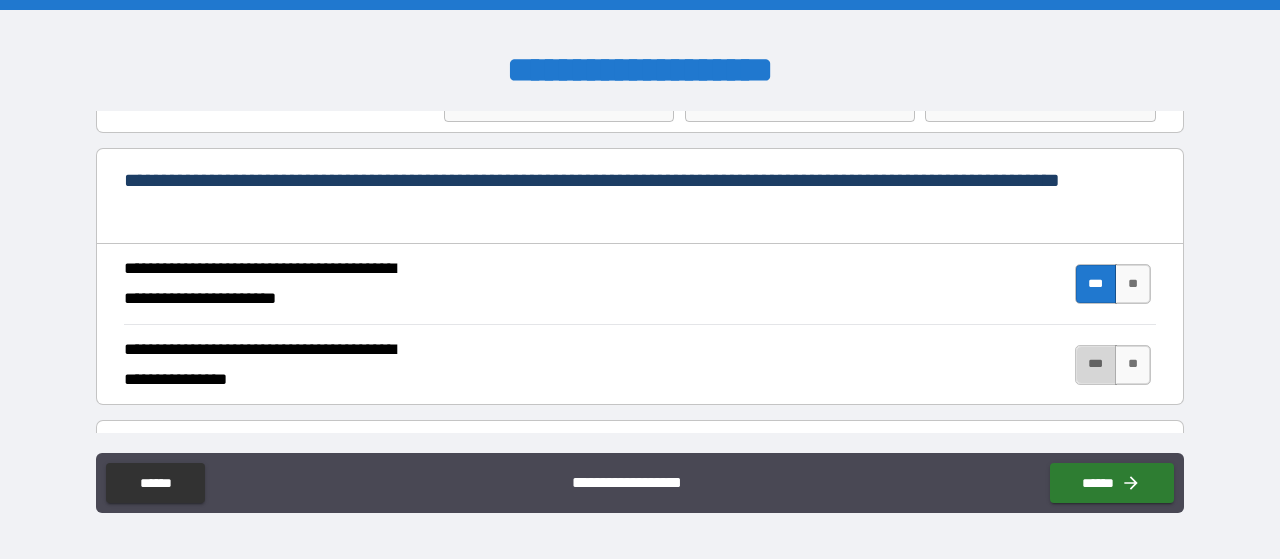 click on "***" at bounding box center [1096, 365] 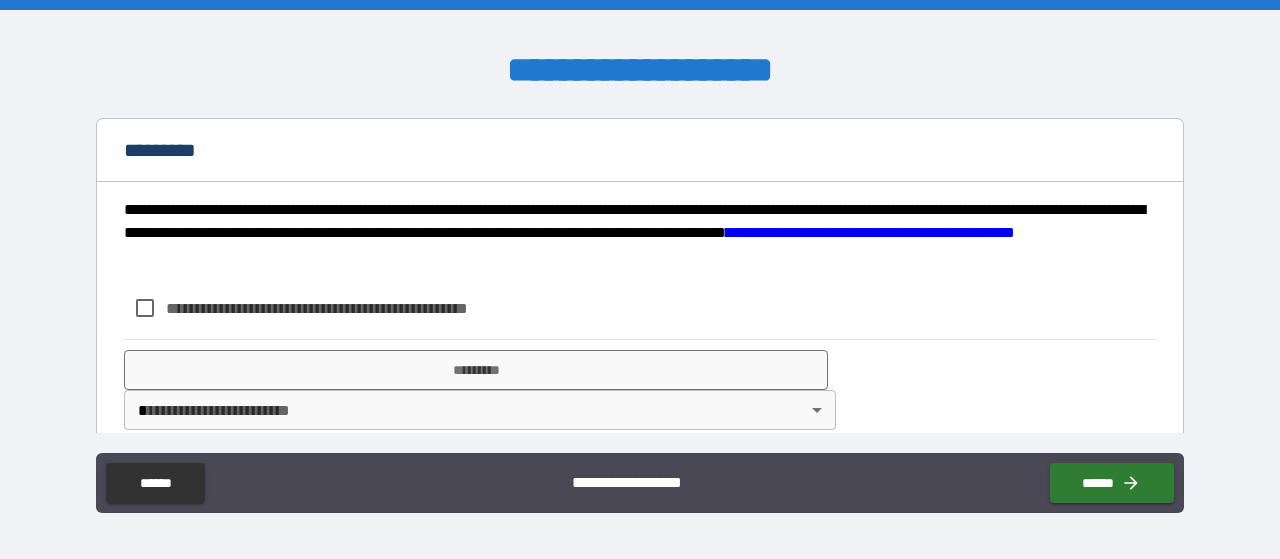 scroll, scrollTop: 2096, scrollLeft: 0, axis: vertical 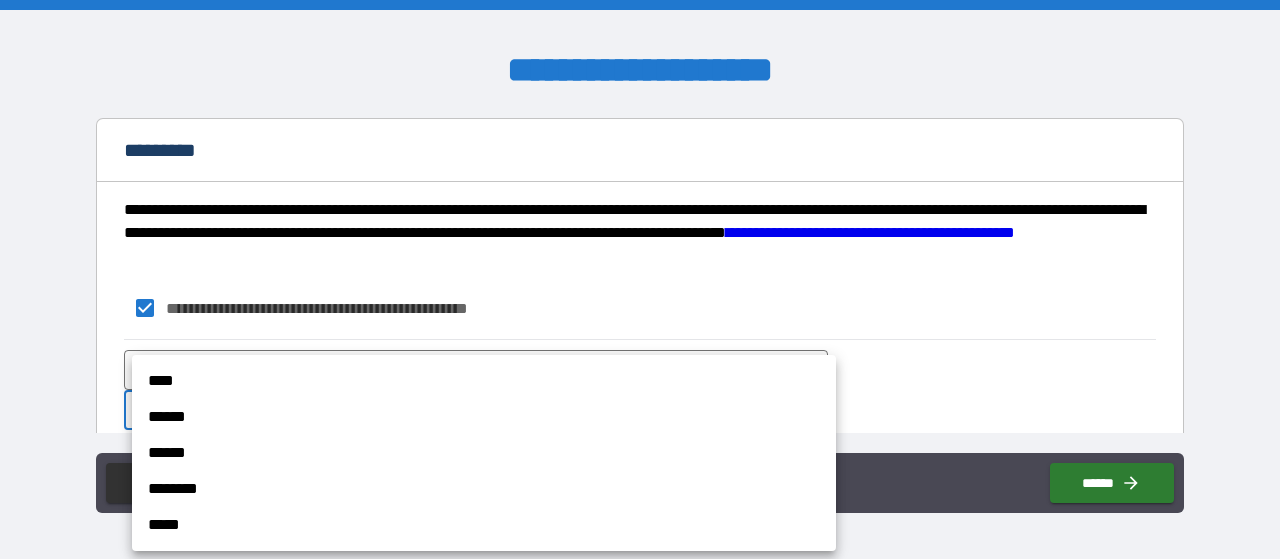click on "**********" at bounding box center (640, 279) 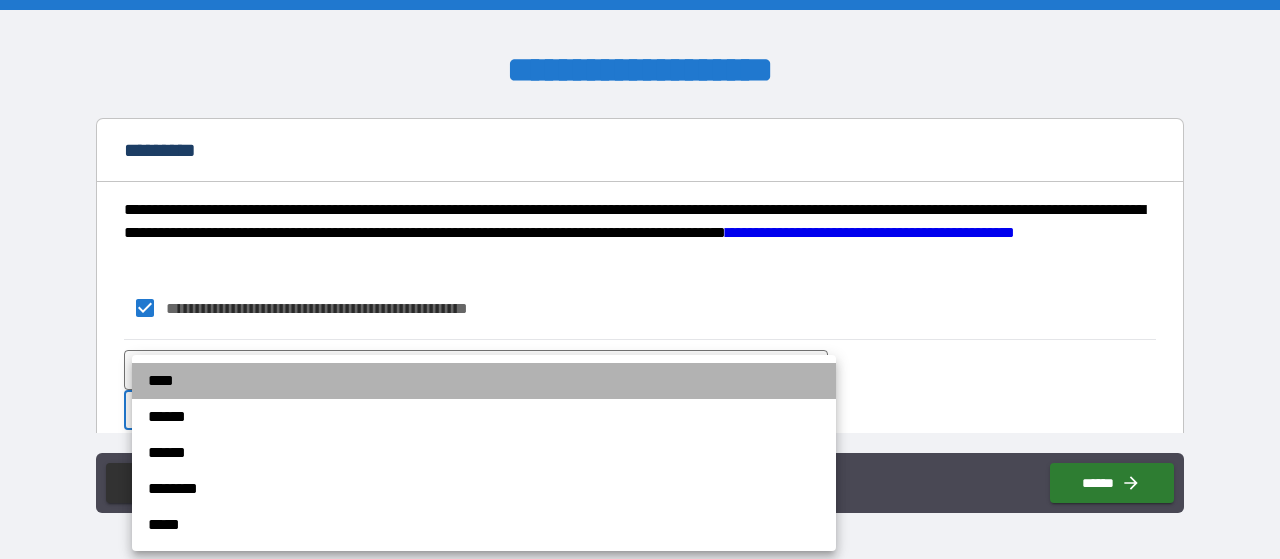 click on "****" at bounding box center (484, 381) 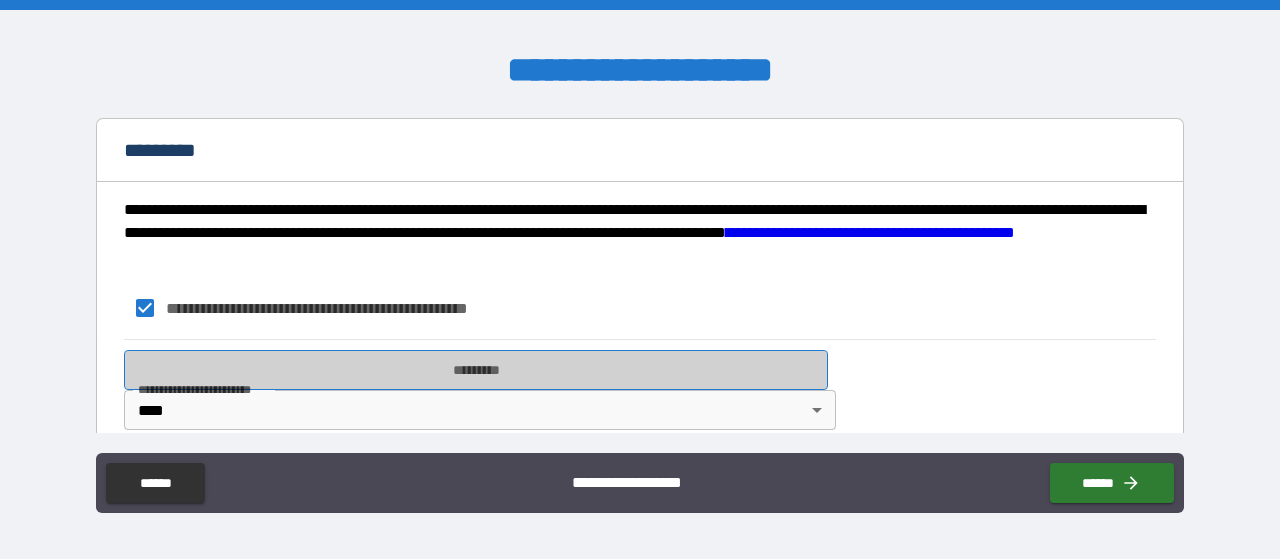 click on "*********" at bounding box center [476, 370] 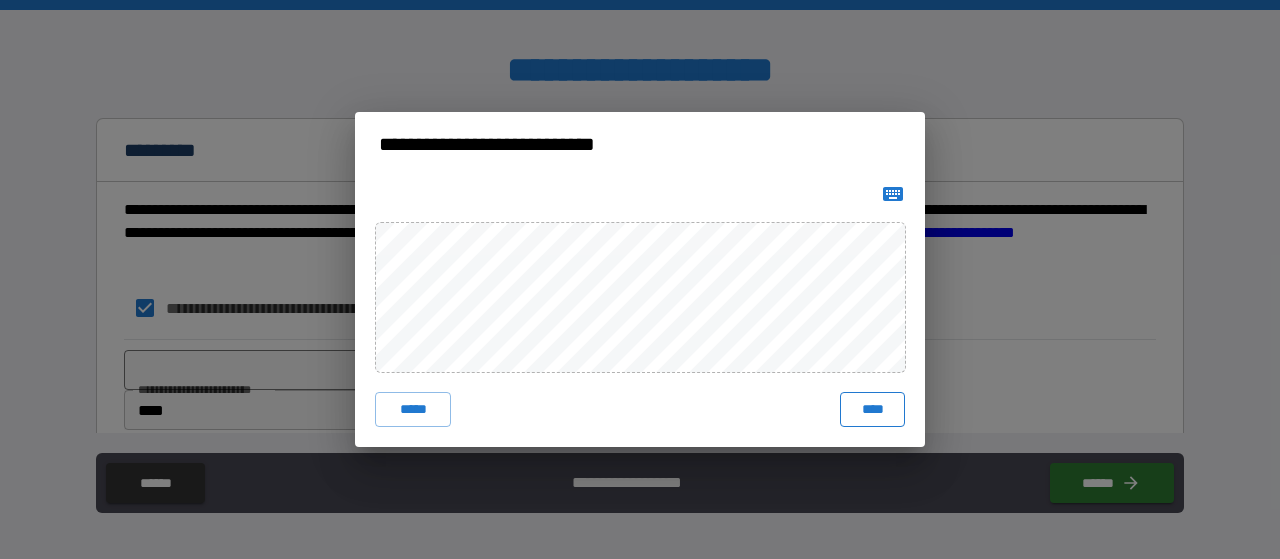 click on "****" at bounding box center [872, 410] 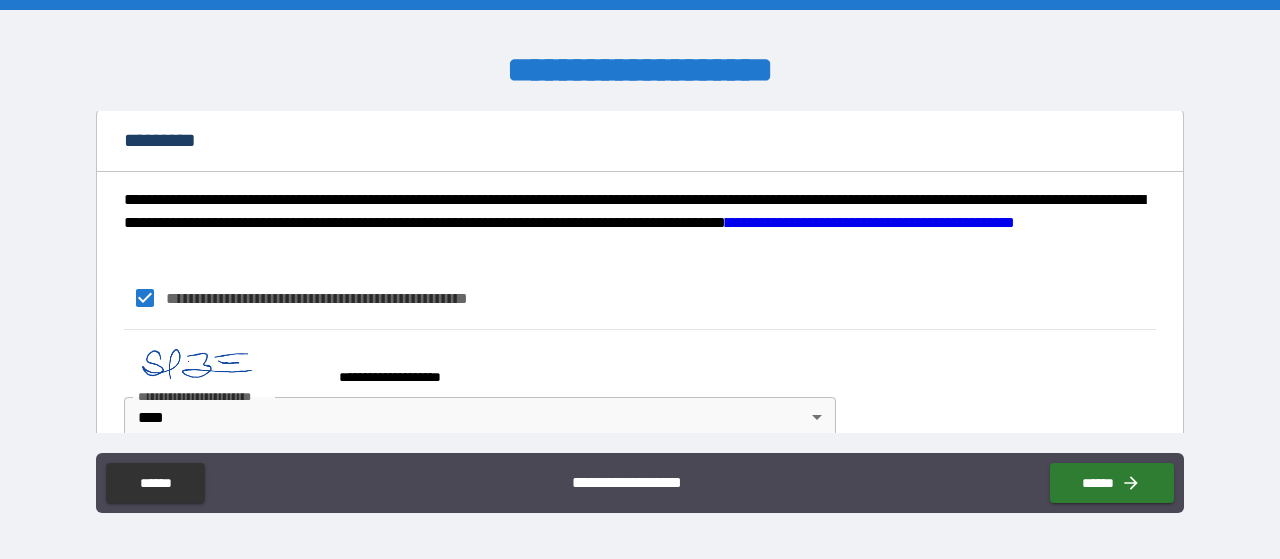 scroll, scrollTop: 2129, scrollLeft: 0, axis: vertical 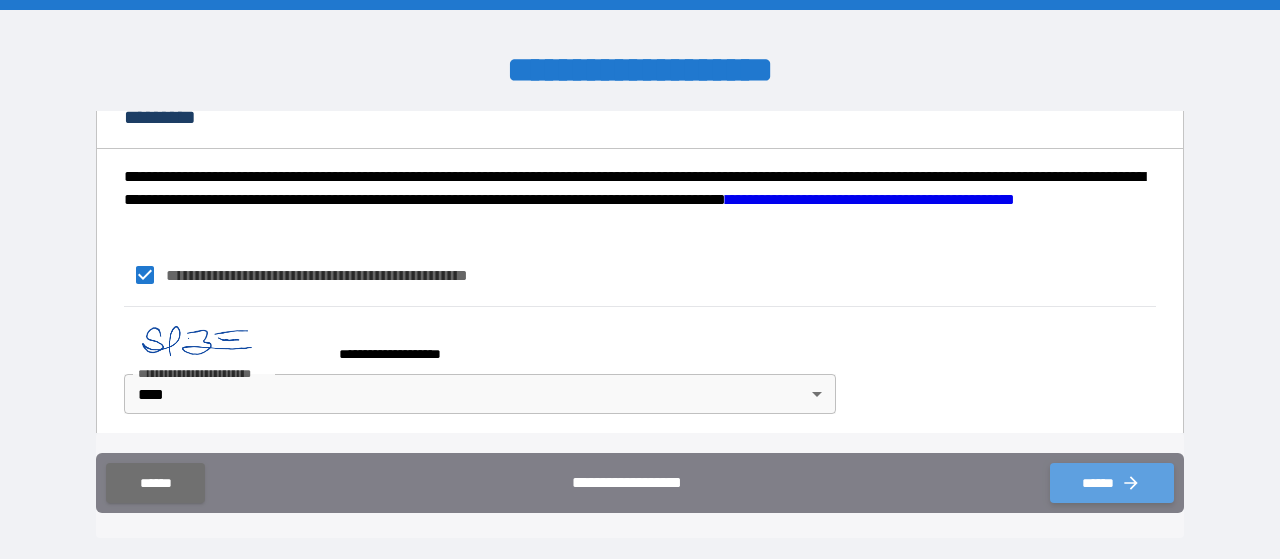 click on "******" at bounding box center (1112, 483) 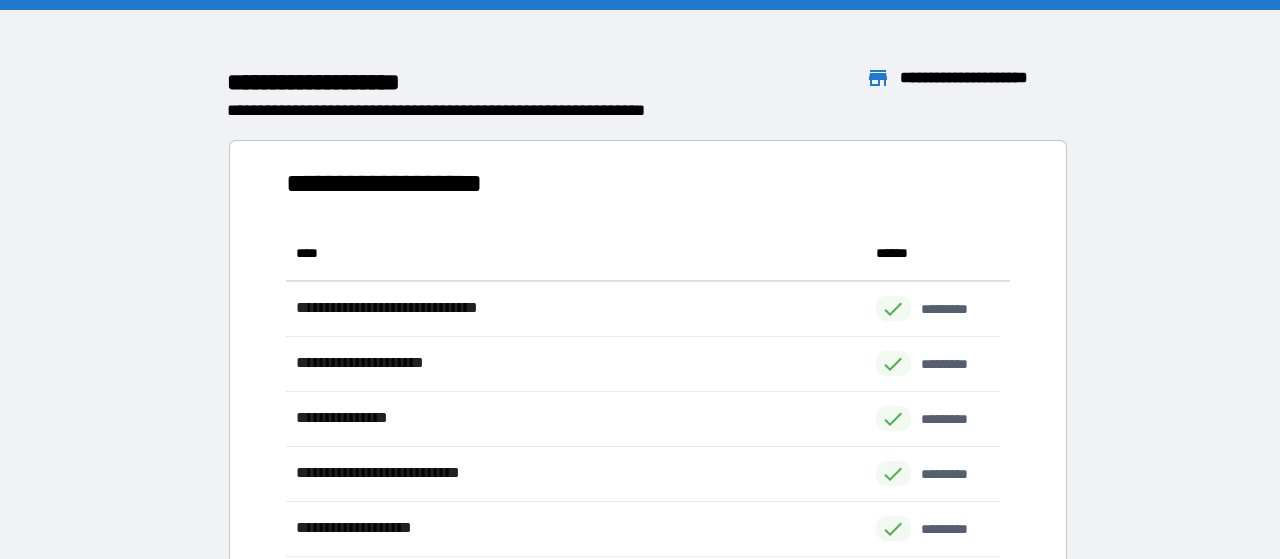 scroll, scrollTop: 425, scrollLeft: 698, axis: both 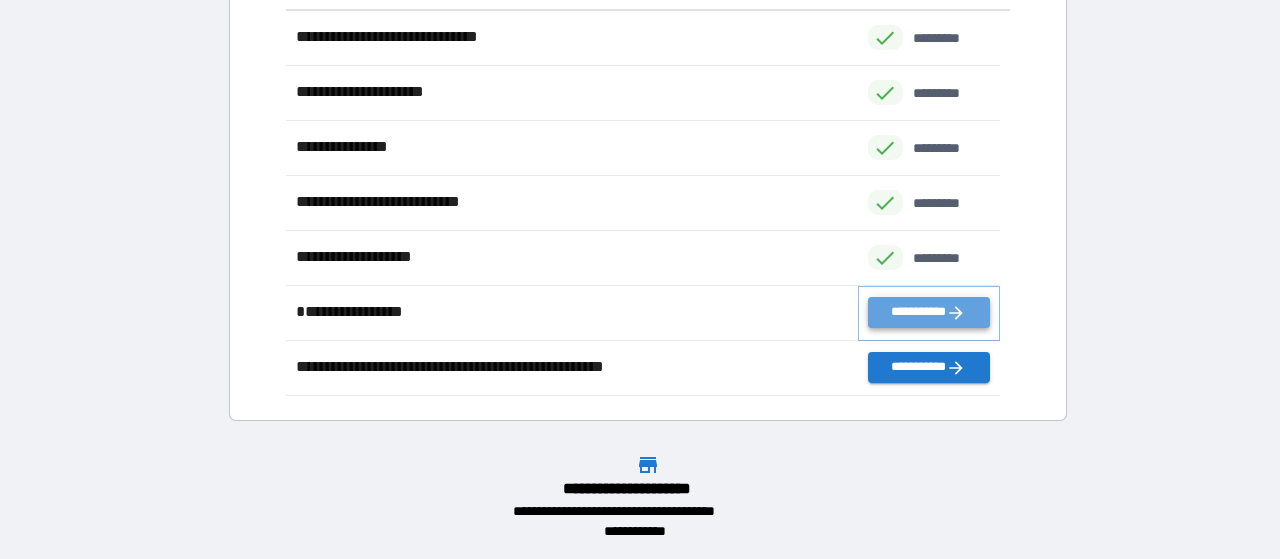click on "**********" at bounding box center (929, 312) 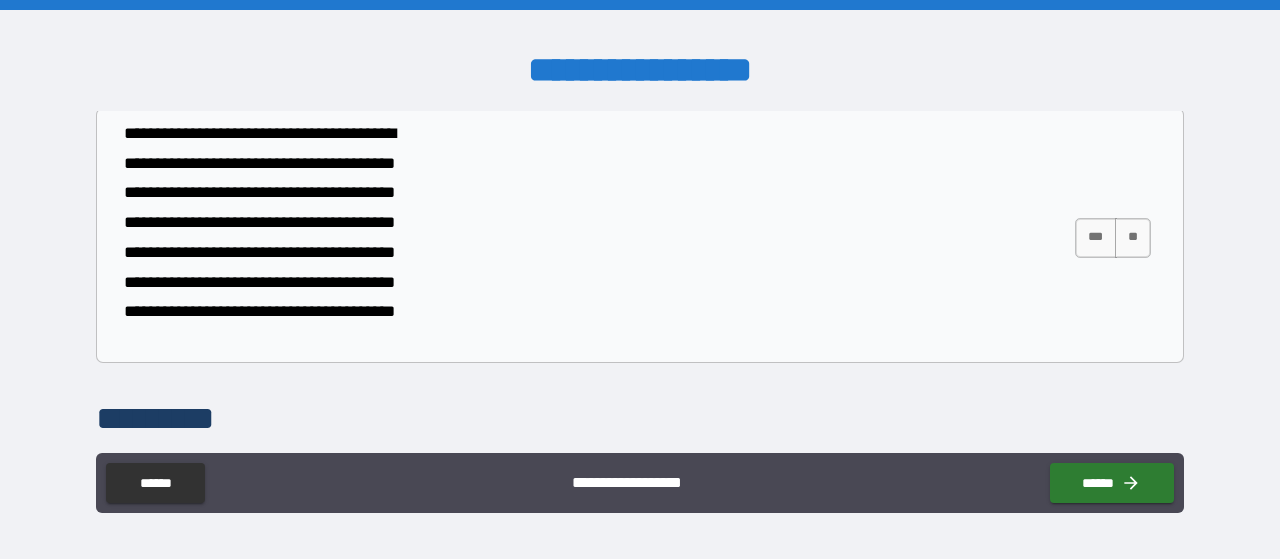 scroll, scrollTop: 1494, scrollLeft: 0, axis: vertical 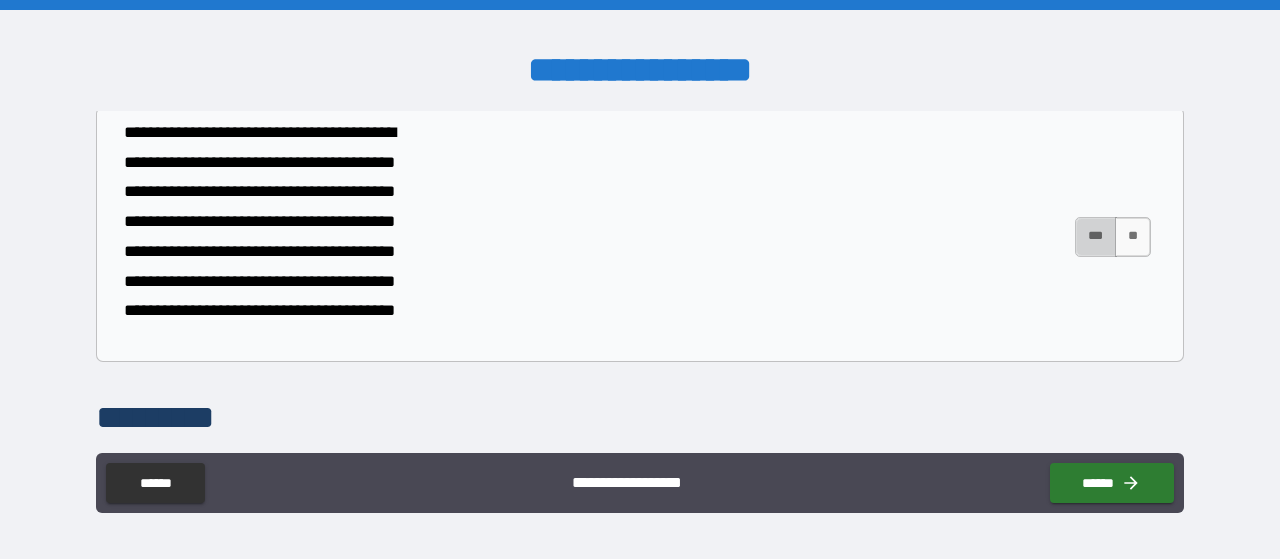 drag, startPoint x: 1076, startPoint y: 215, endPoint x: 1033, endPoint y: 223, distance: 43.737854 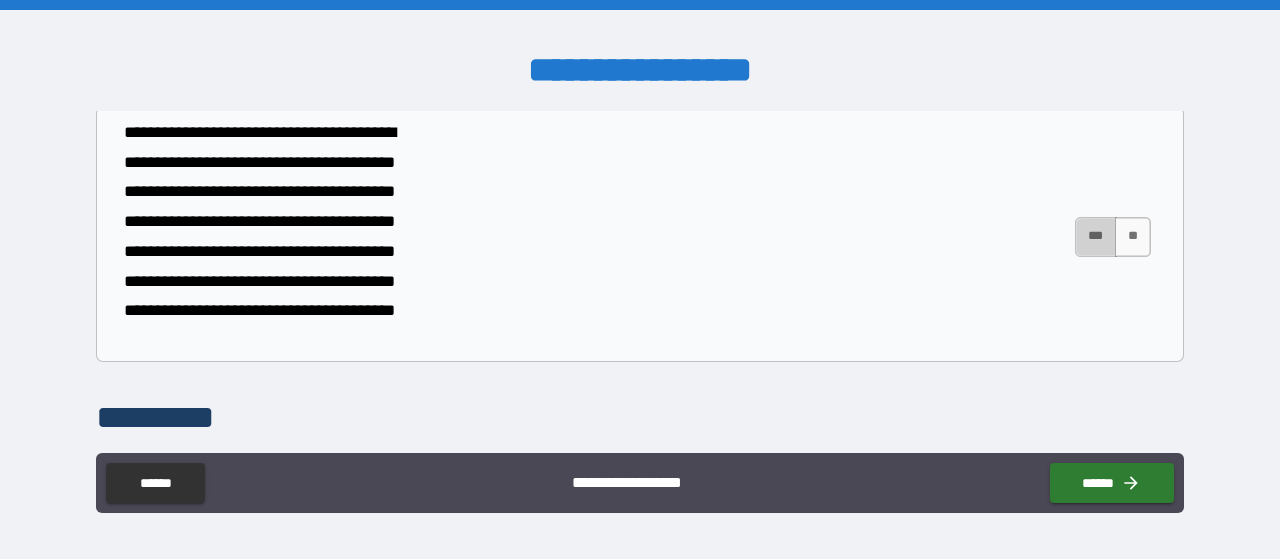 click on "***" at bounding box center [1096, 237] 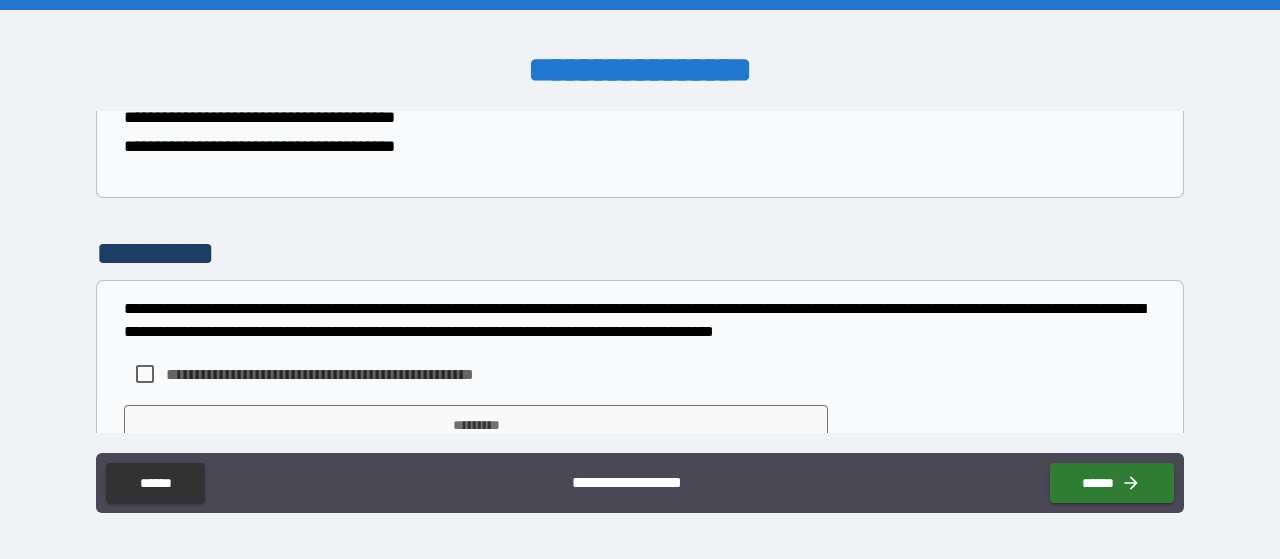 scroll, scrollTop: 1717, scrollLeft: 0, axis: vertical 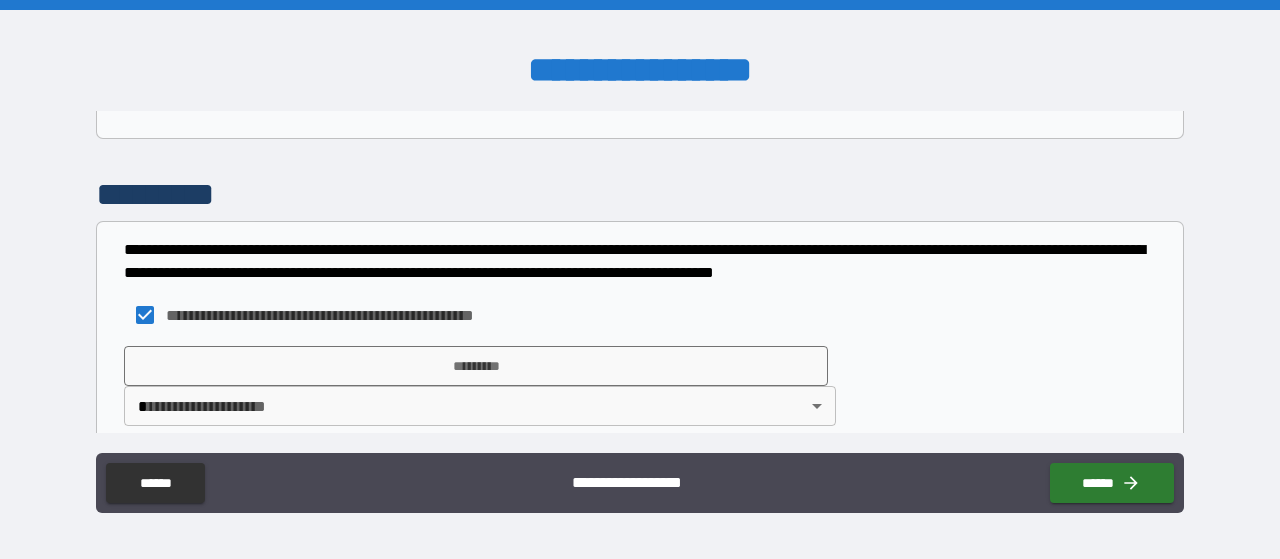 click on "**********" at bounding box center (640, 279) 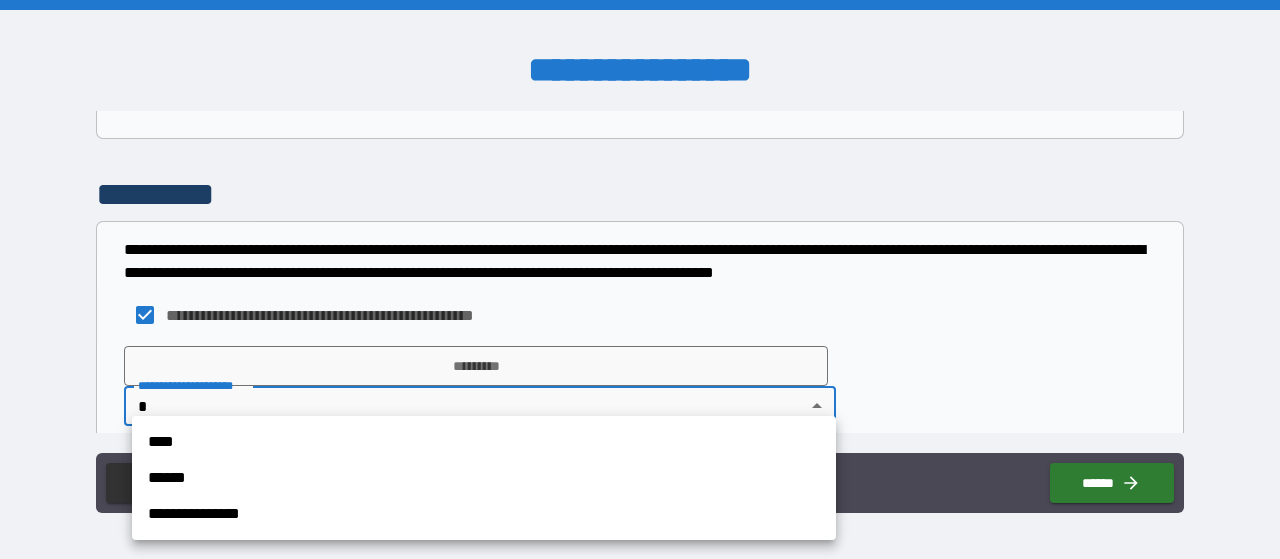 click on "****" at bounding box center [484, 442] 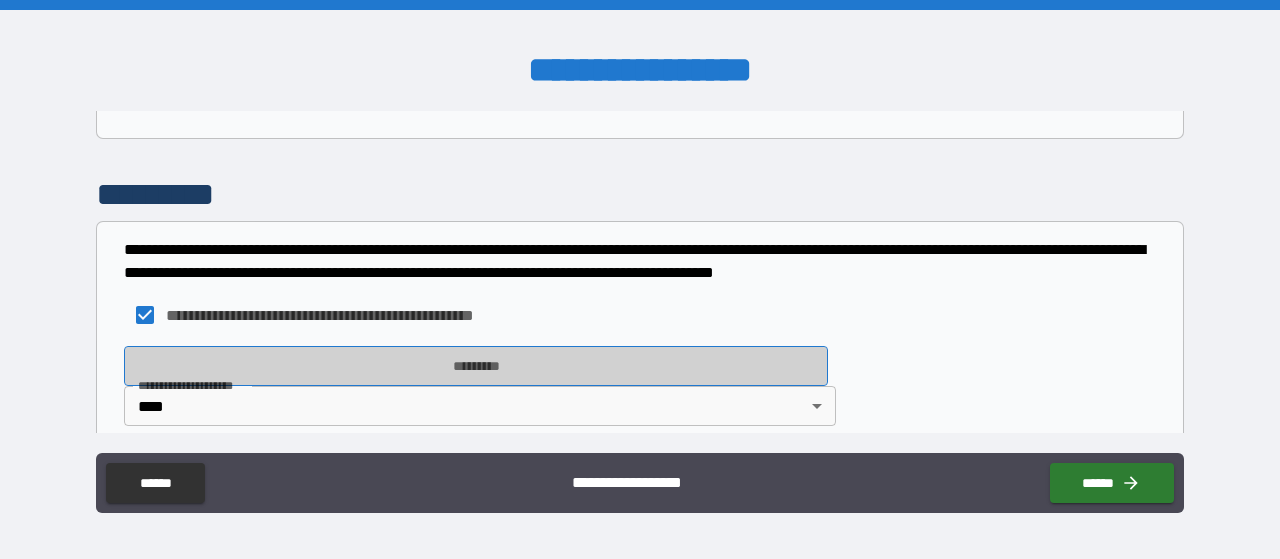 click on "*********" at bounding box center (476, 366) 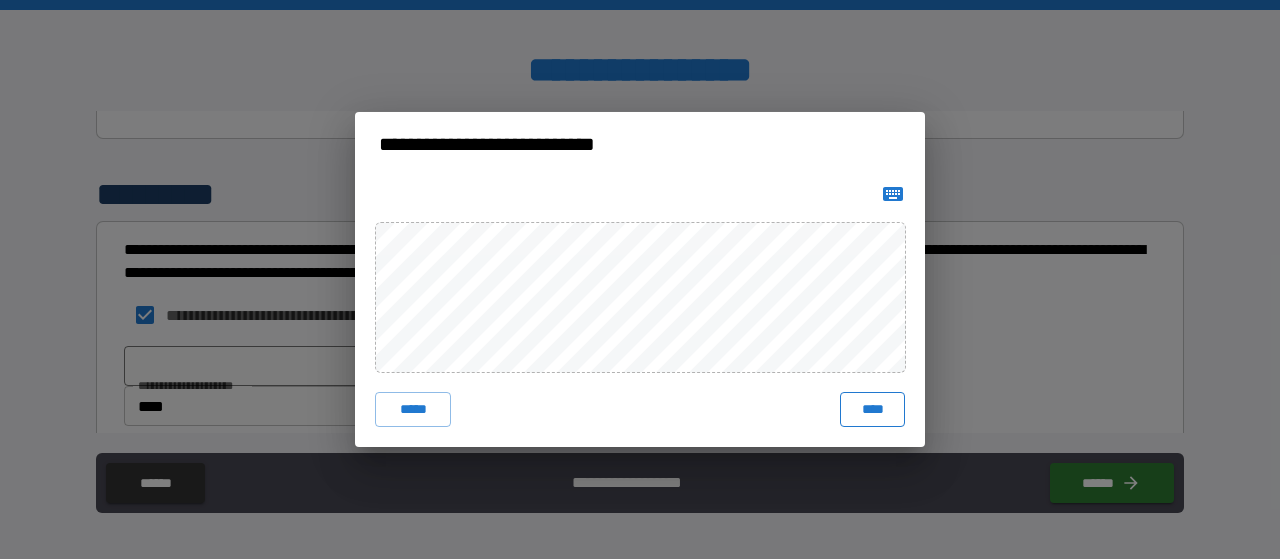 click on "****" at bounding box center [872, 410] 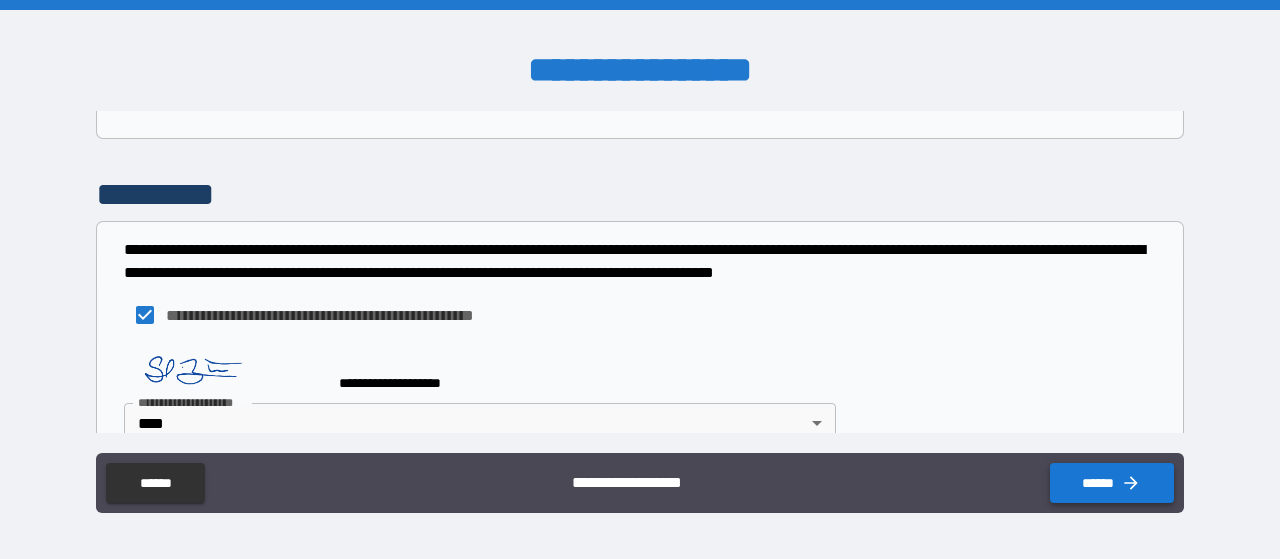 click on "******" at bounding box center [1112, 483] 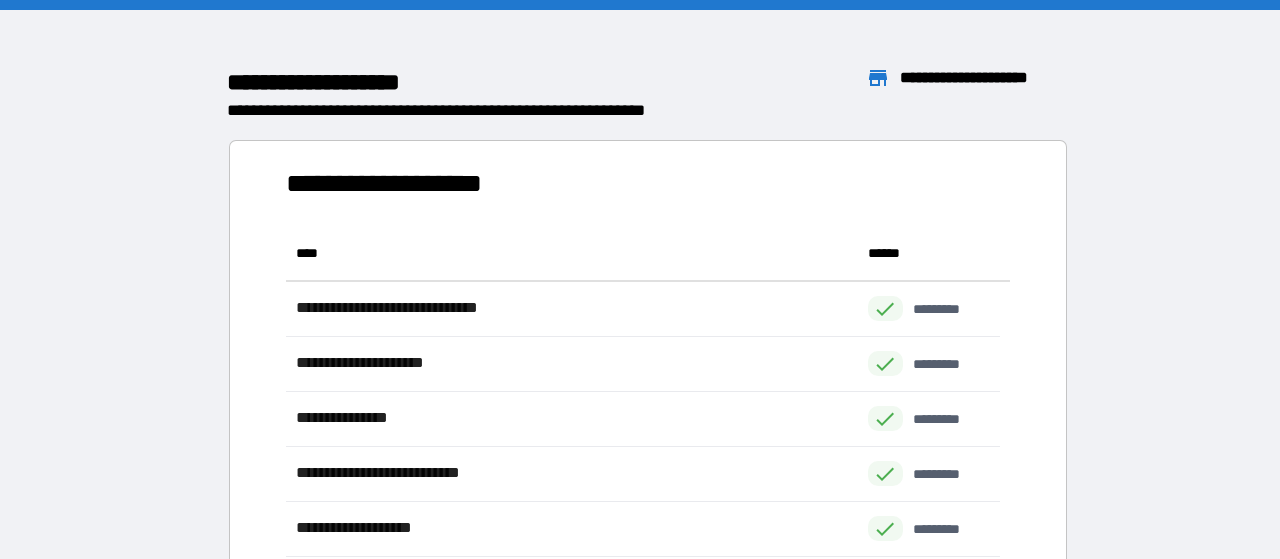 scroll, scrollTop: 16, scrollLeft: 16, axis: both 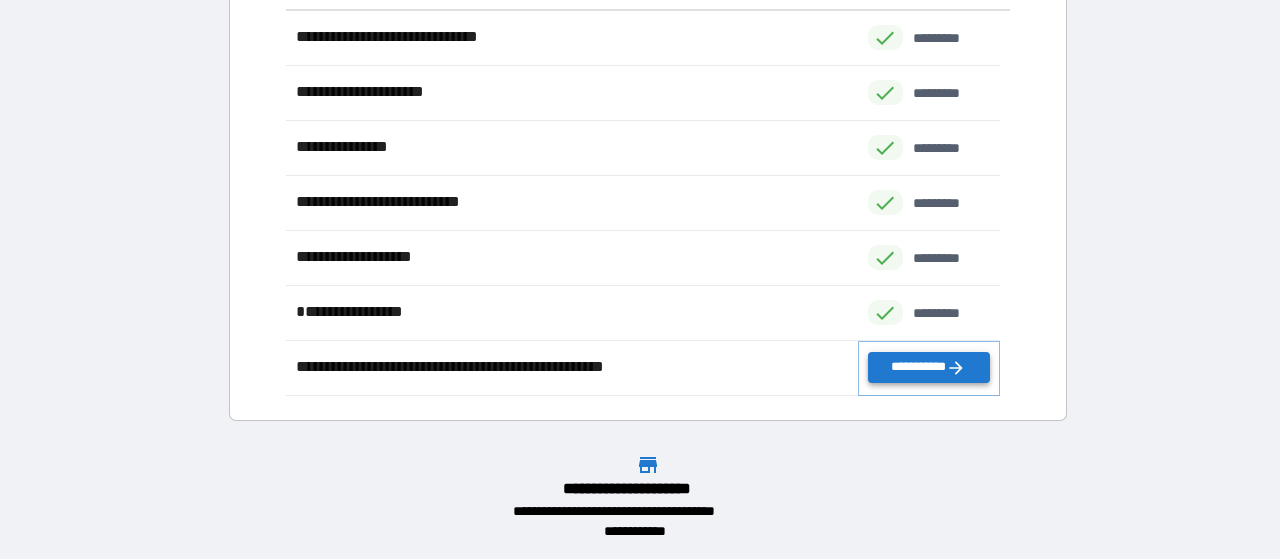 click on "**********" at bounding box center (929, 367) 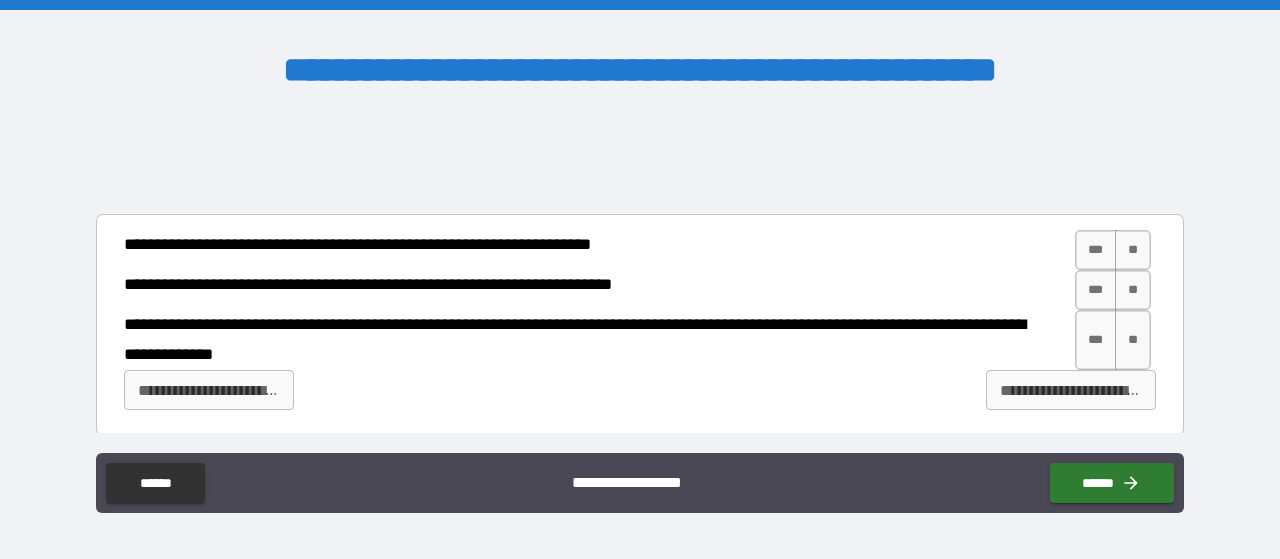 scroll, scrollTop: 890, scrollLeft: 0, axis: vertical 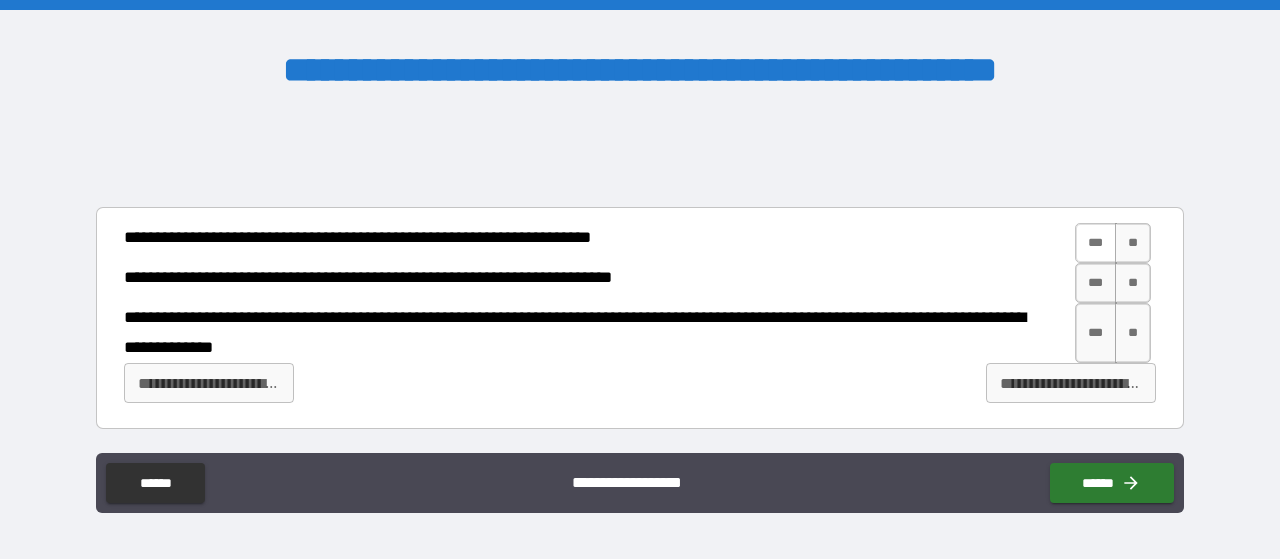 click on "***" at bounding box center [1096, 243] 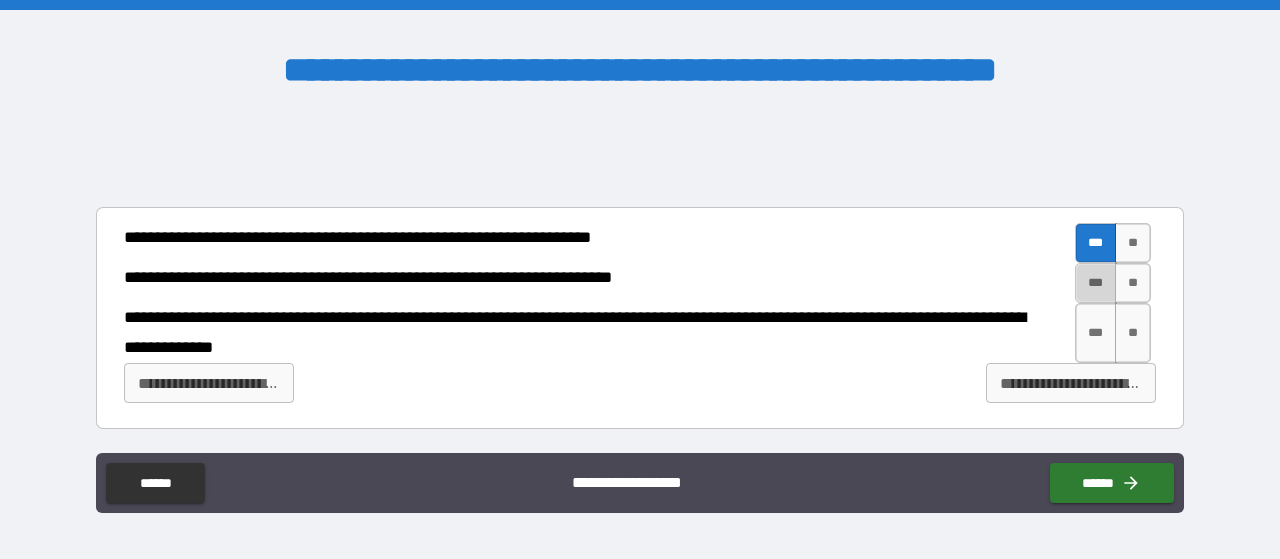 click on "***" at bounding box center [1096, 283] 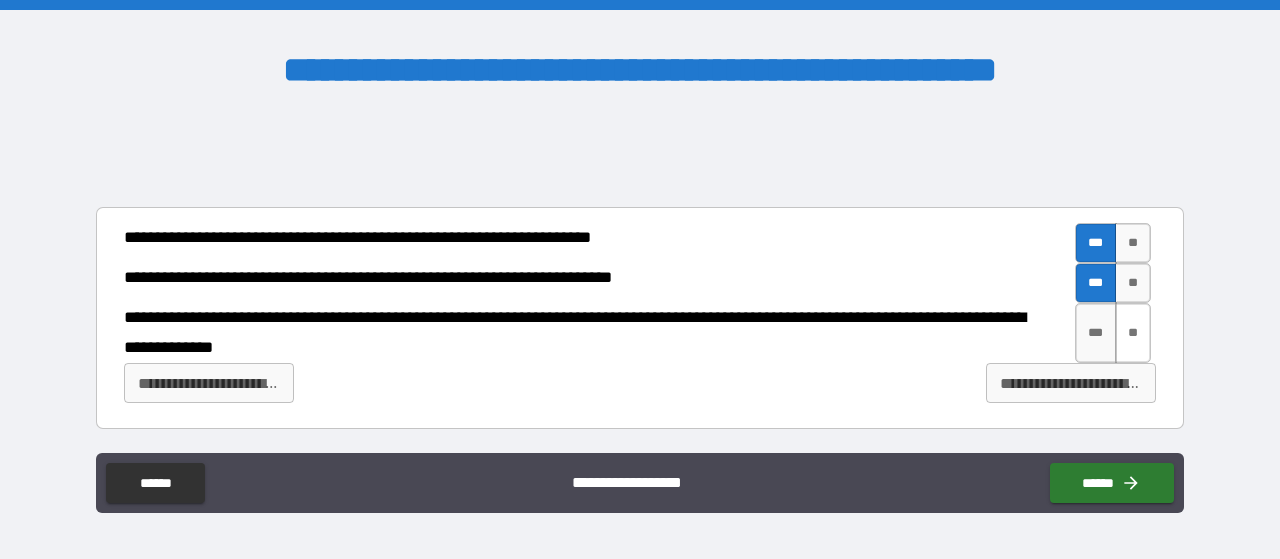 click on "**" at bounding box center (1133, 333) 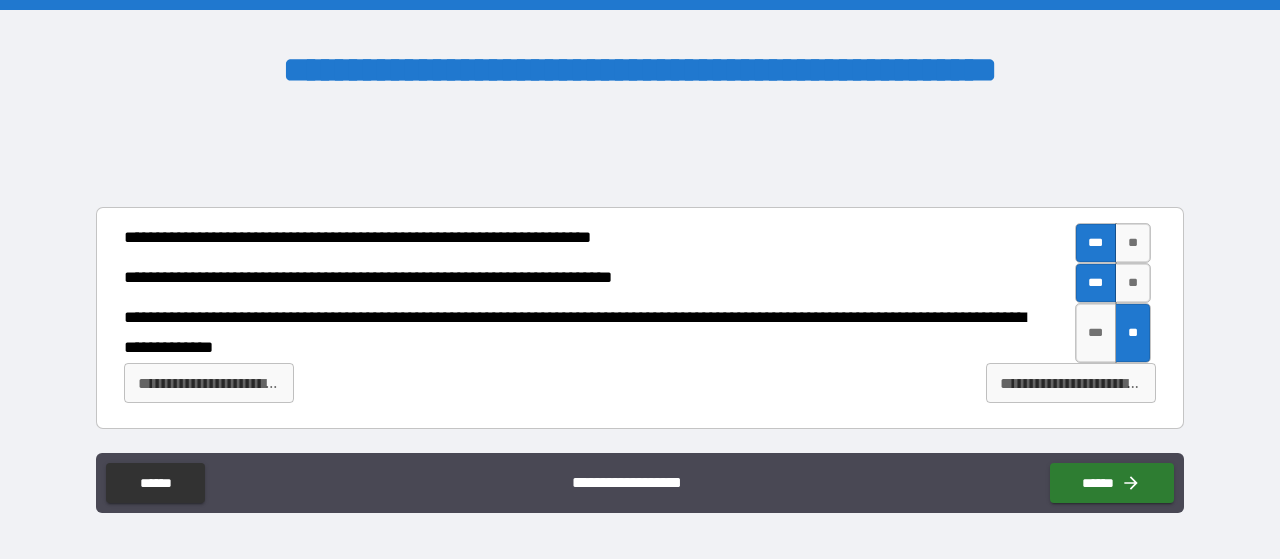 click on "**********" at bounding box center (1071, 383) 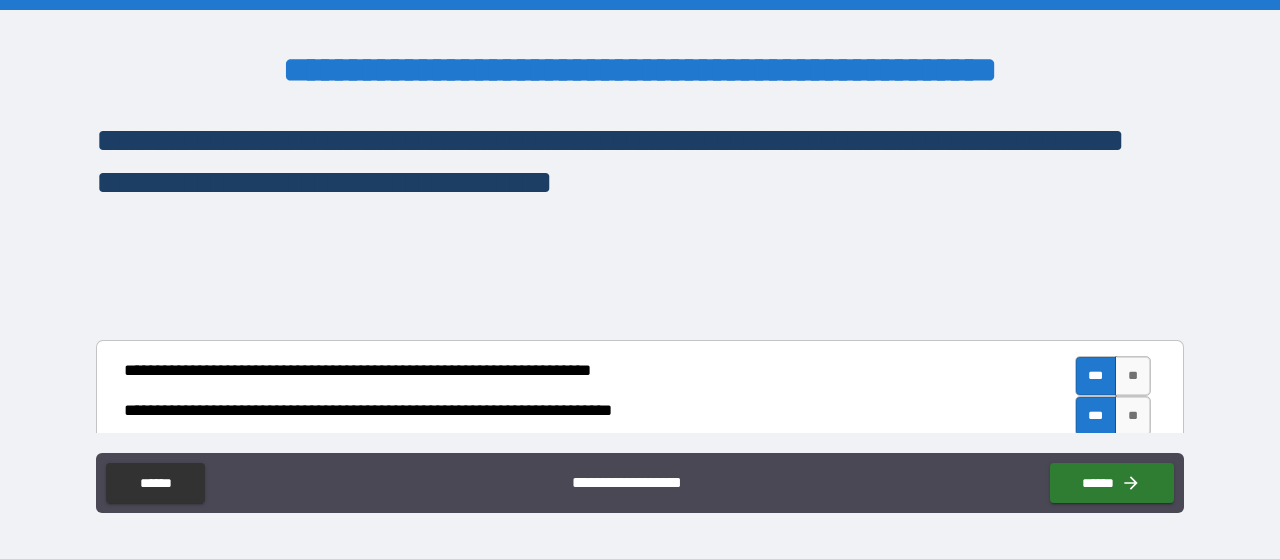 scroll, scrollTop: 890, scrollLeft: 0, axis: vertical 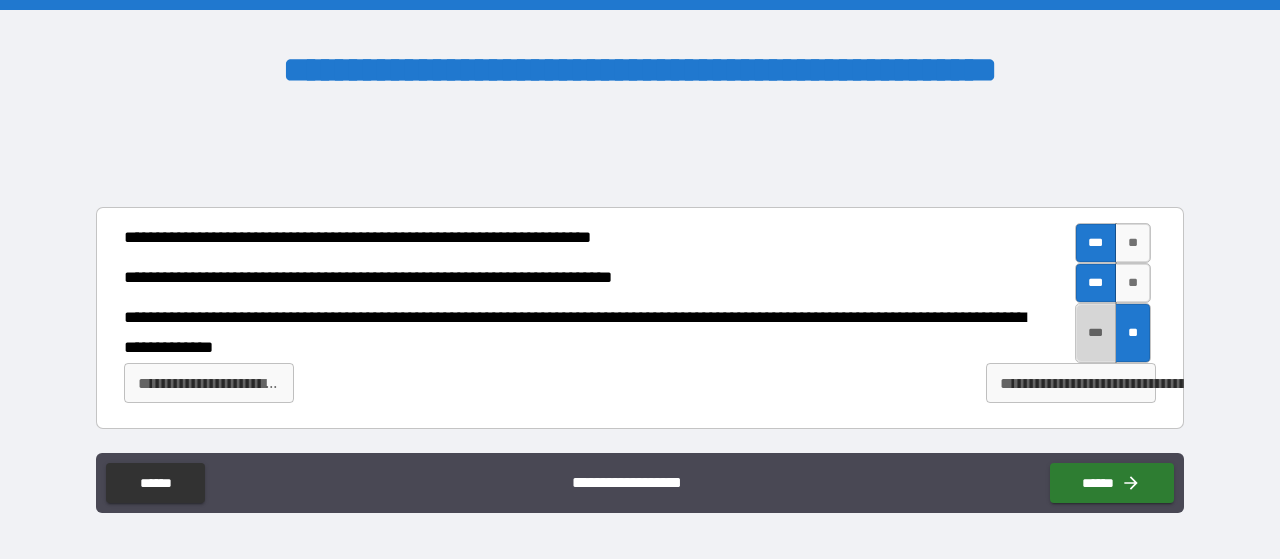 click on "***" at bounding box center (1096, 333) 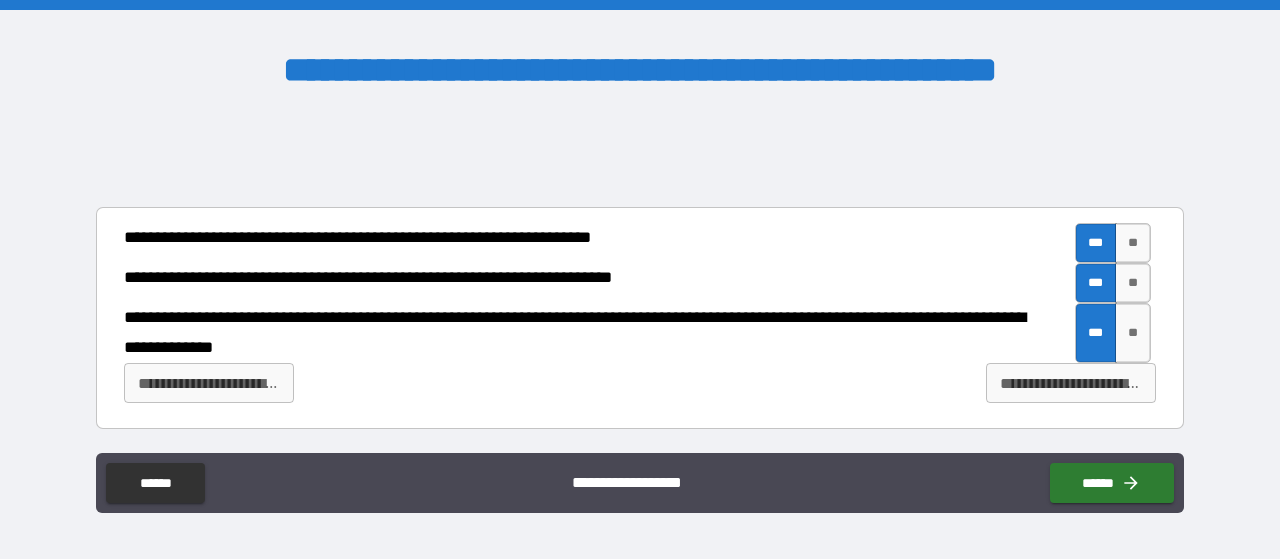 click on "**********" at bounding box center (1071, 383) 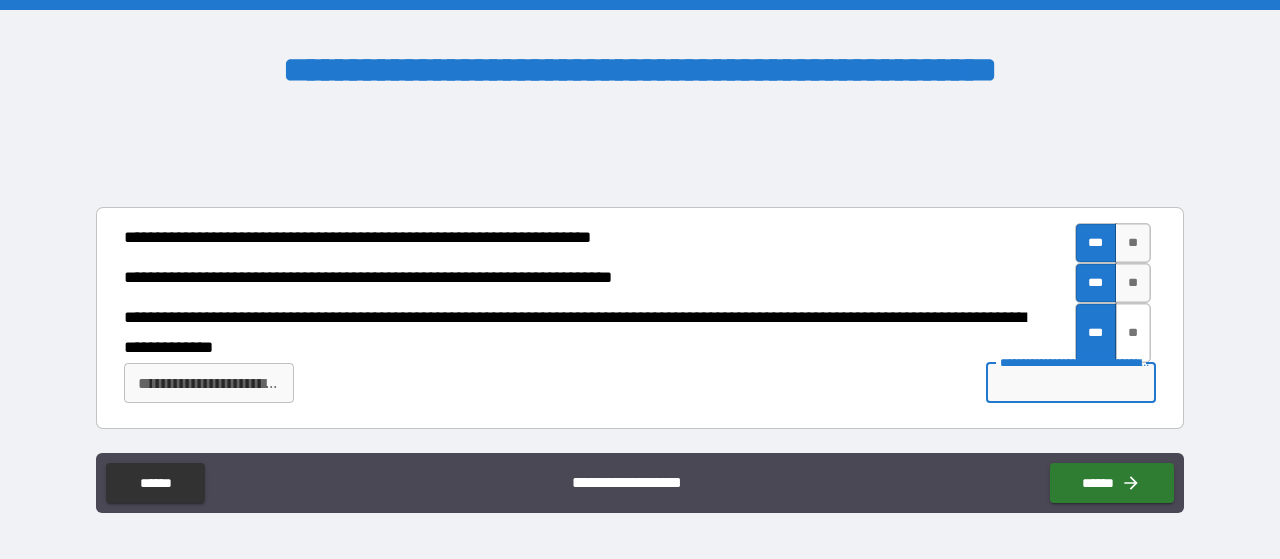 click on "**" at bounding box center [1133, 333] 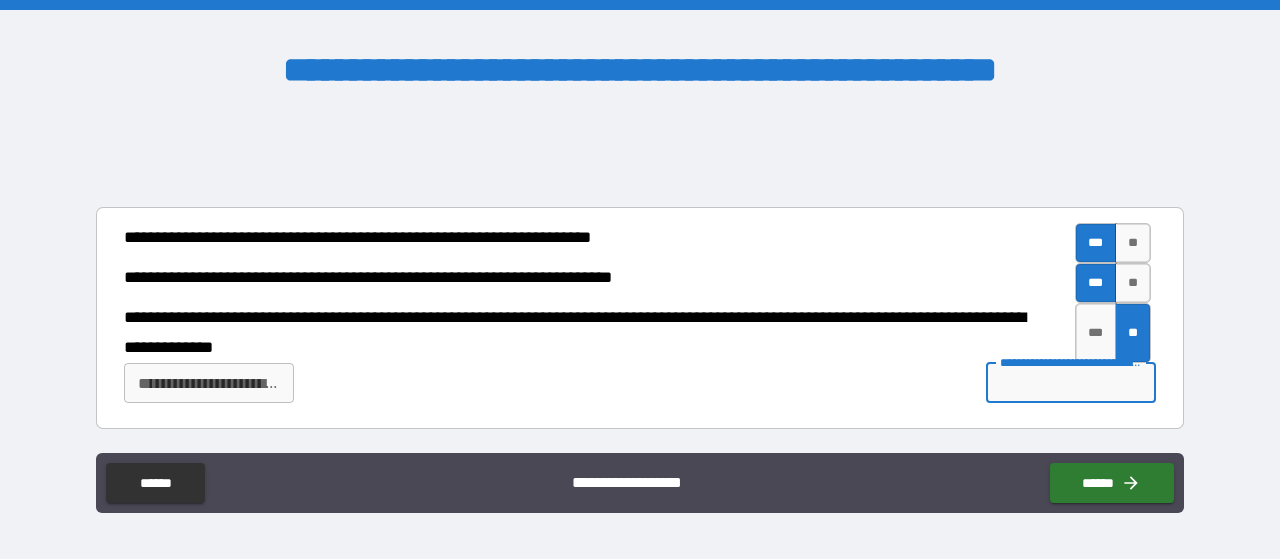 click on "**********" at bounding box center [1071, 383] 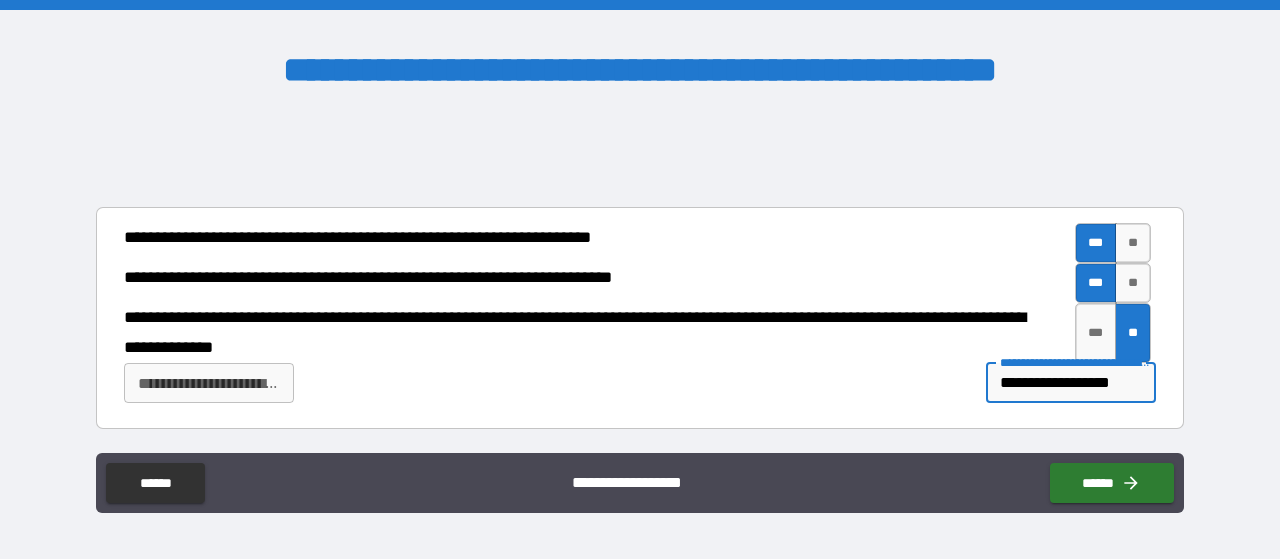 scroll, scrollTop: 0, scrollLeft: 0, axis: both 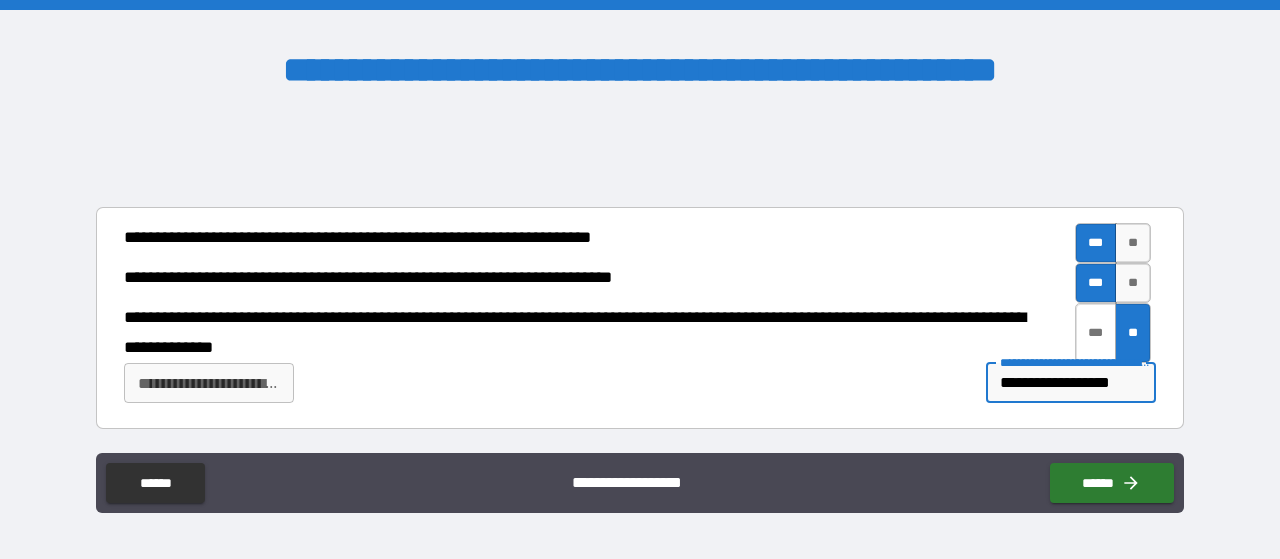 type on "**********" 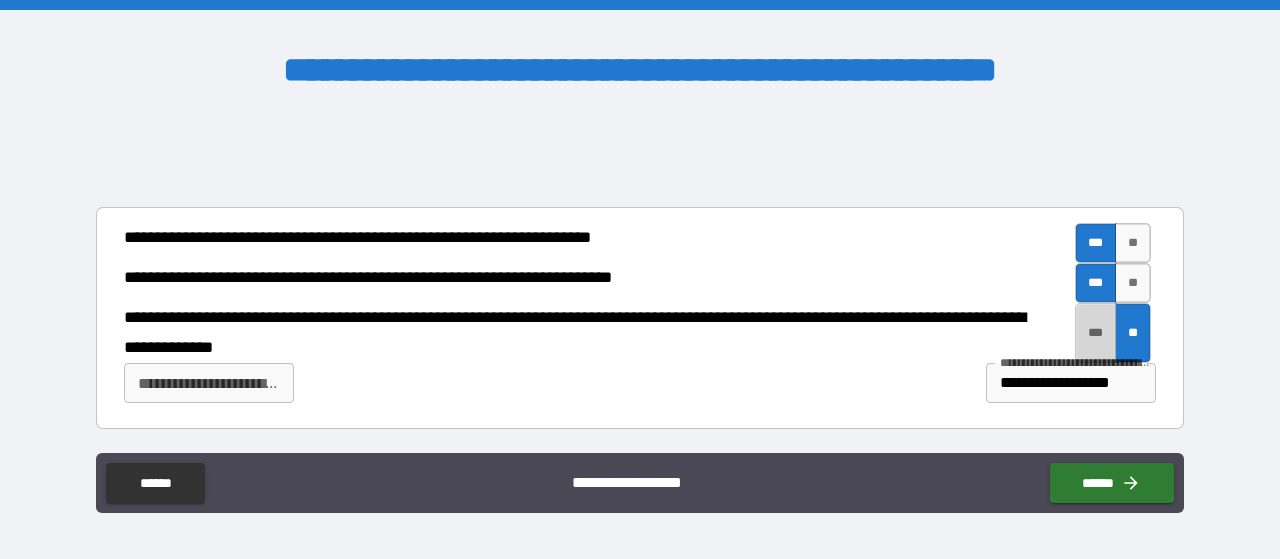scroll, scrollTop: 0, scrollLeft: 0, axis: both 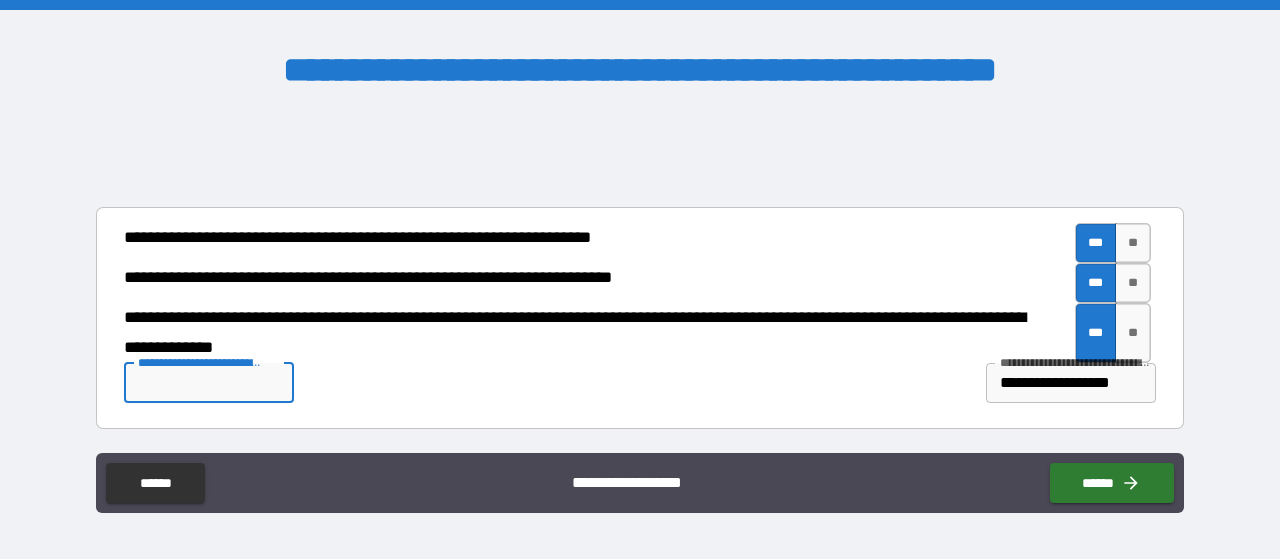 click on "**********" at bounding box center (209, 383) 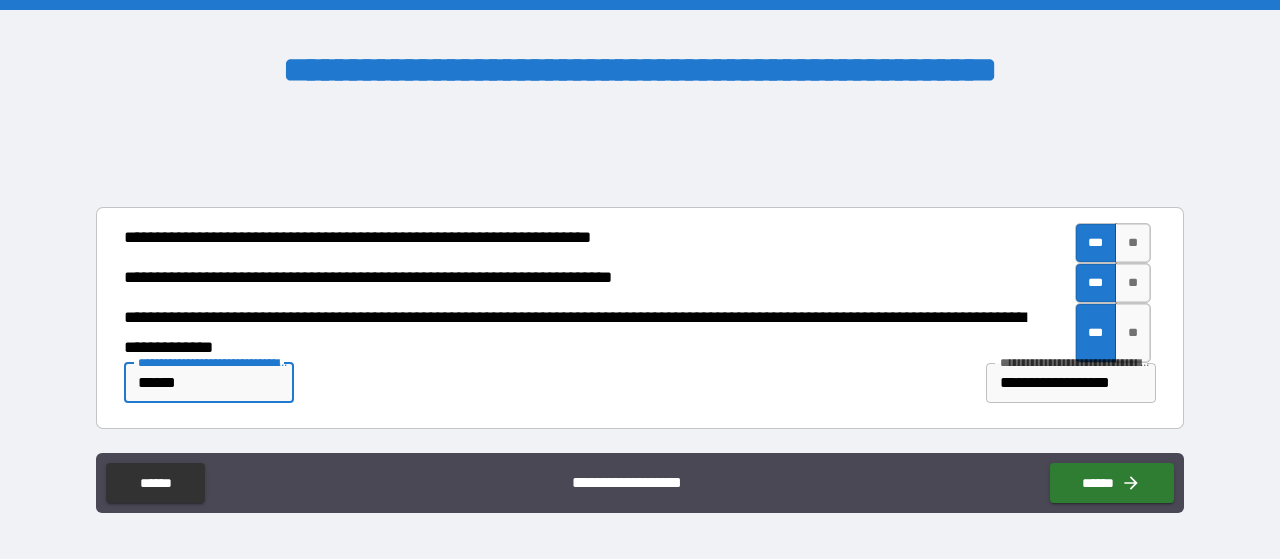 type on "******" 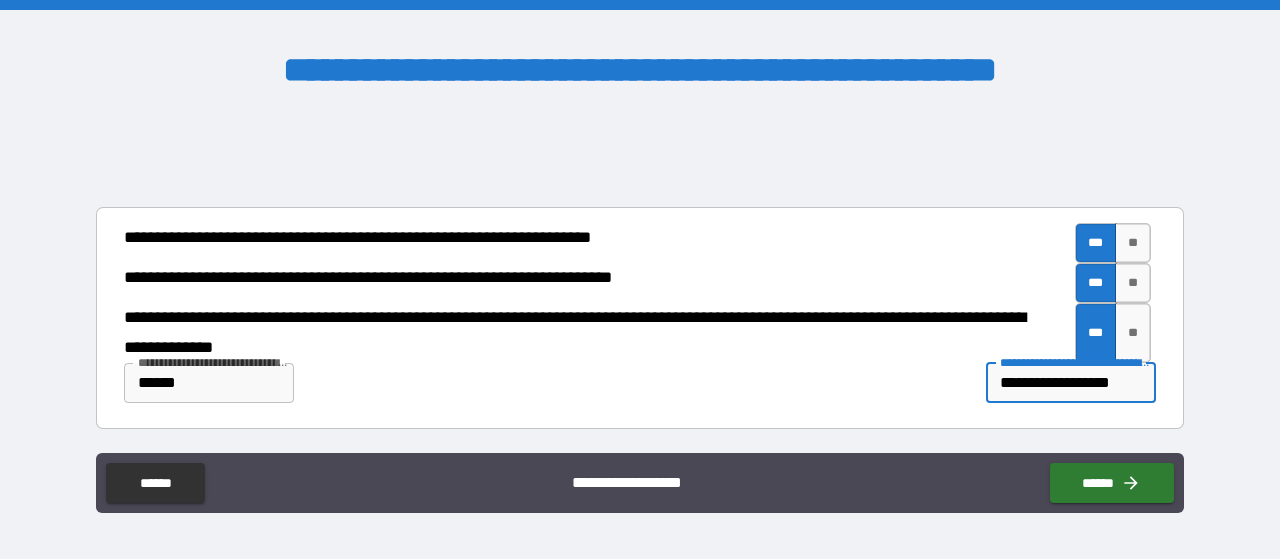 click on "**********" at bounding box center (1070, 383) 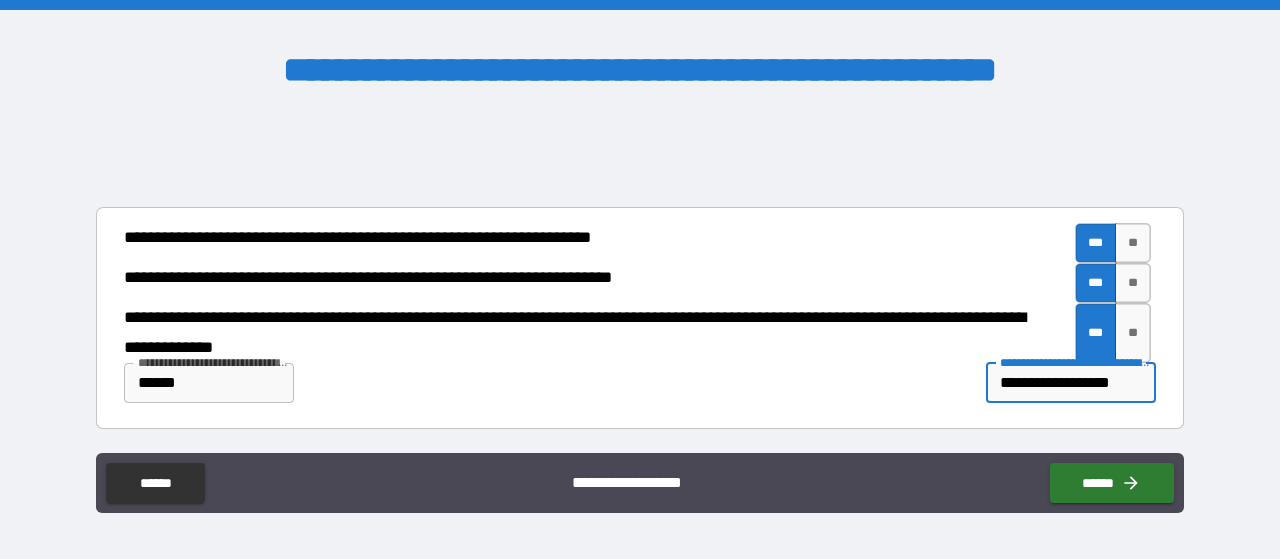 scroll, scrollTop: 0, scrollLeft: 0, axis: both 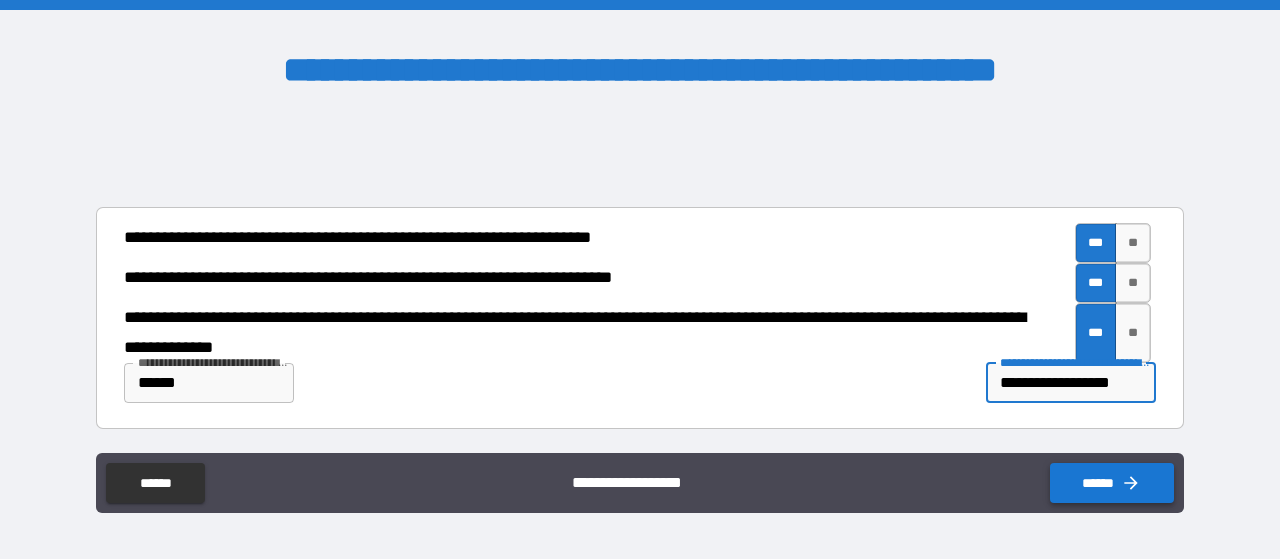 click on "******" at bounding box center (1112, 483) 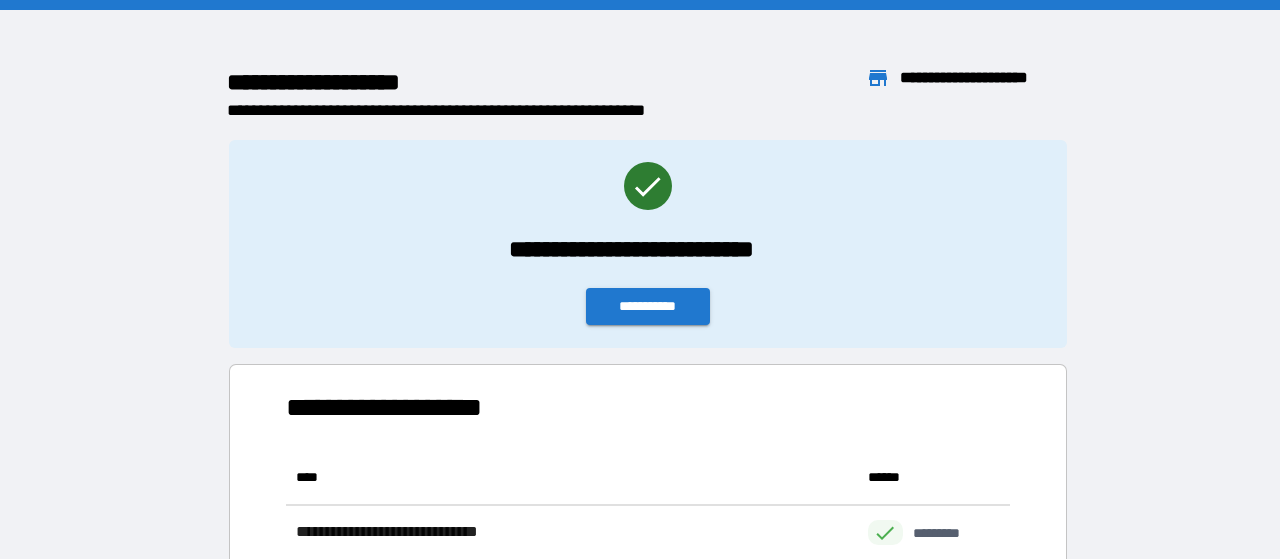 scroll, scrollTop: 16, scrollLeft: 16, axis: both 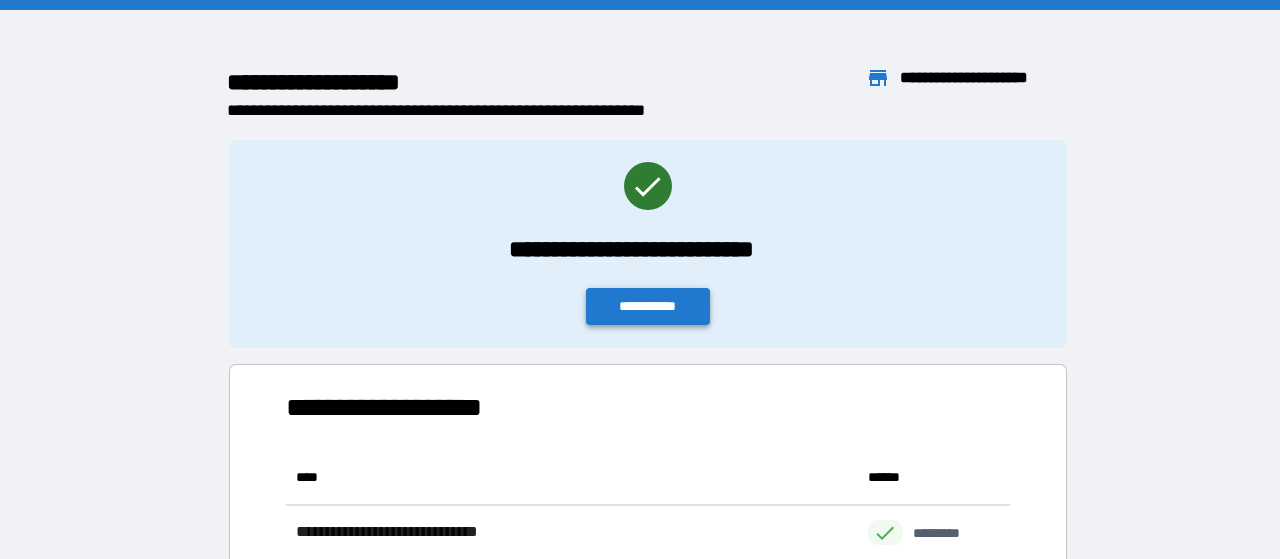 click on "**********" at bounding box center (648, 306) 